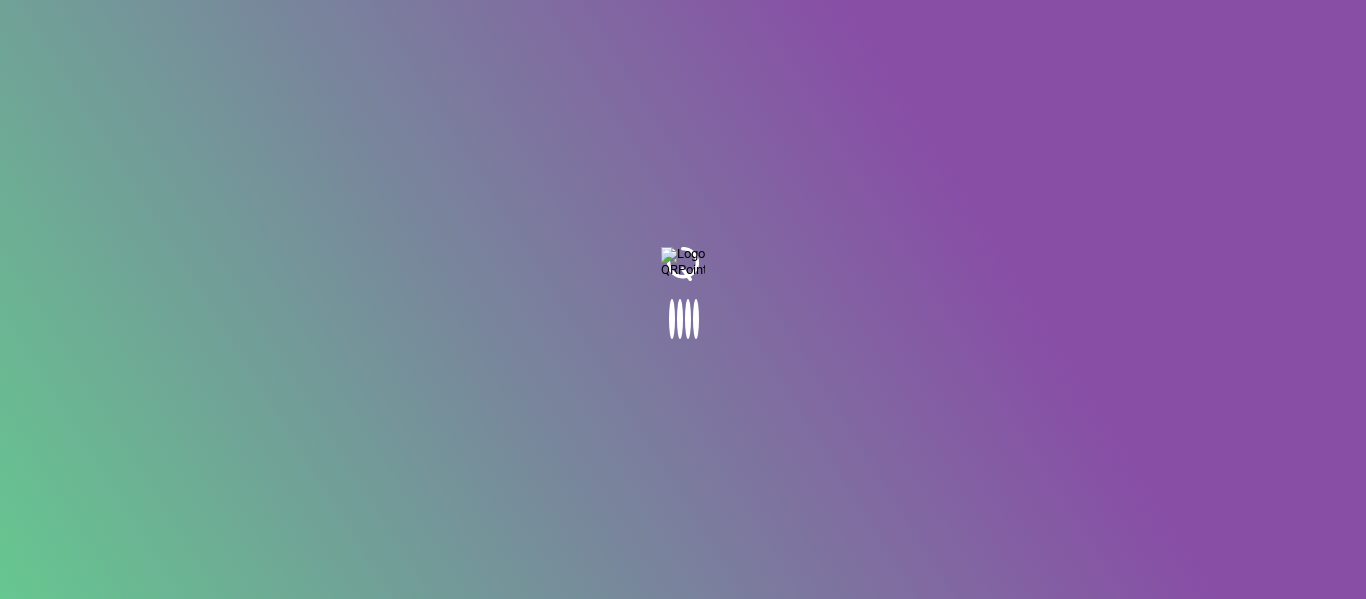 scroll, scrollTop: 0, scrollLeft: 0, axis: both 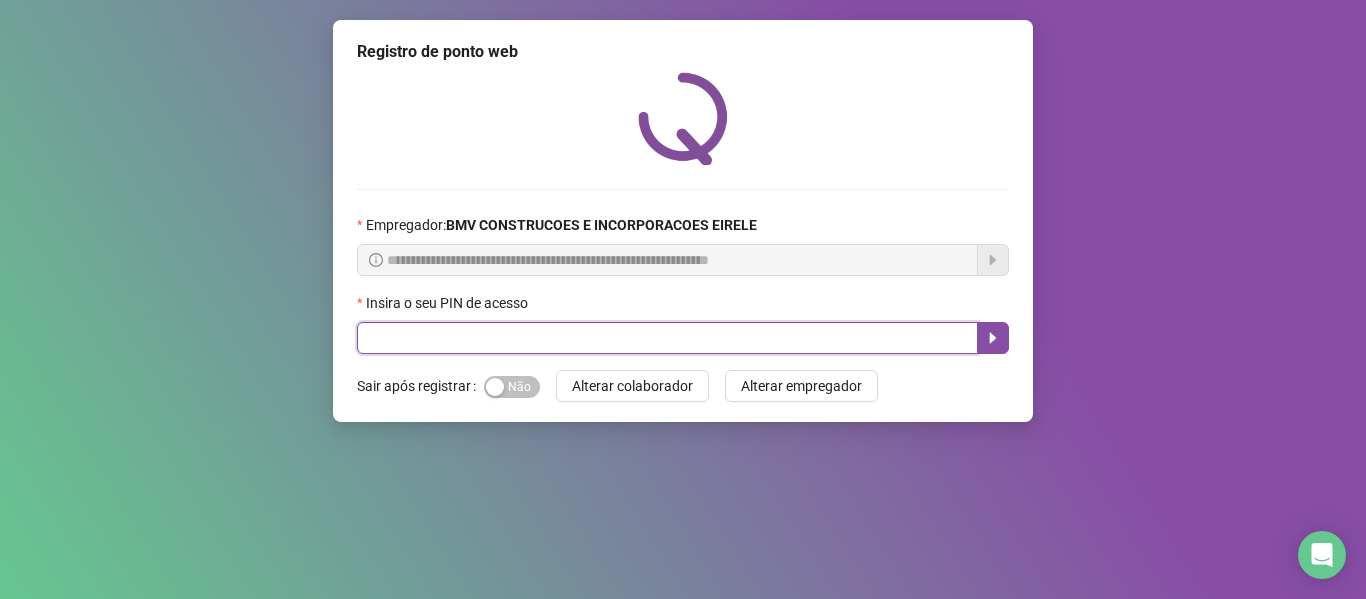 click at bounding box center [667, 338] 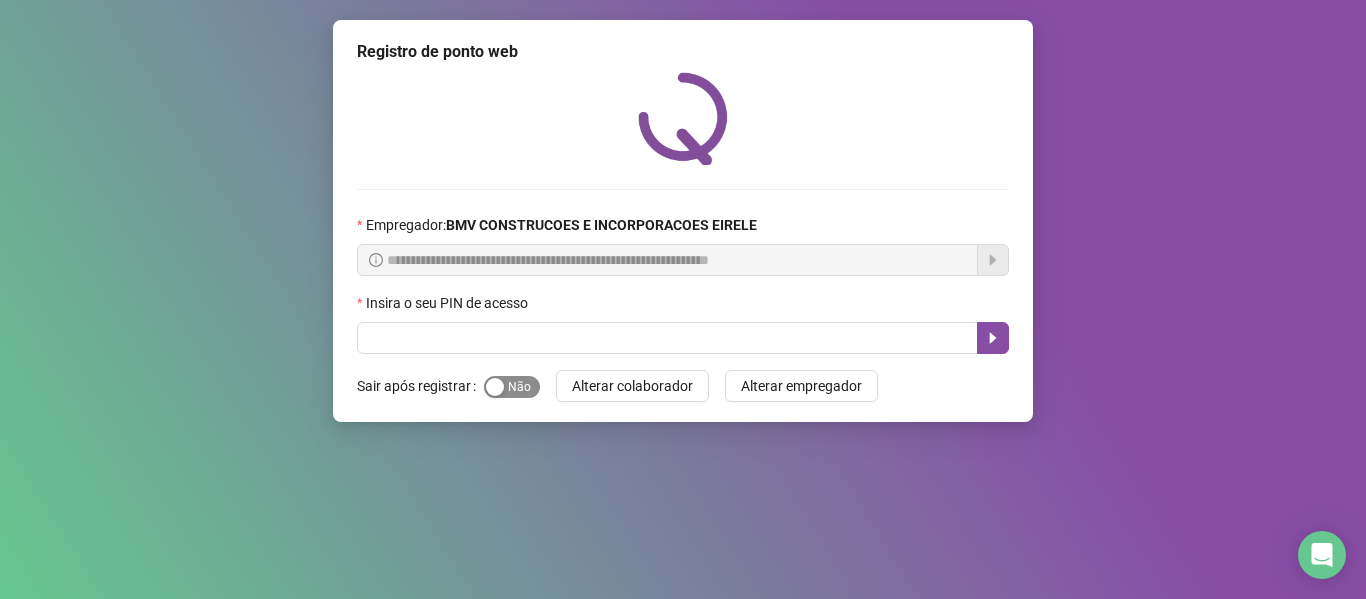 click at bounding box center (495, 387) 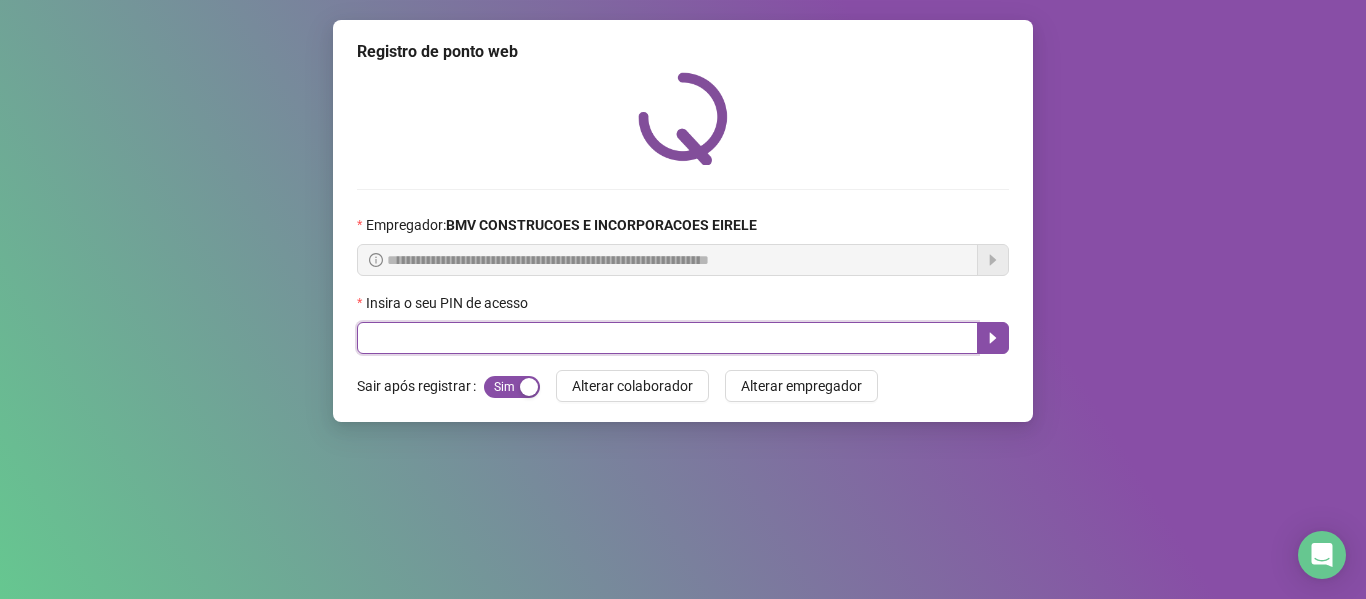 click at bounding box center (667, 338) 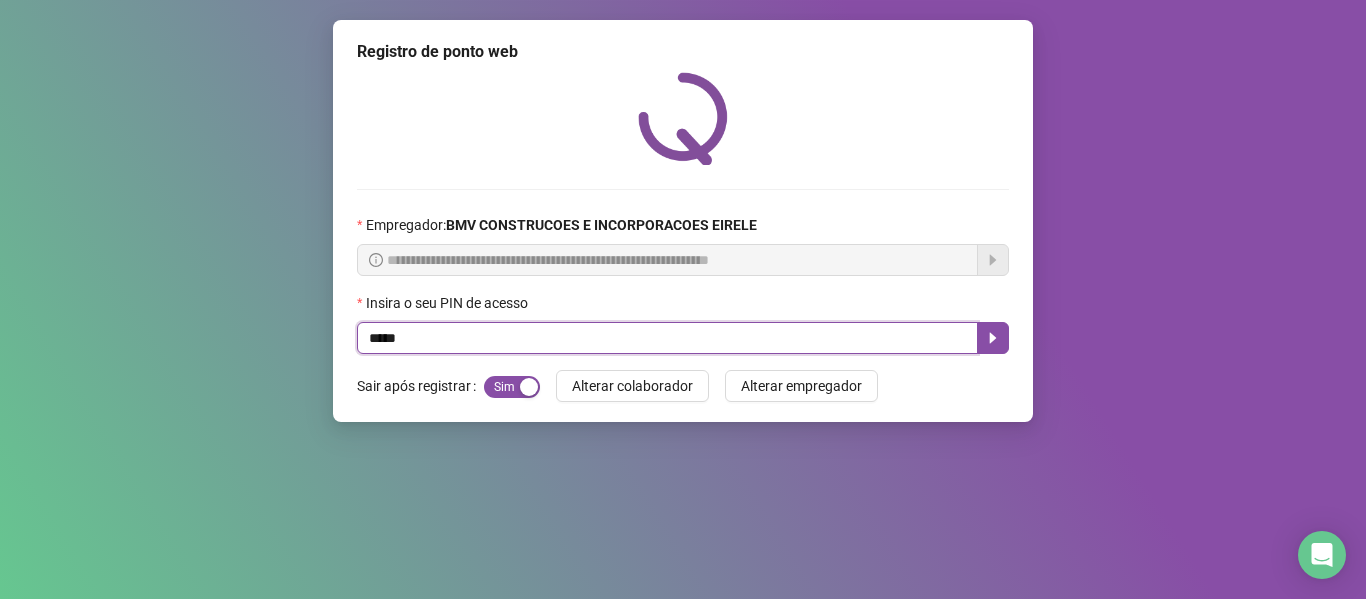 type on "*****" 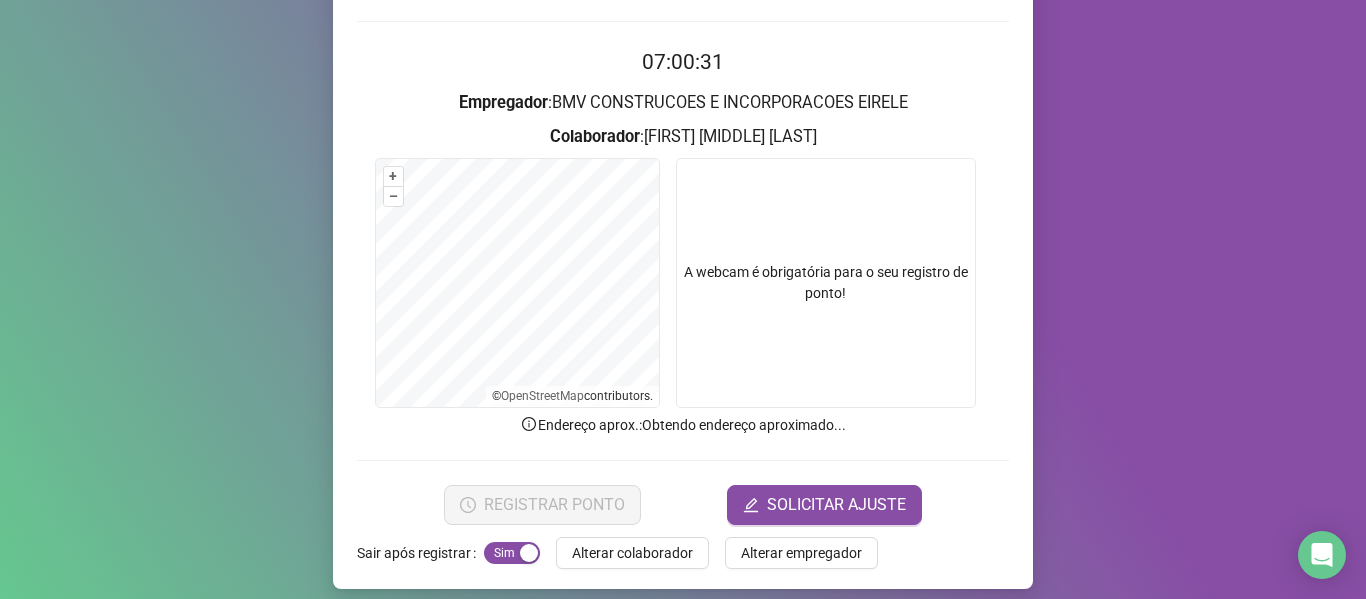 scroll, scrollTop: 171, scrollLeft: 0, axis: vertical 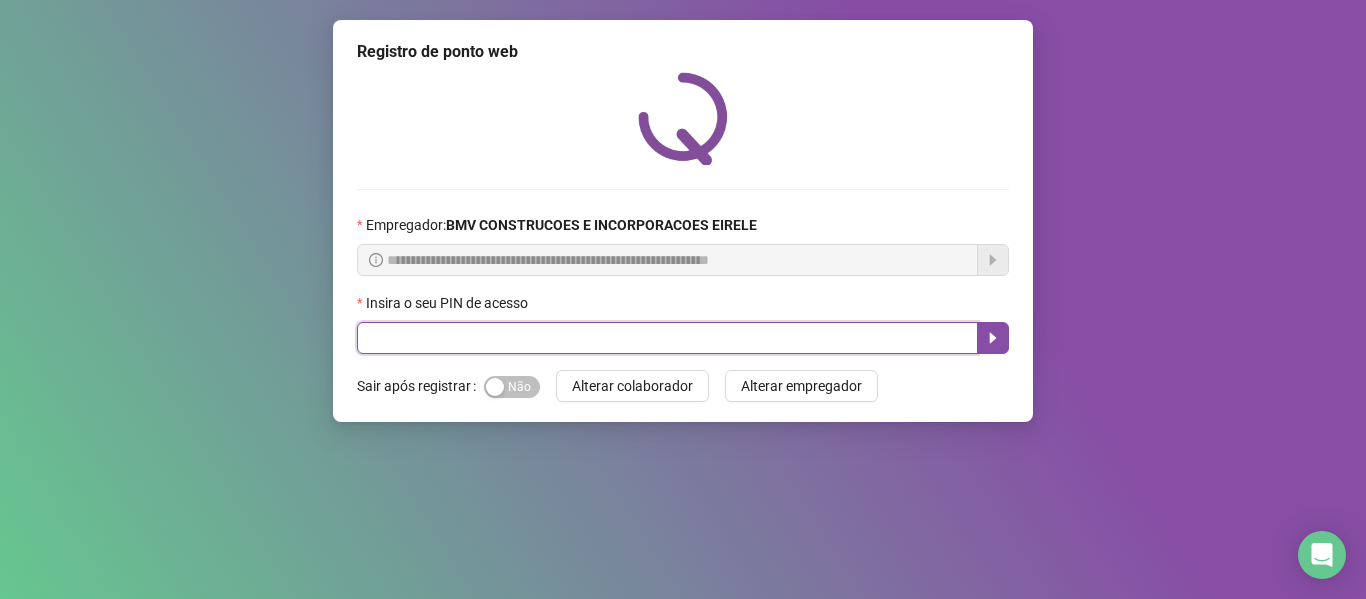 click at bounding box center (667, 338) 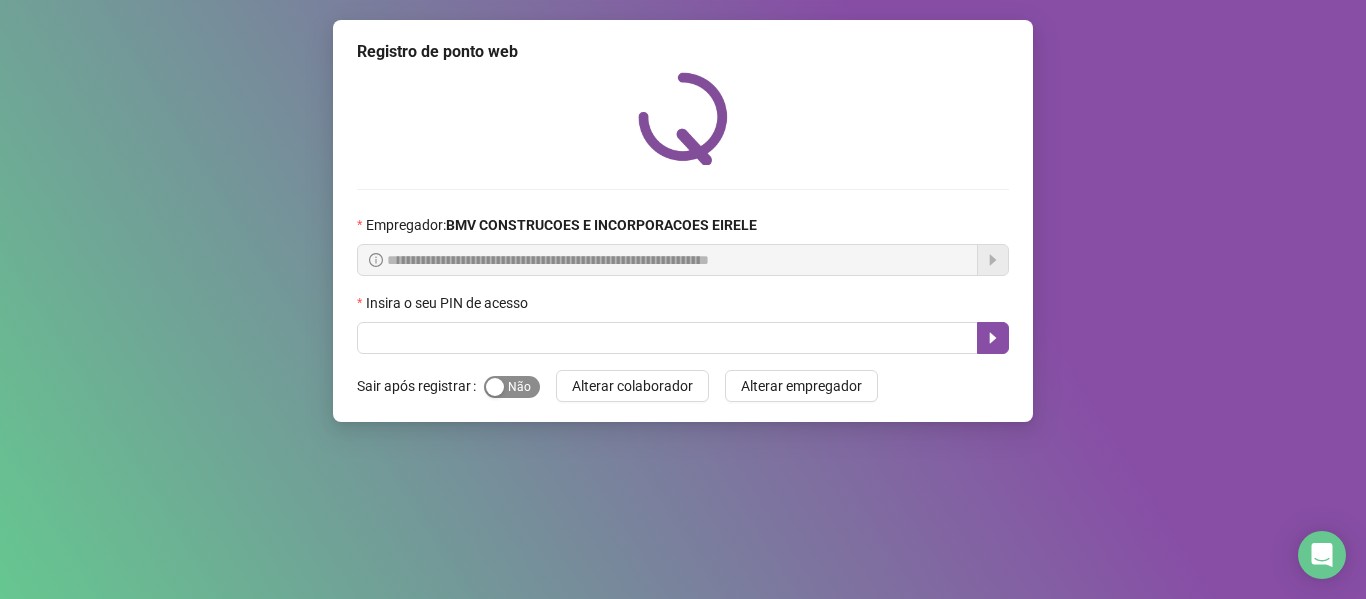 click on "Sim Não" at bounding box center [512, 387] 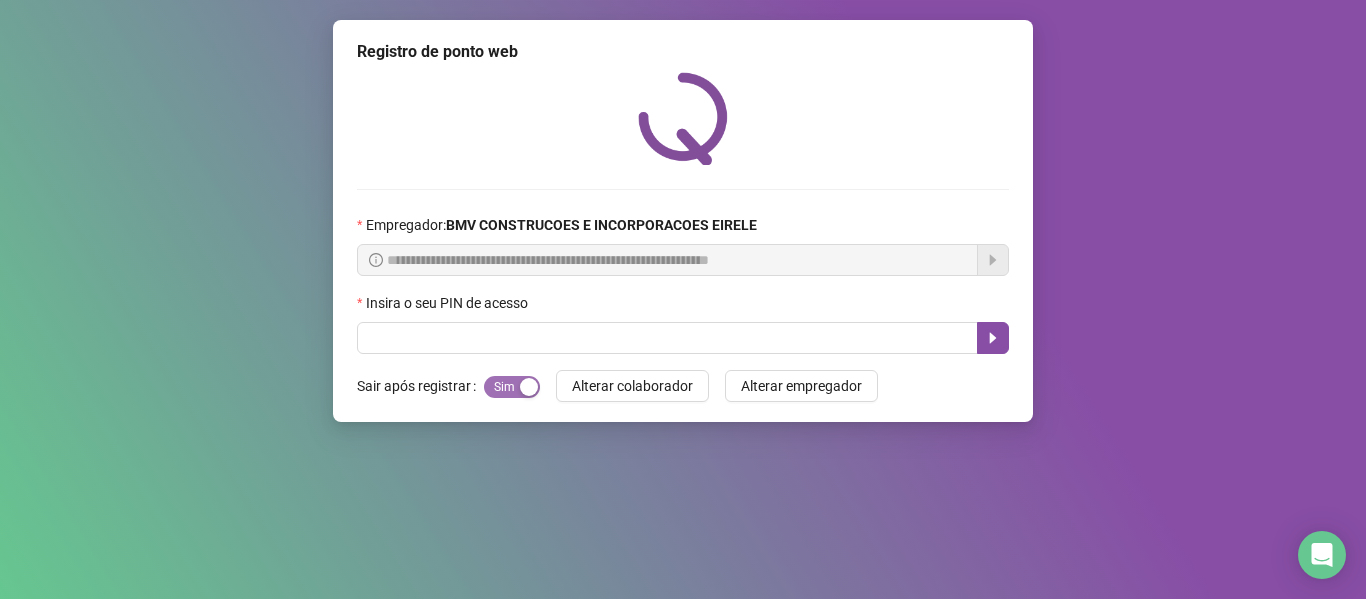 click on "Sim Não" at bounding box center [512, 387] 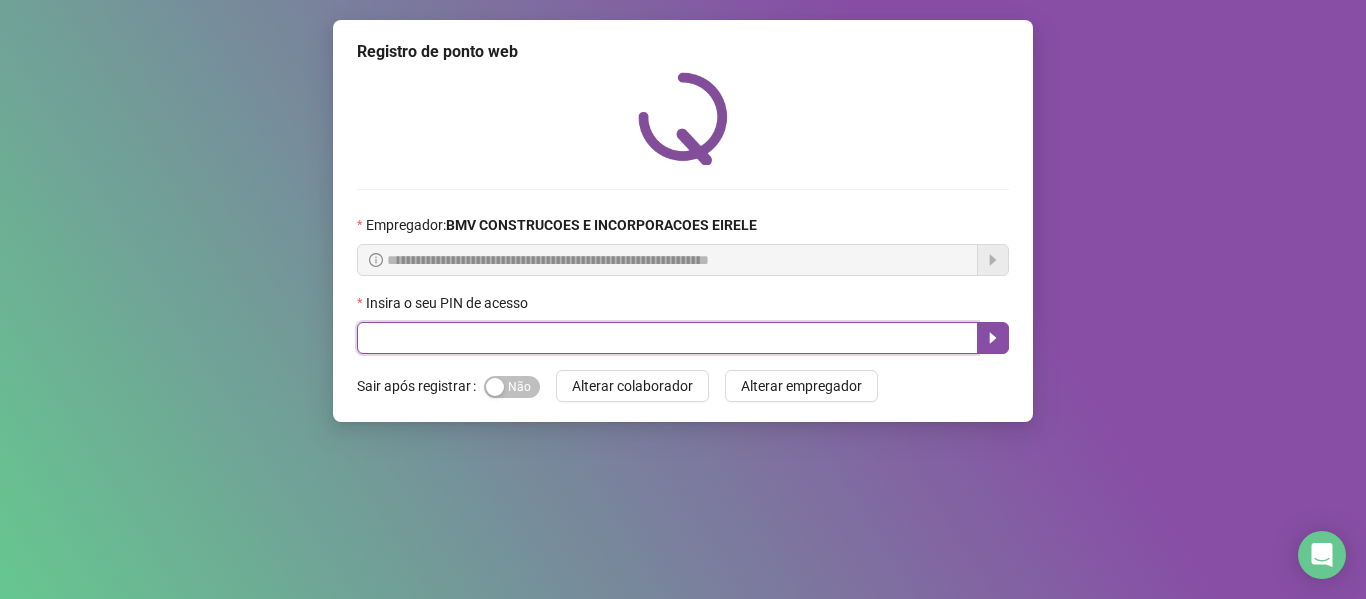 click at bounding box center [667, 338] 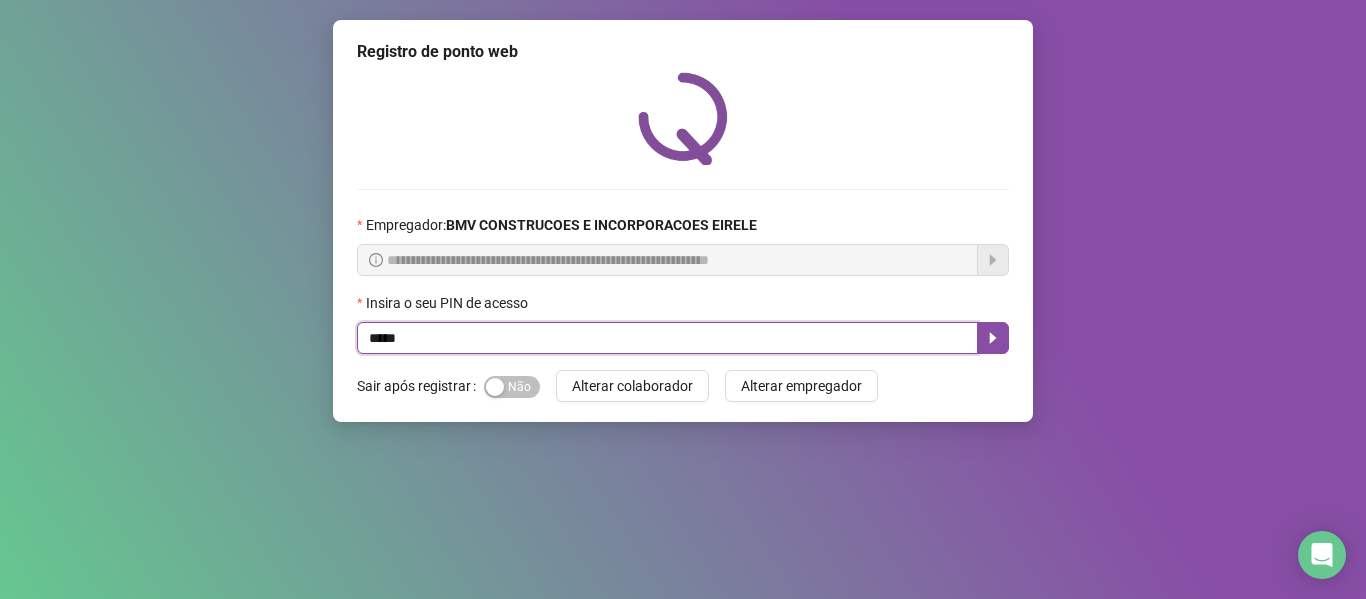 type on "*****" 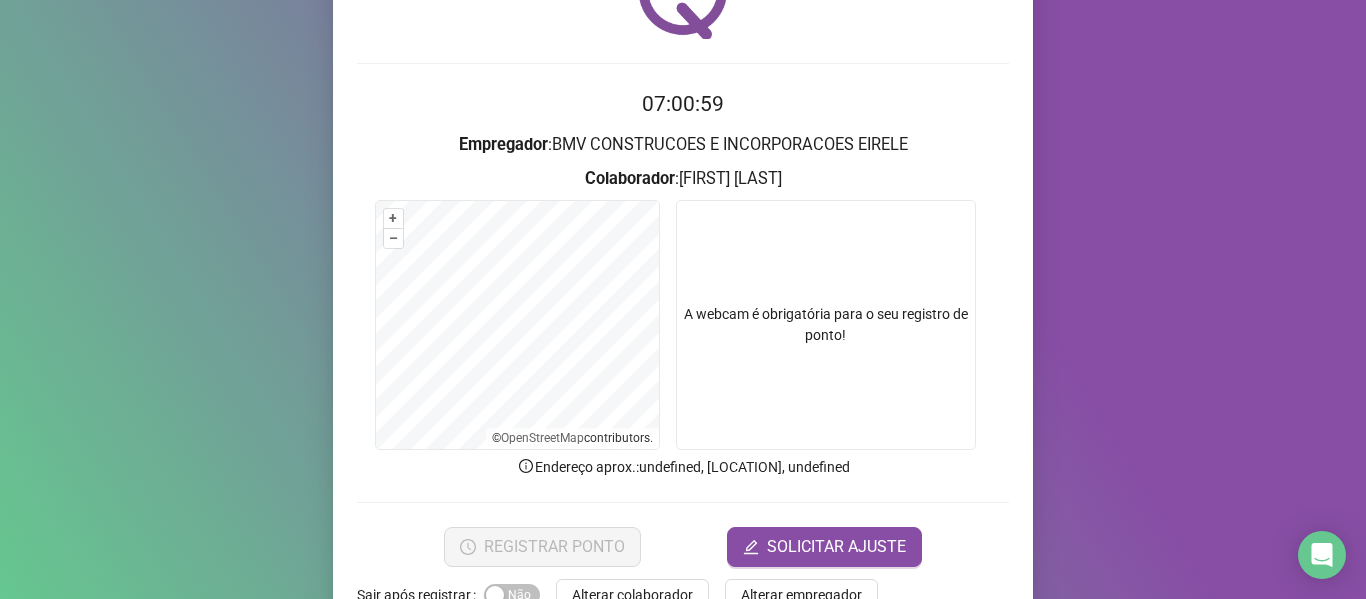 scroll, scrollTop: 182, scrollLeft: 0, axis: vertical 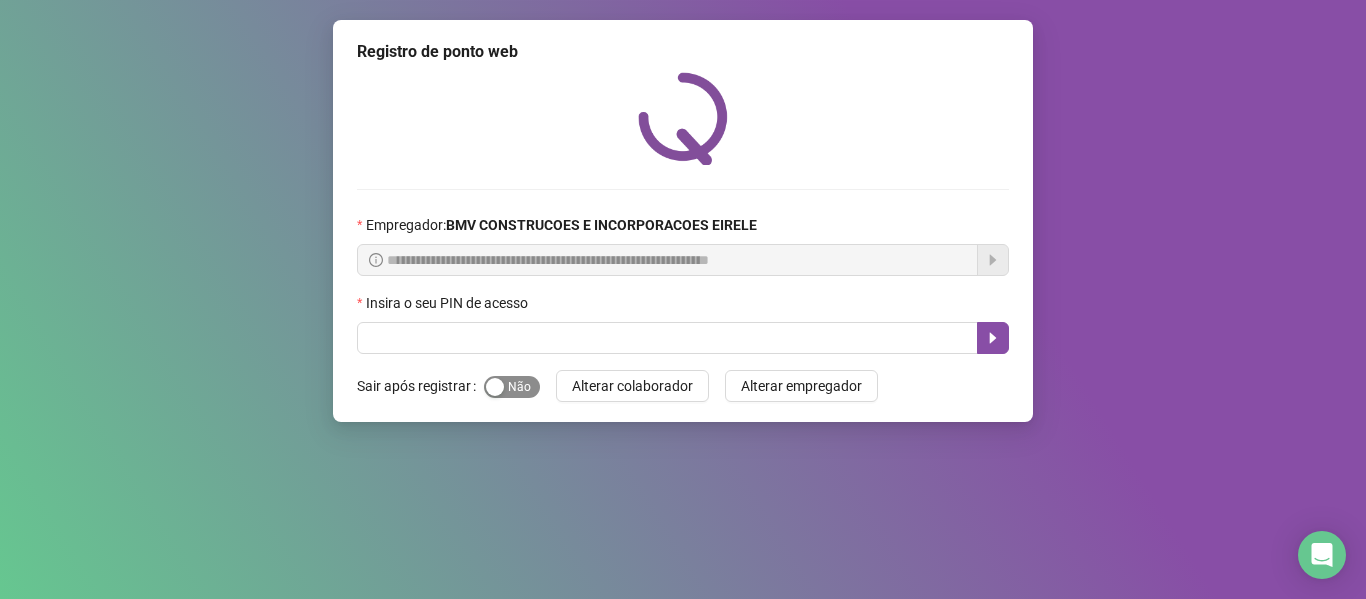 click at bounding box center (495, 387) 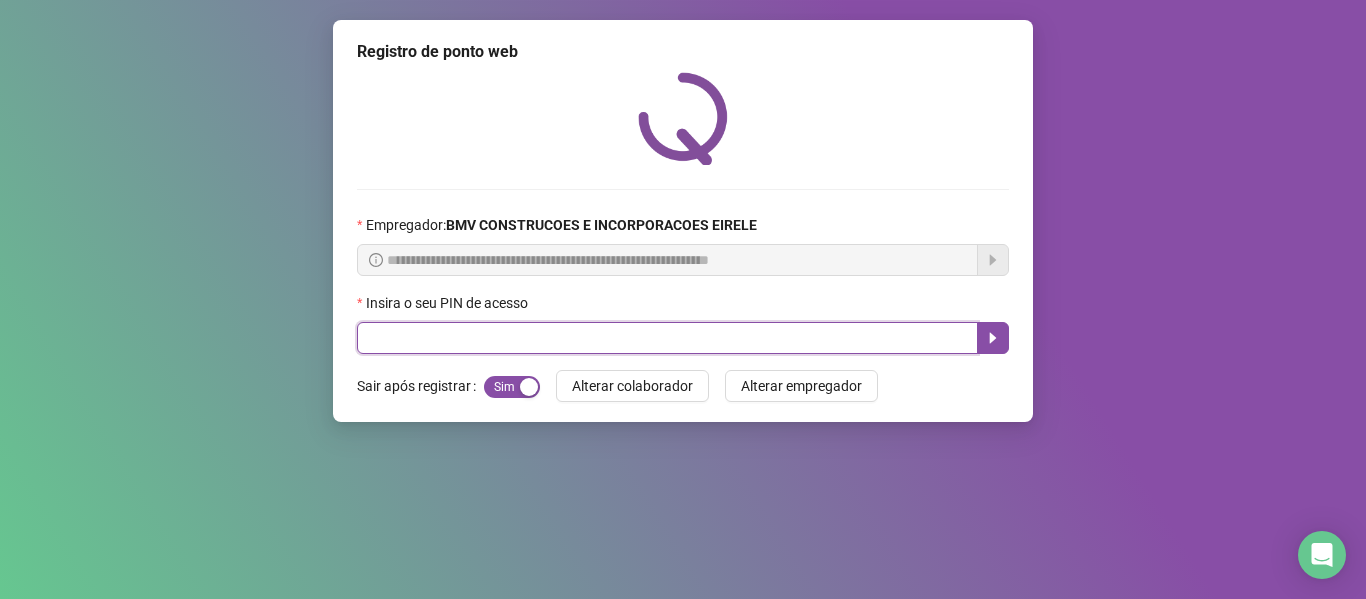 click at bounding box center (667, 338) 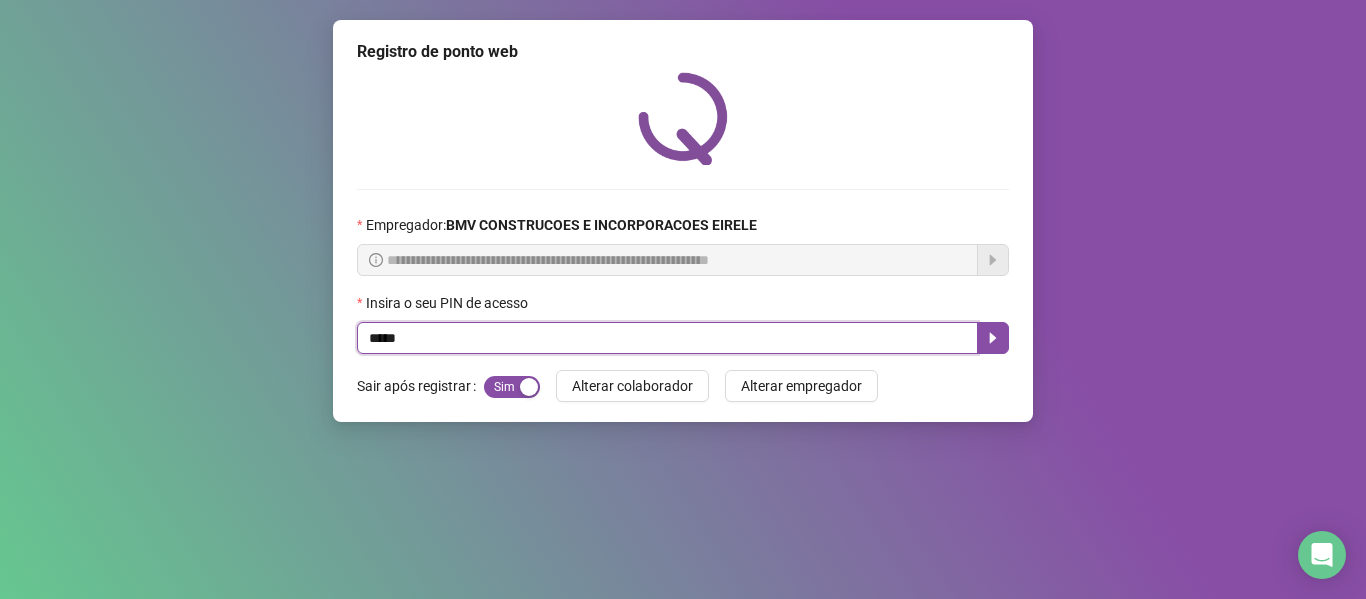 type on "*****" 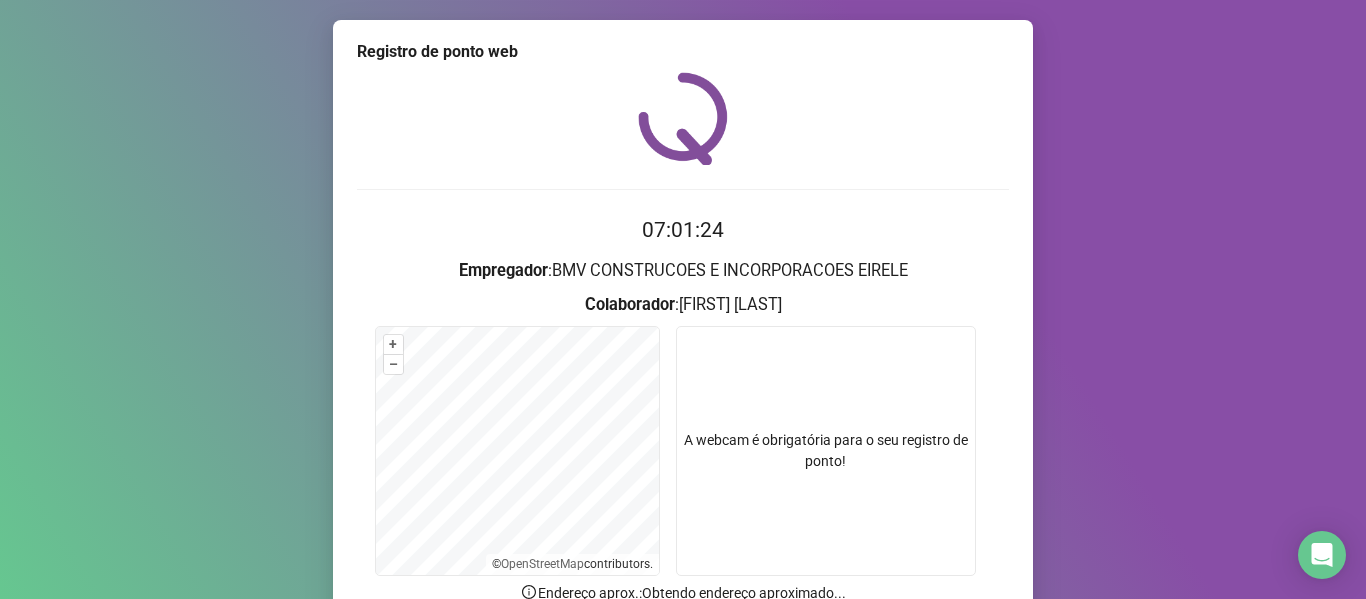 scroll, scrollTop: 182, scrollLeft: 0, axis: vertical 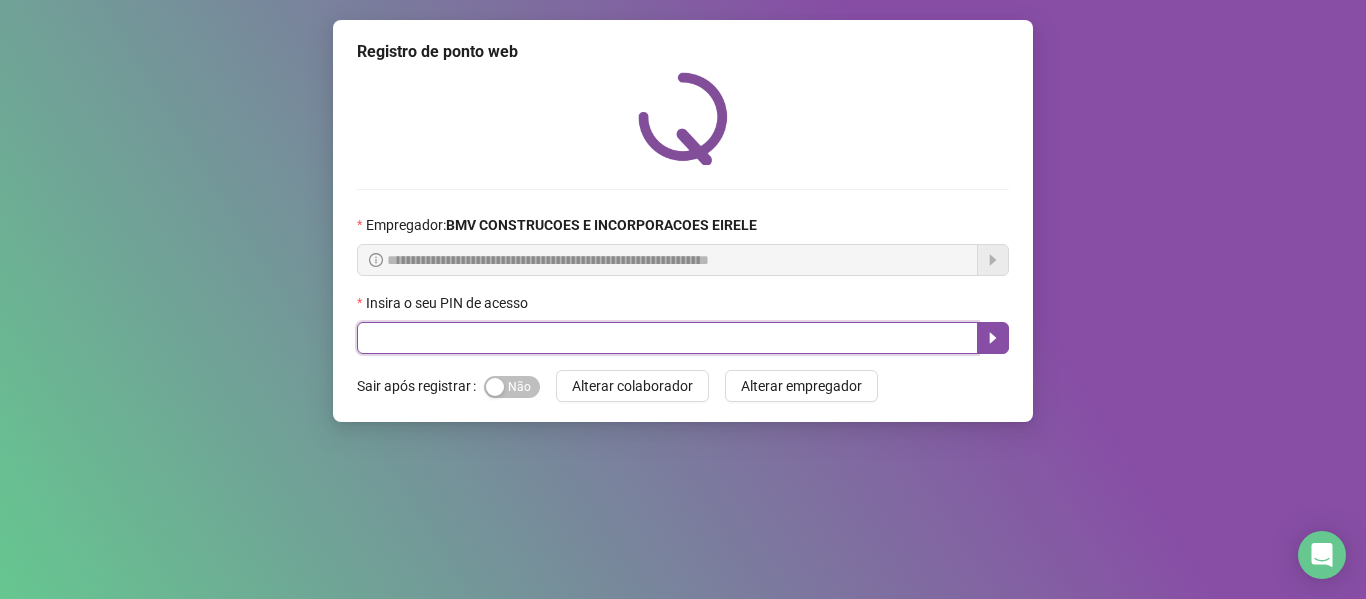 click at bounding box center [667, 338] 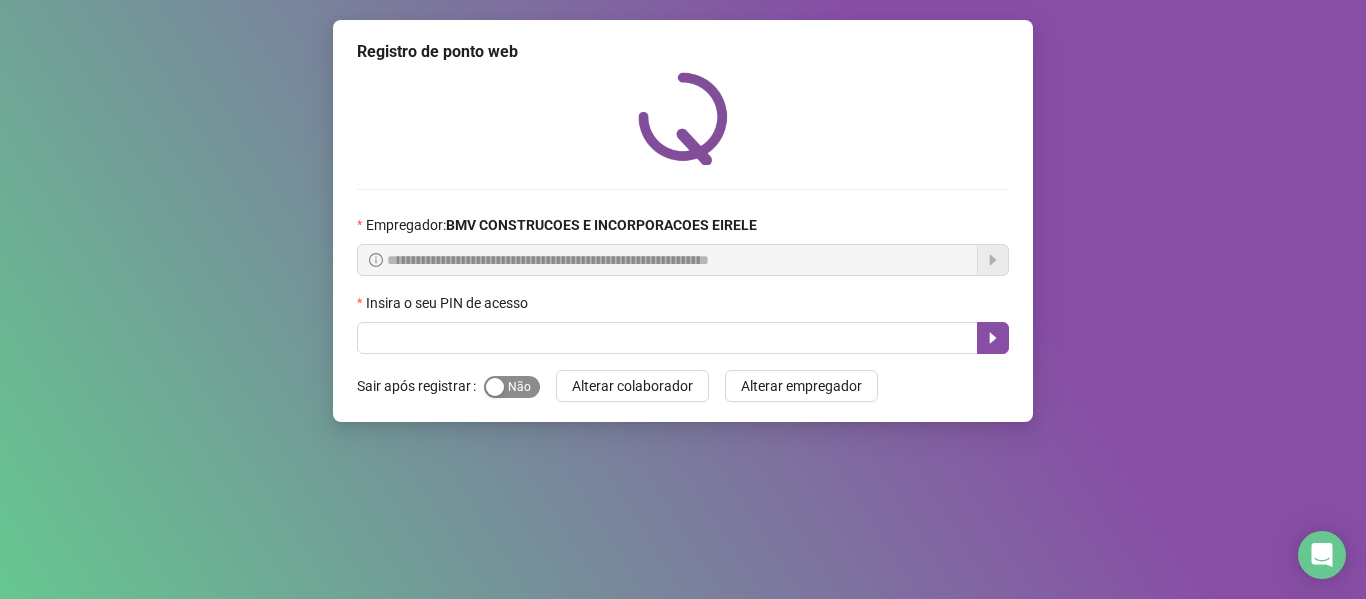 click at bounding box center (495, 387) 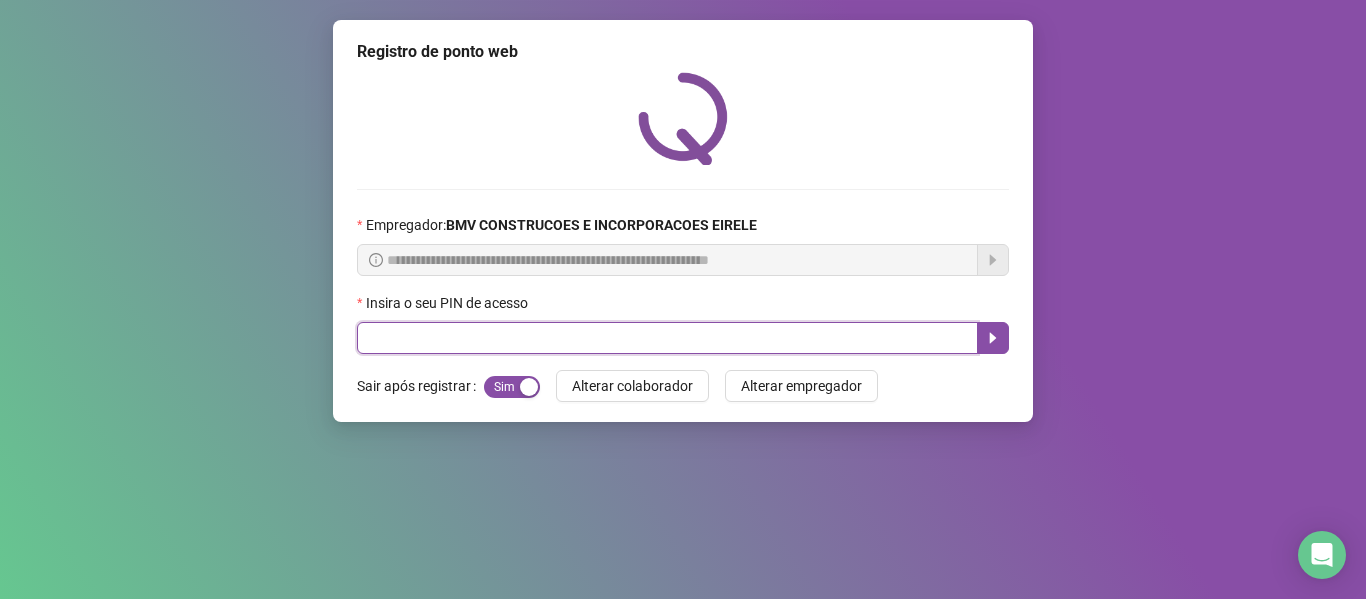 click at bounding box center [667, 338] 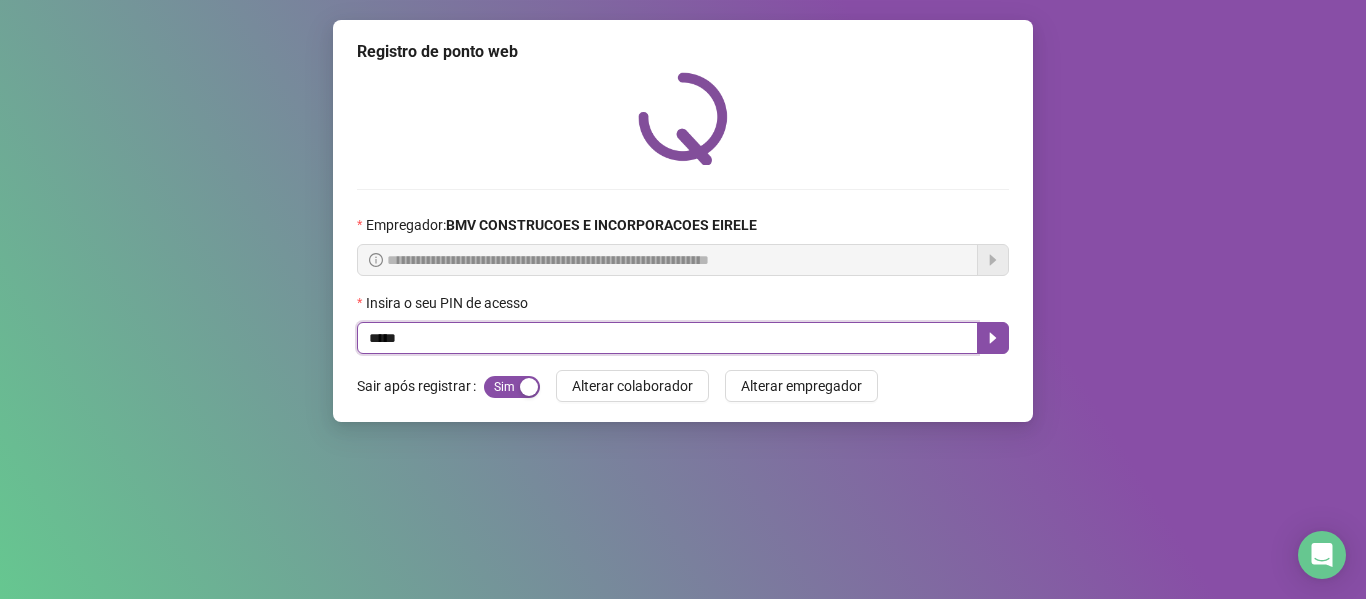type on "*****" 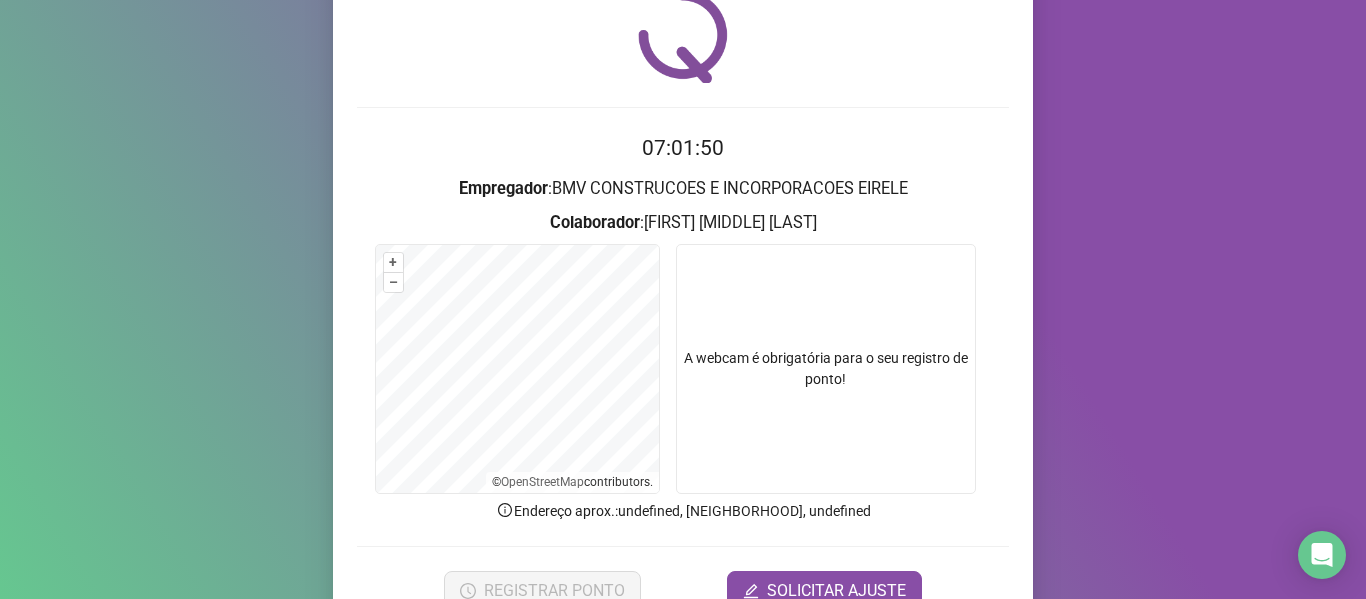 scroll, scrollTop: 182, scrollLeft: 0, axis: vertical 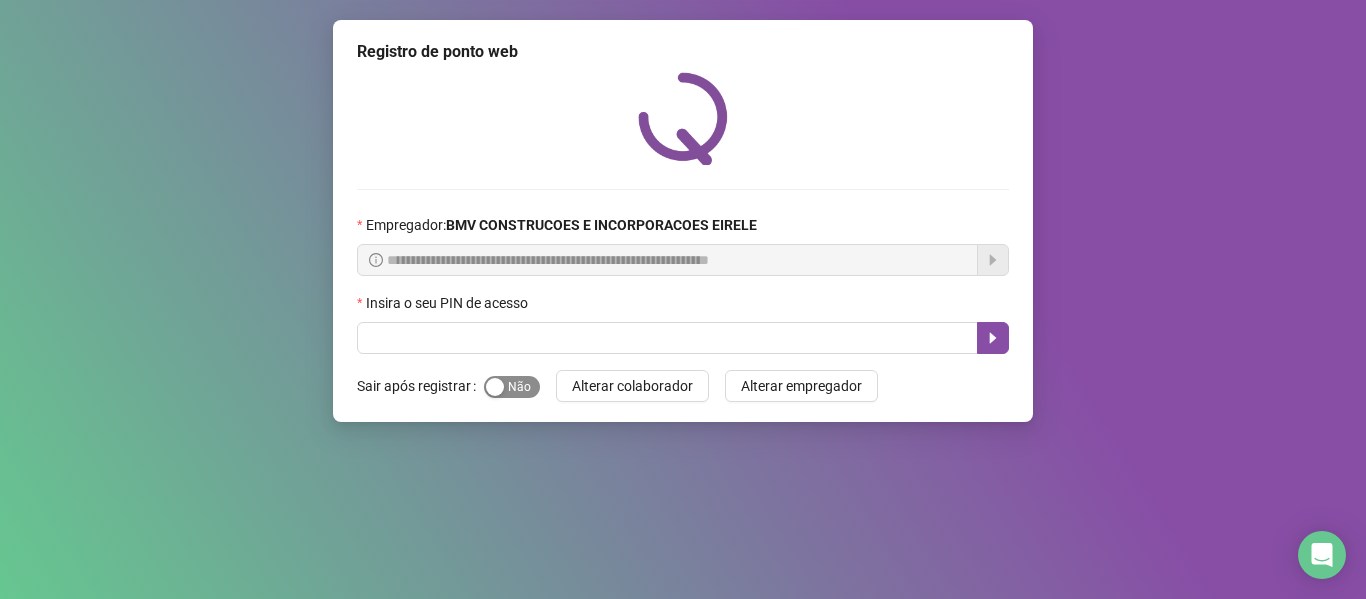 click at bounding box center (495, 387) 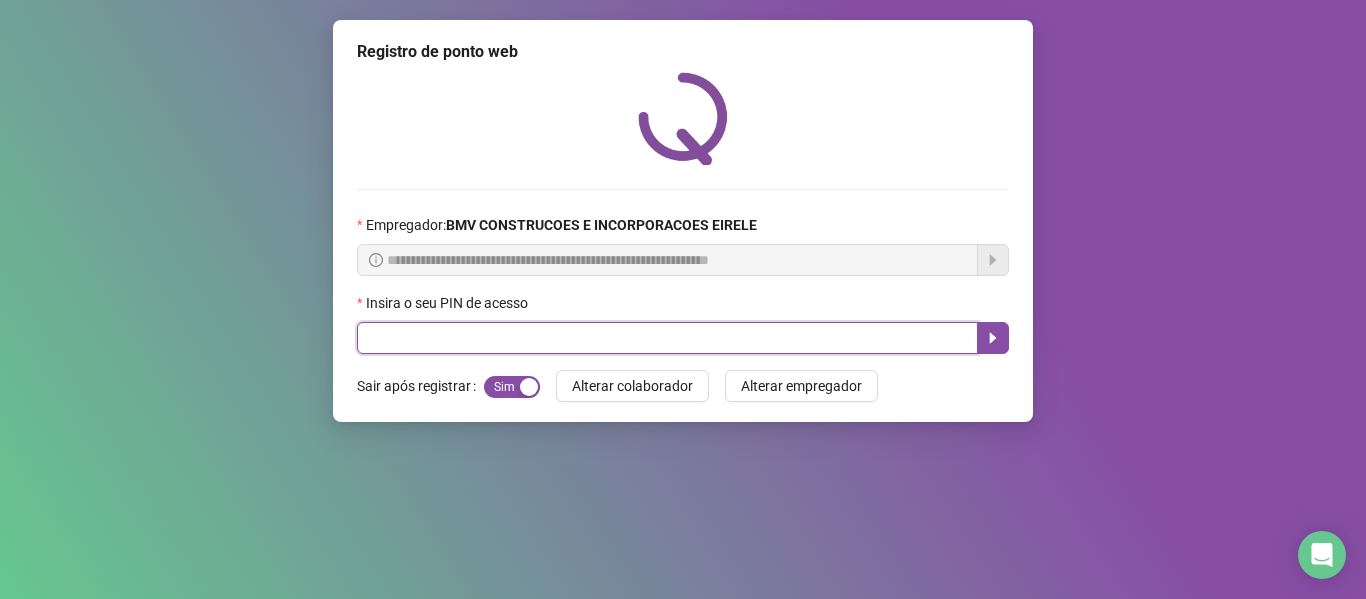 click at bounding box center [667, 338] 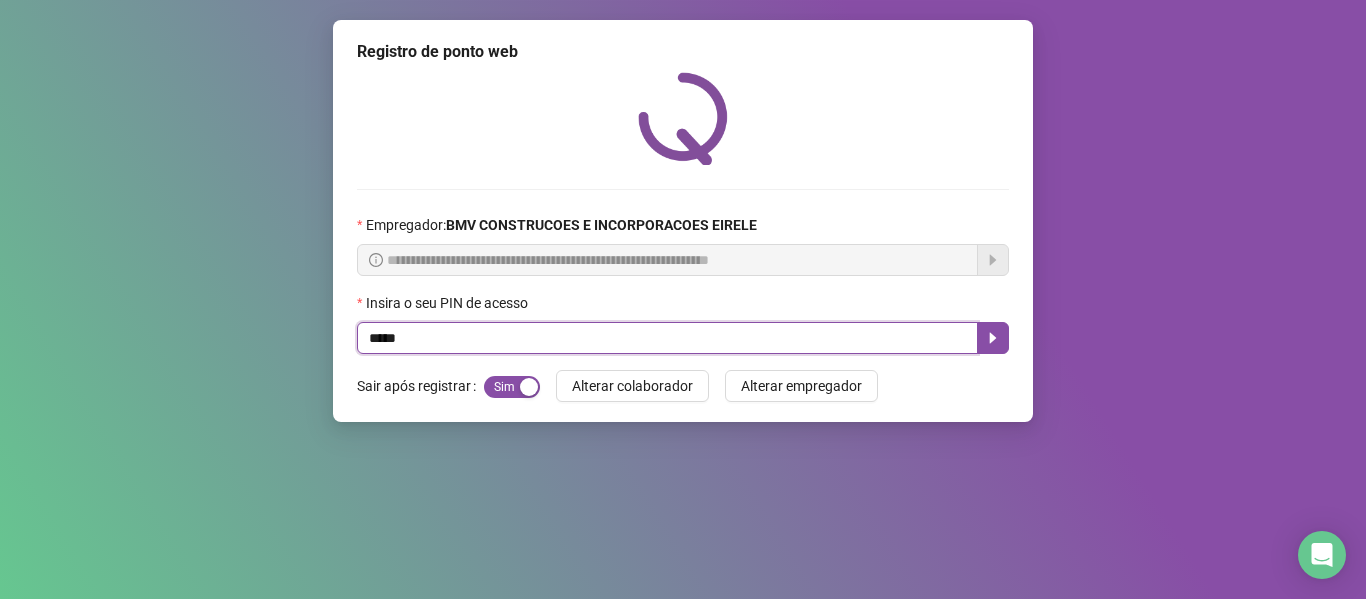 type on "*****" 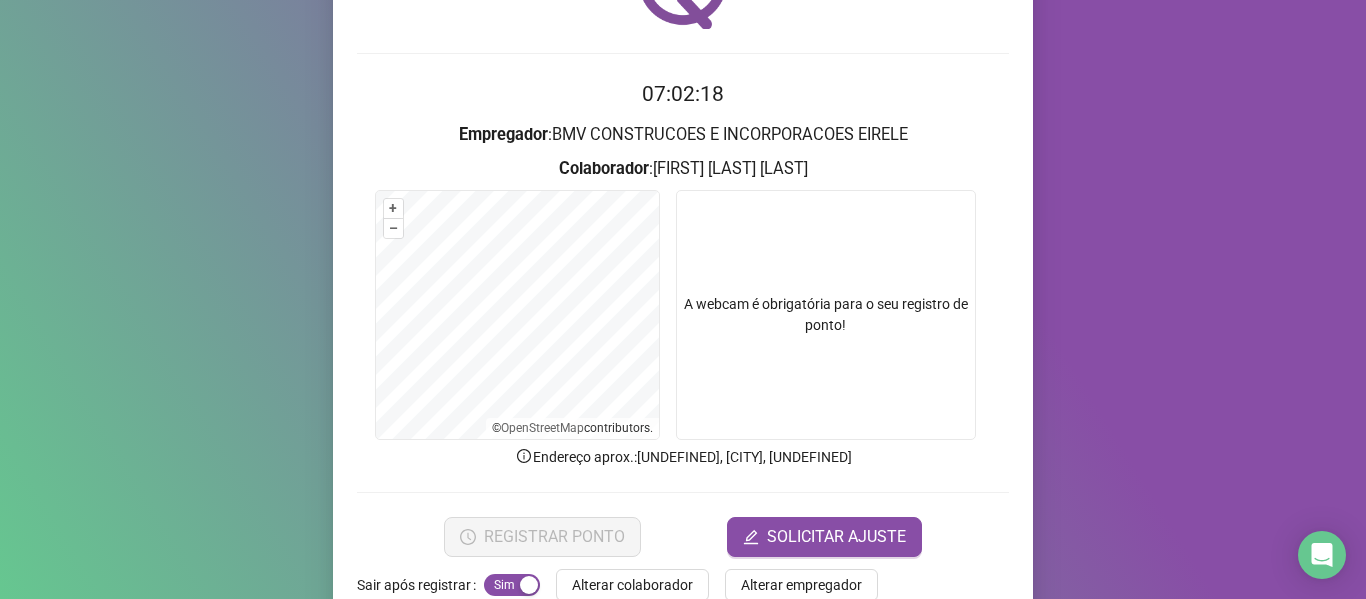 scroll, scrollTop: 182, scrollLeft: 0, axis: vertical 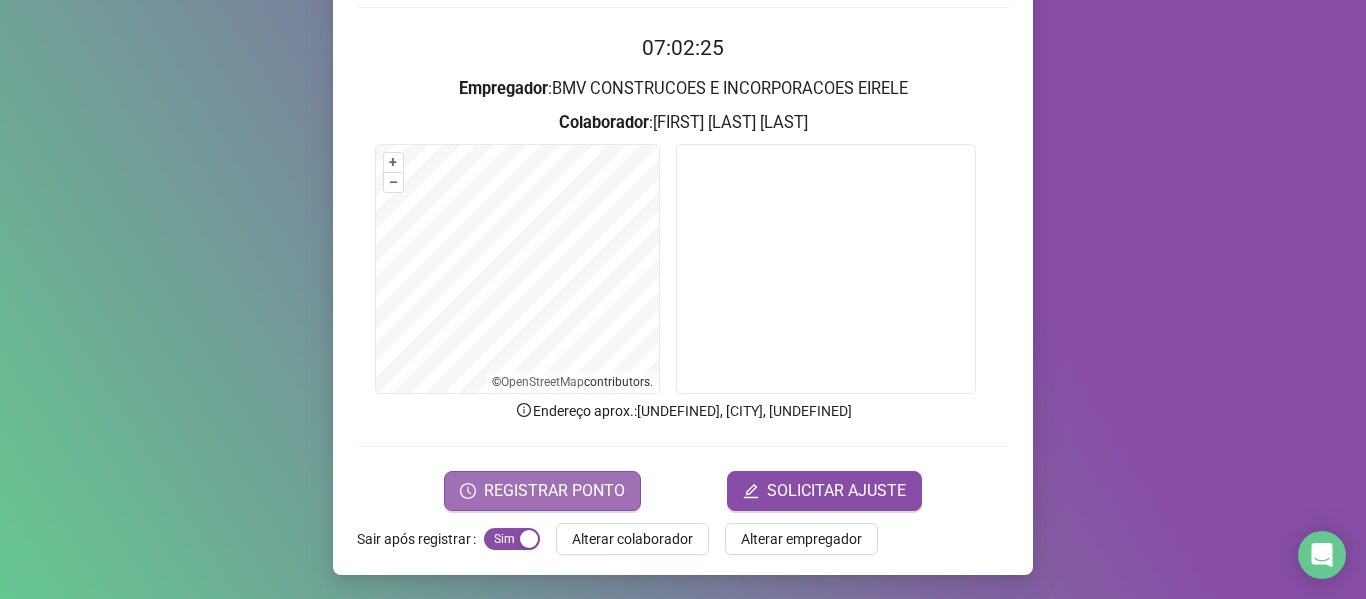 click on "REGISTRAR PONTO" at bounding box center (554, 491) 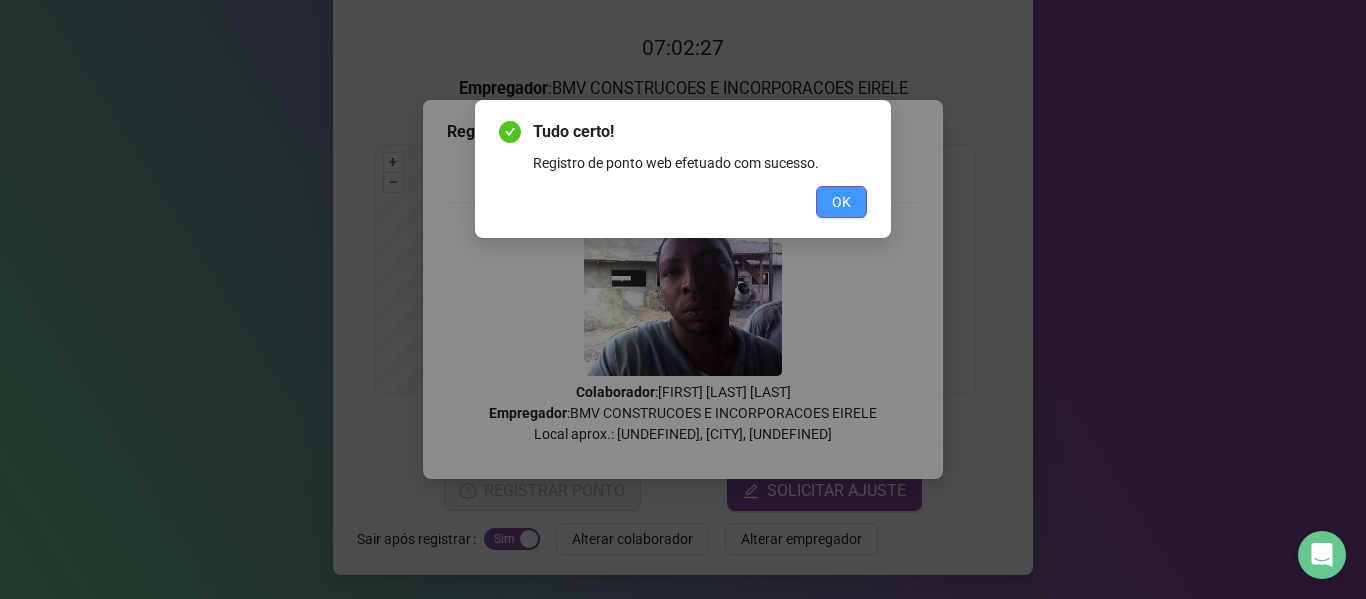 click on "OK" at bounding box center (841, 202) 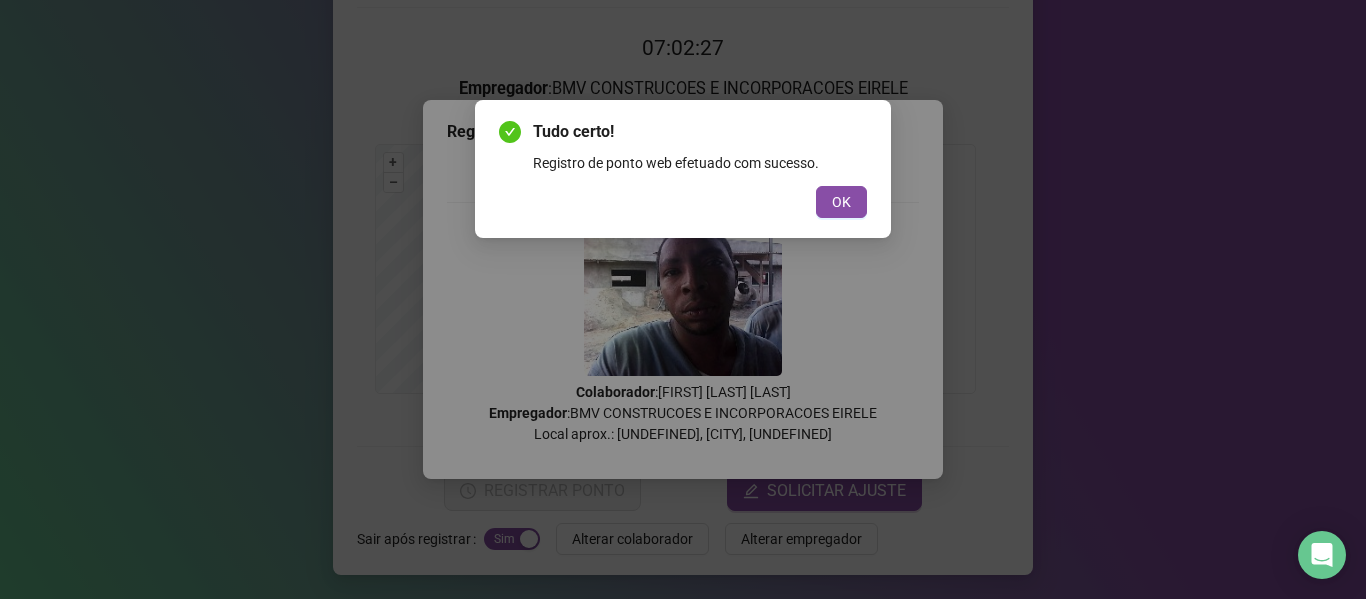 scroll, scrollTop: 0, scrollLeft: 0, axis: both 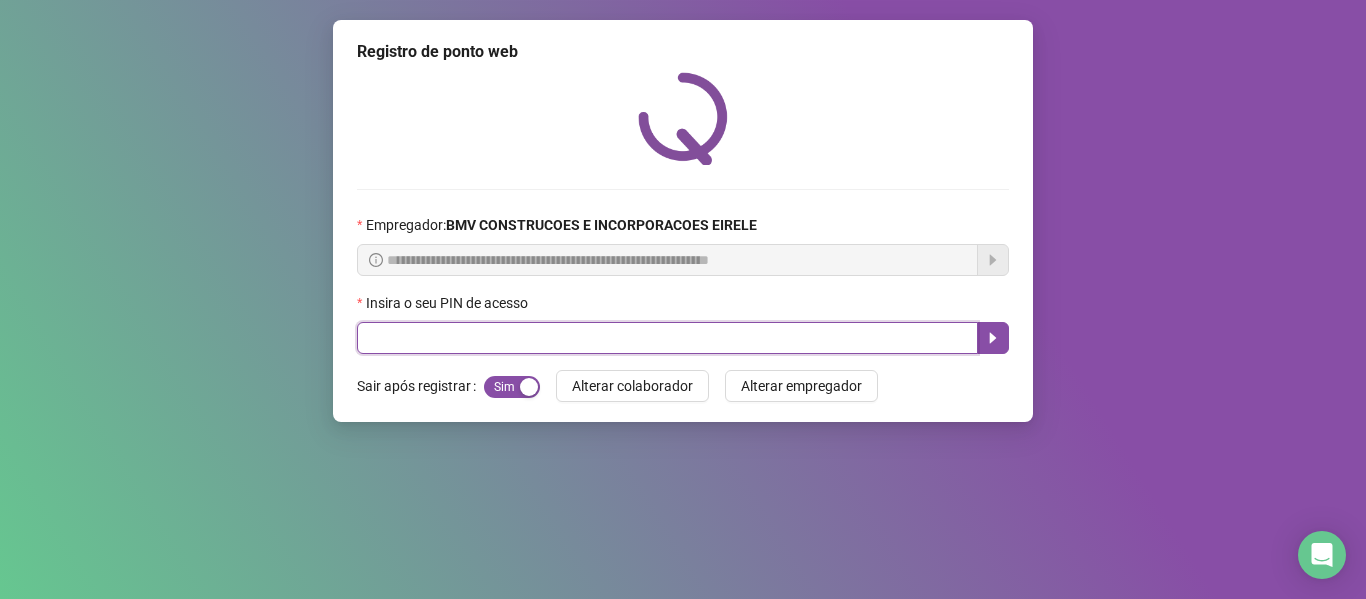 click at bounding box center (667, 338) 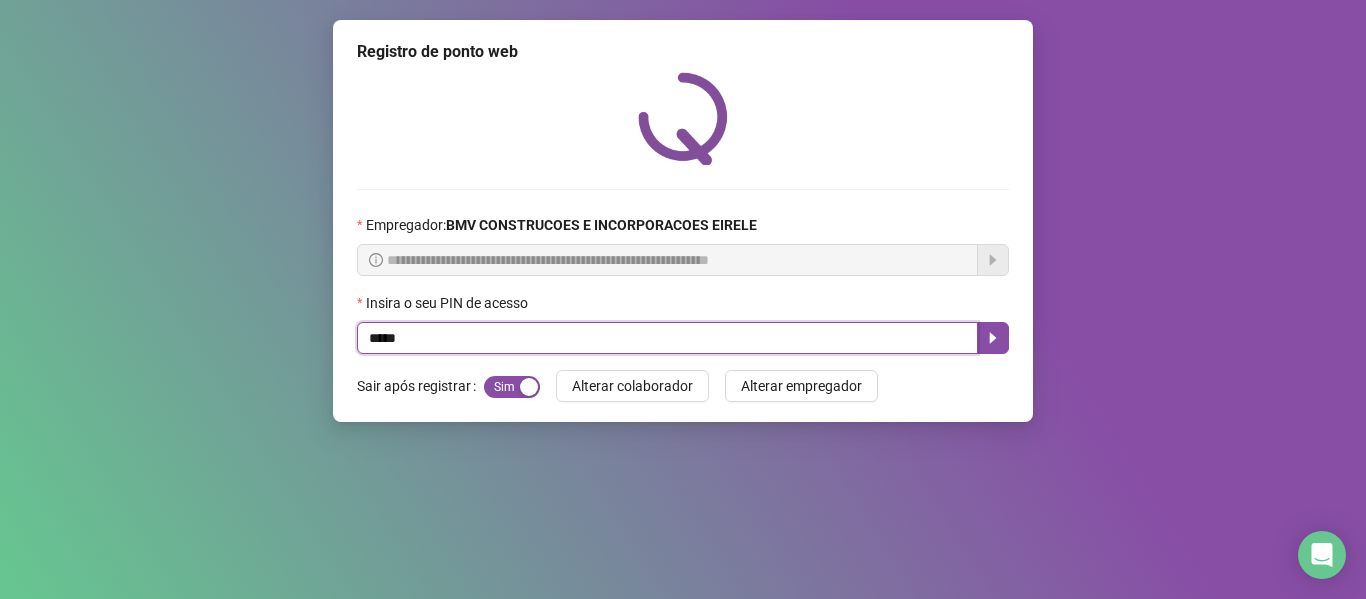 type on "*****" 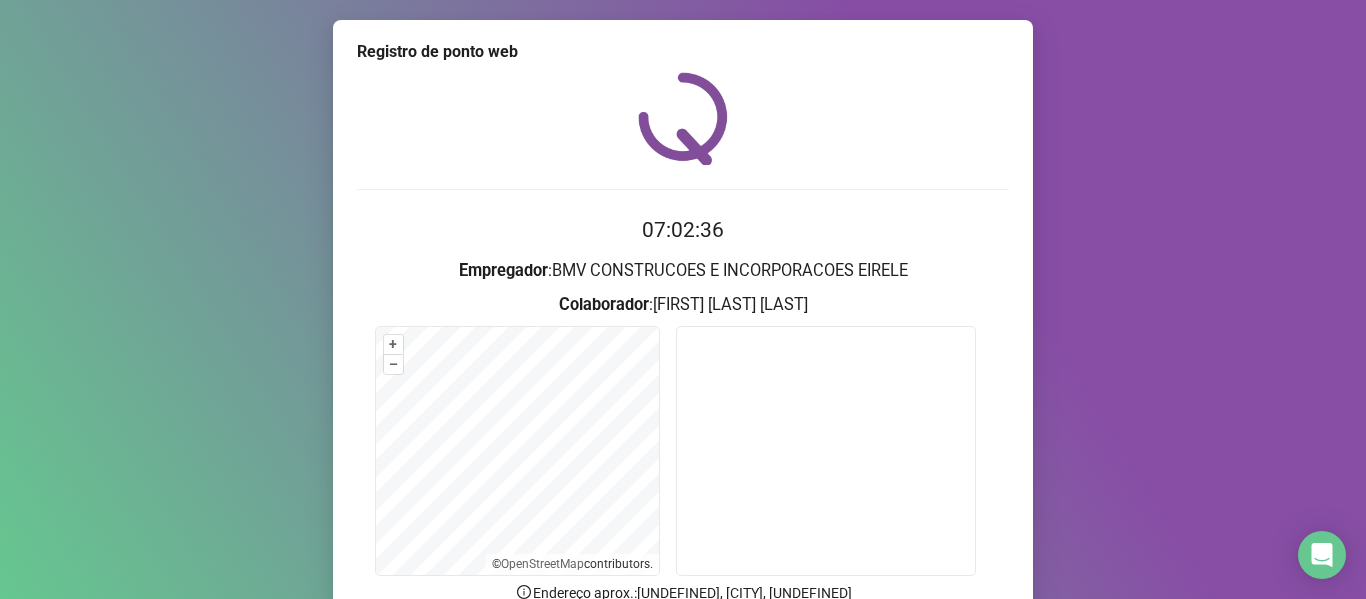 scroll, scrollTop: 104, scrollLeft: 0, axis: vertical 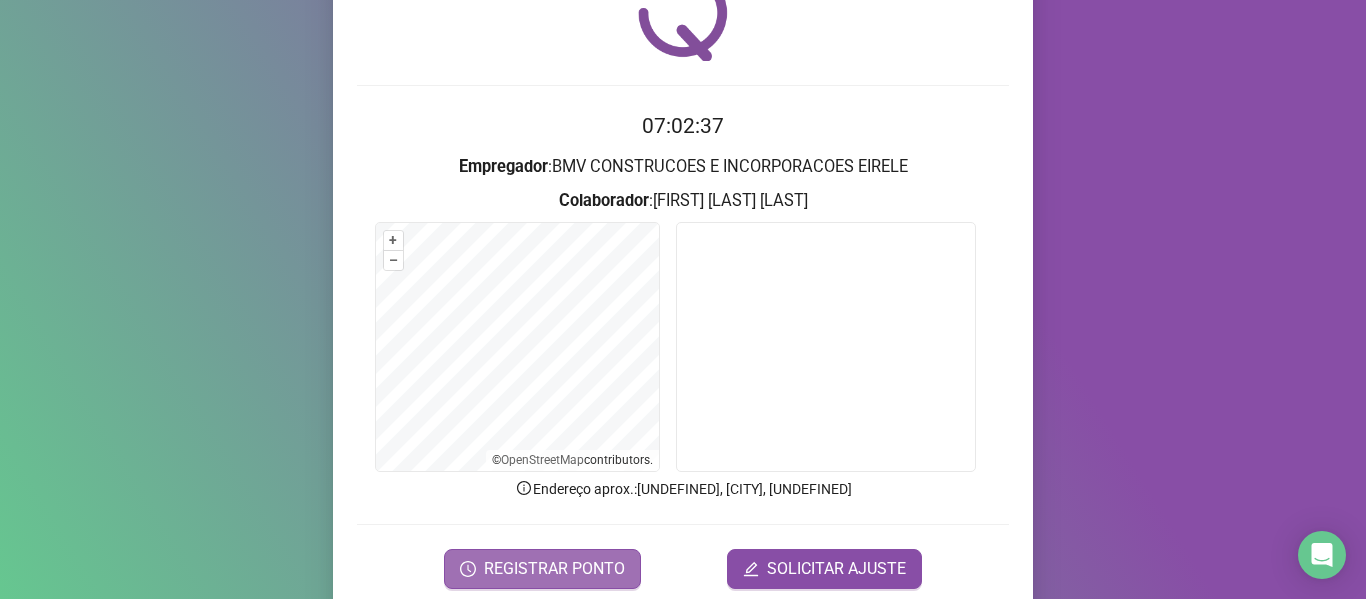 click on "REGISTRAR PONTO" at bounding box center (554, 569) 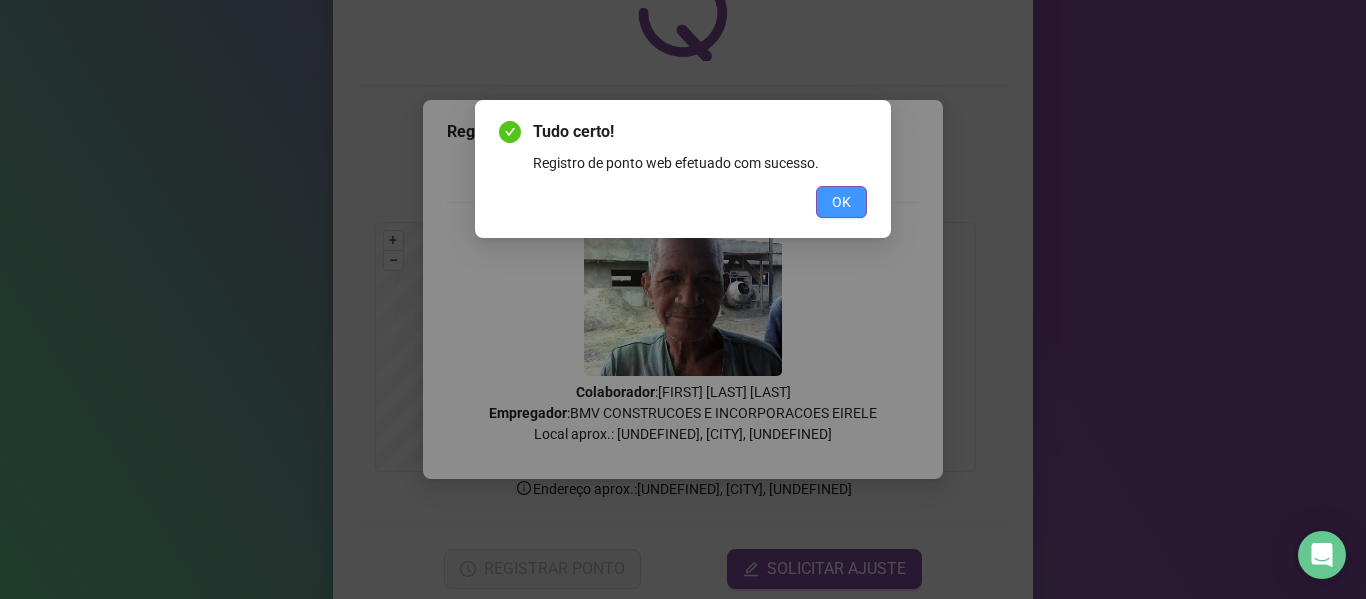click on "OK" at bounding box center [841, 202] 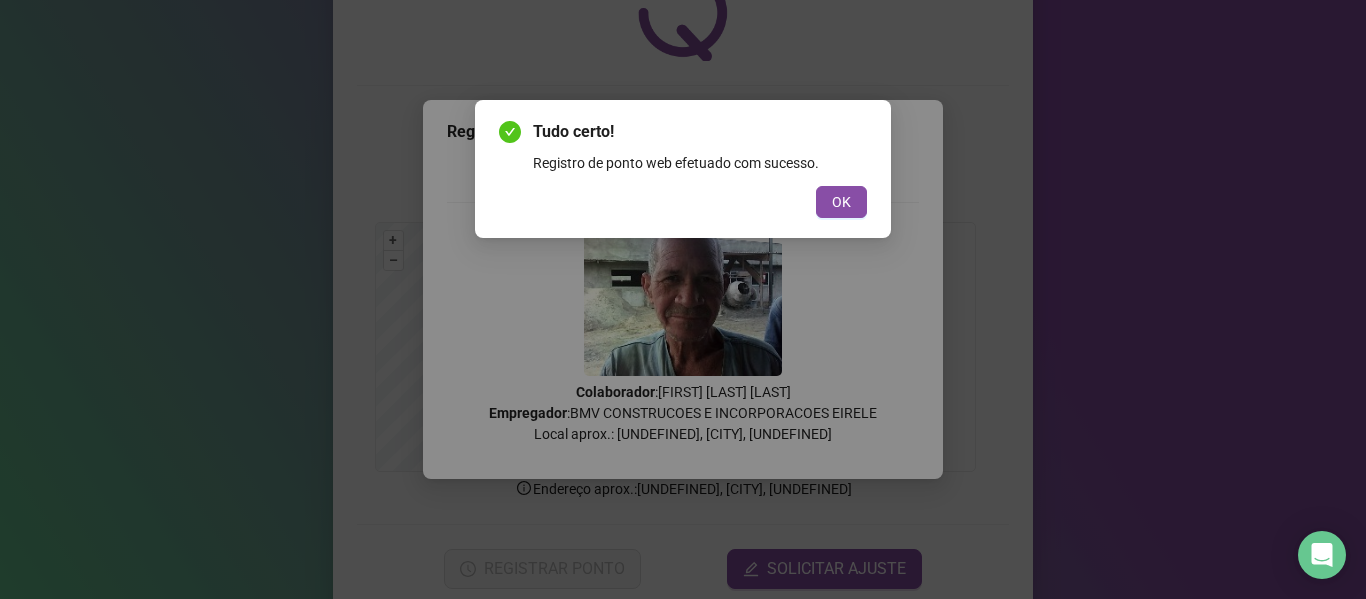 scroll, scrollTop: 0, scrollLeft: 0, axis: both 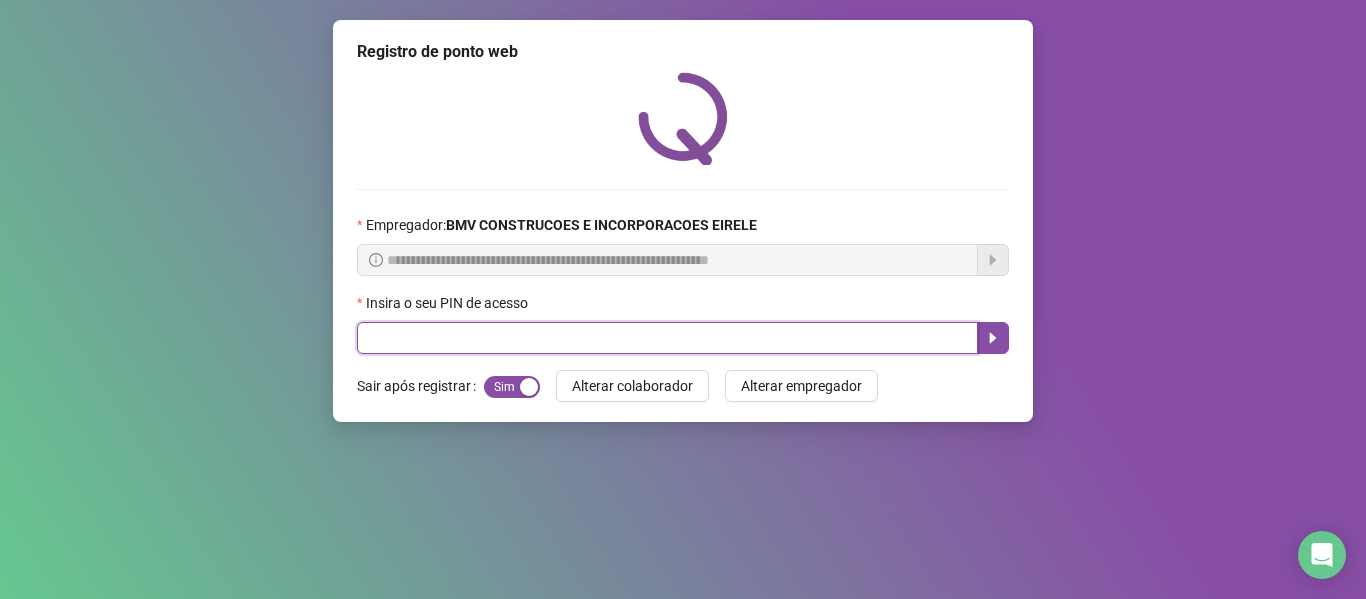 click at bounding box center (667, 338) 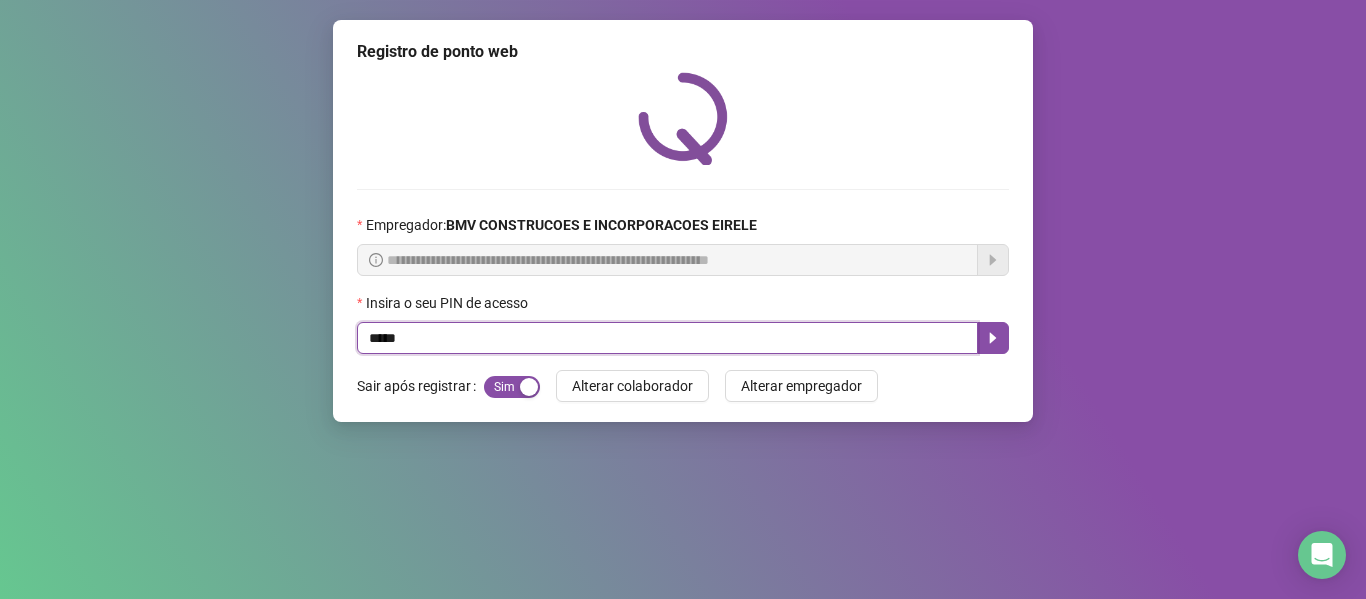 type on "*****" 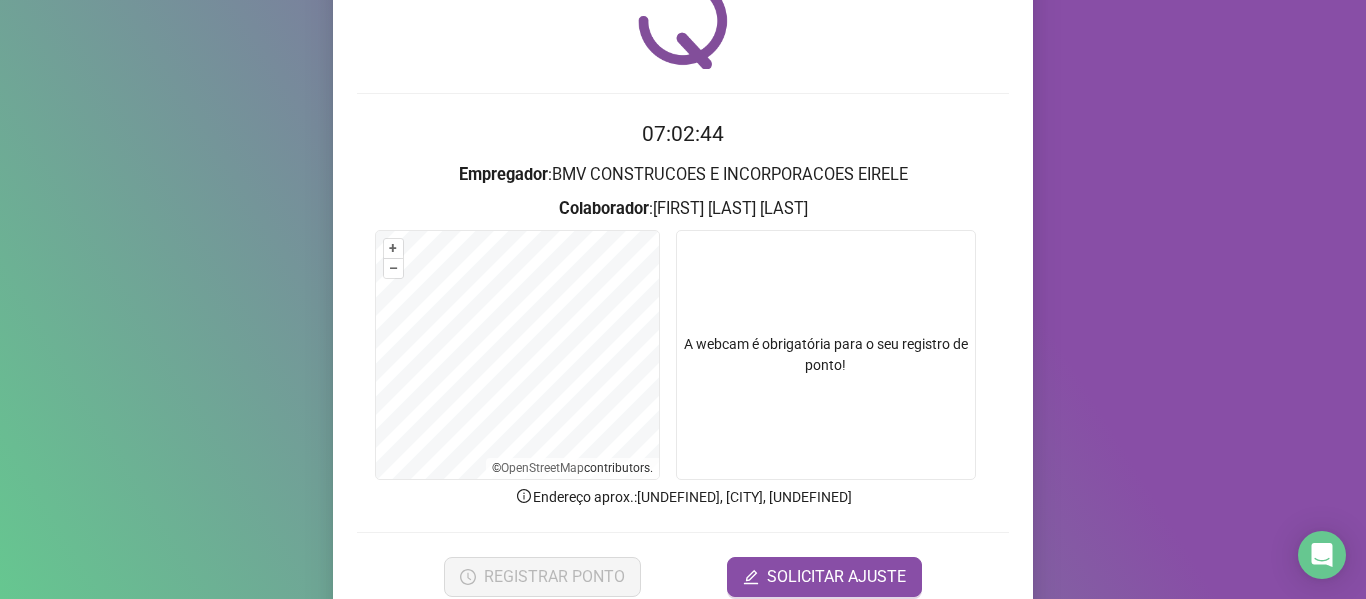 scroll, scrollTop: 182, scrollLeft: 0, axis: vertical 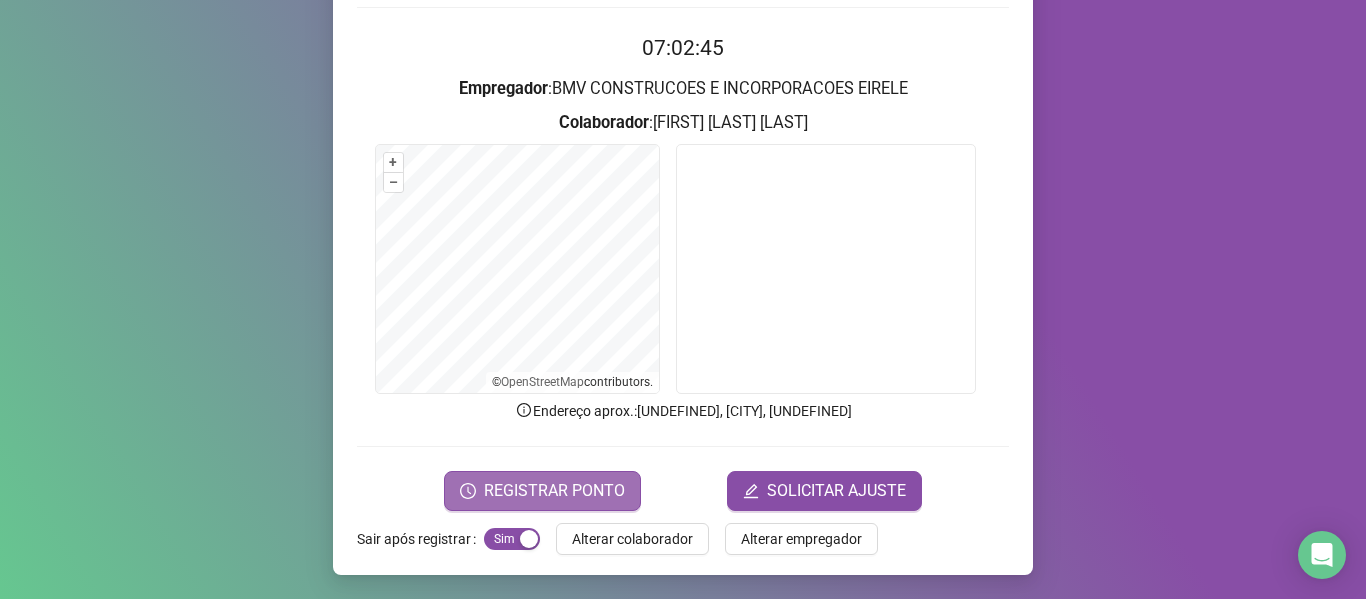 click on "REGISTRAR PONTO" at bounding box center (554, 491) 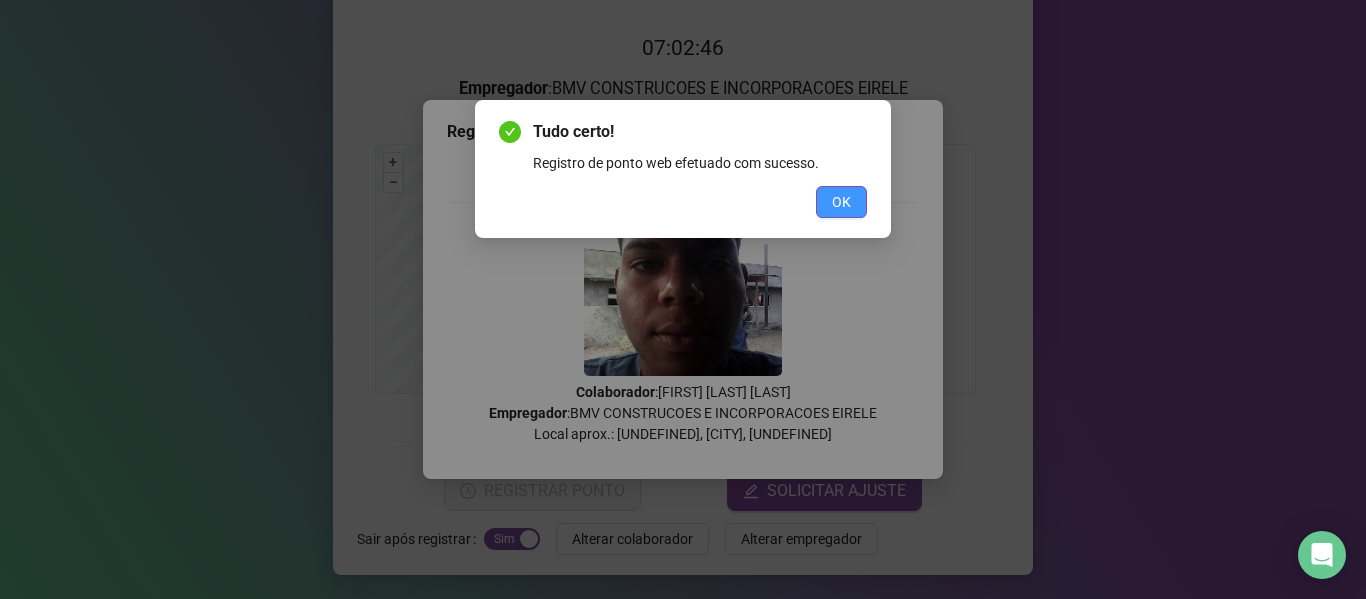 click on "OK" at bounding box center (841, 202) 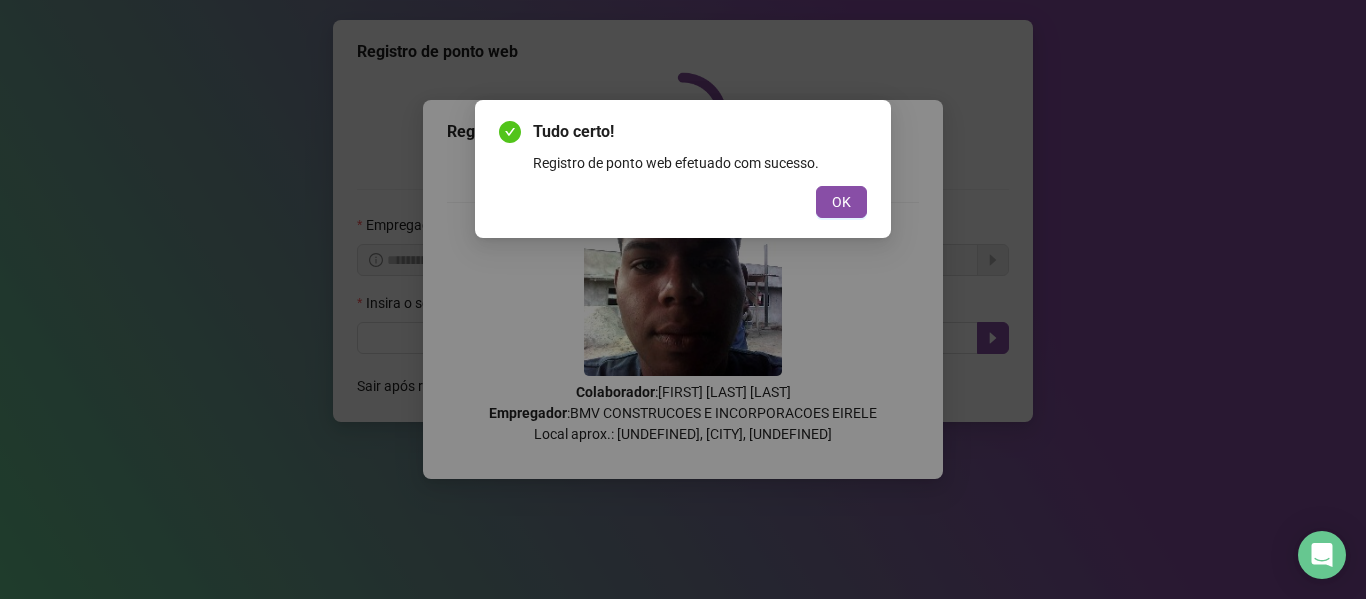 scroll, scrollTop: 0, scrollLeft: 0, axis: both 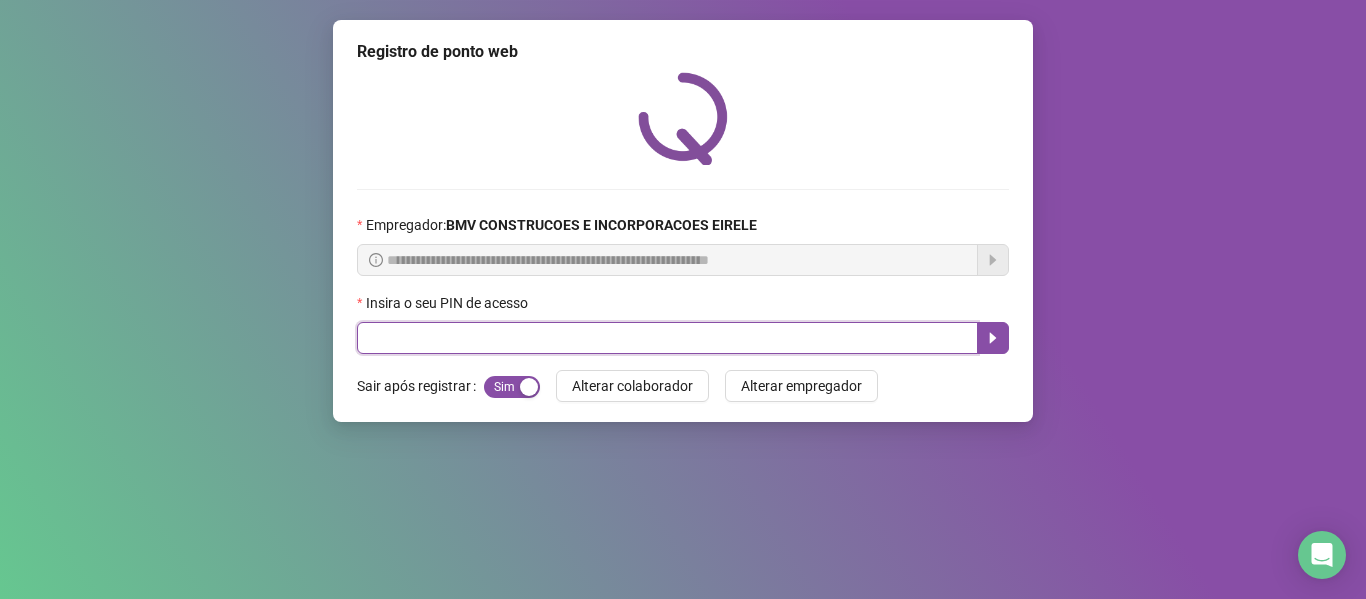 click at bounding box center [667, 338] 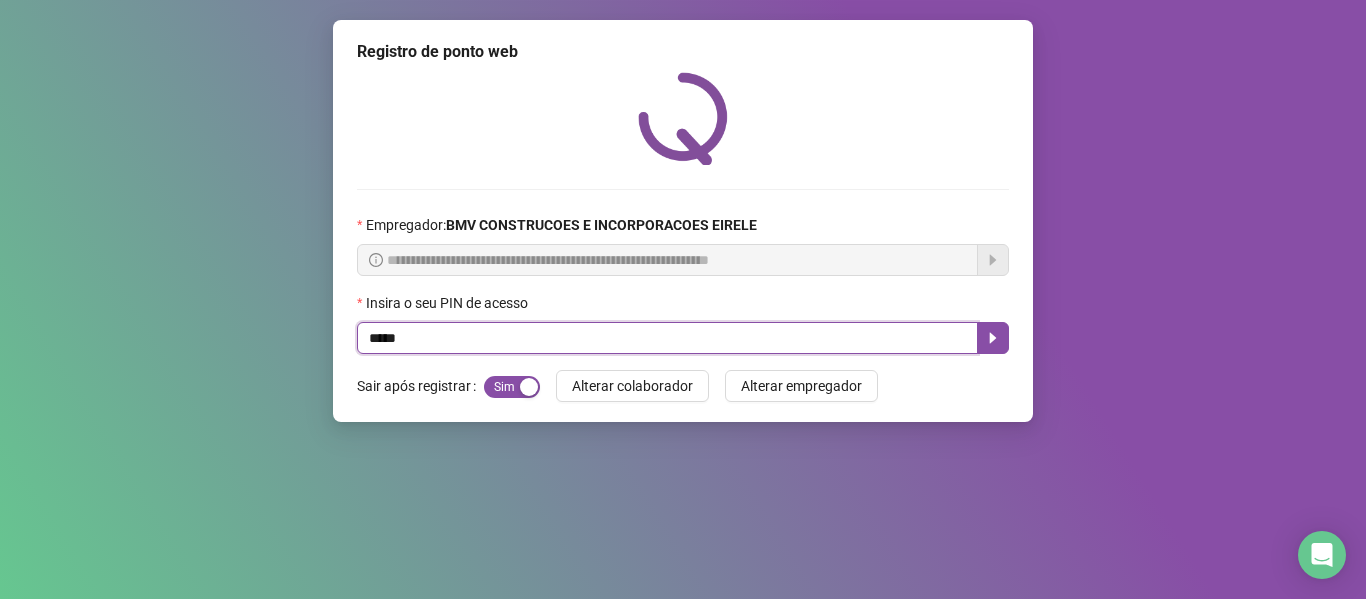 type on "*****" 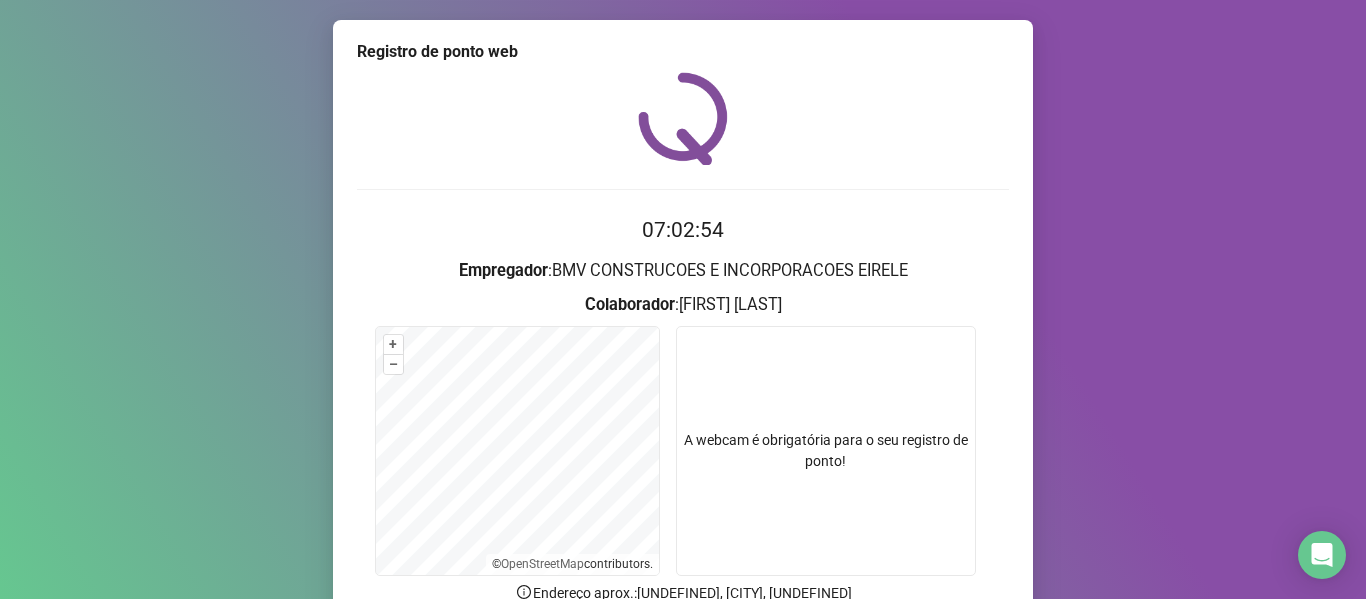 scroll, scrollTop: 182, scrollLeft: 0, axis: vertical 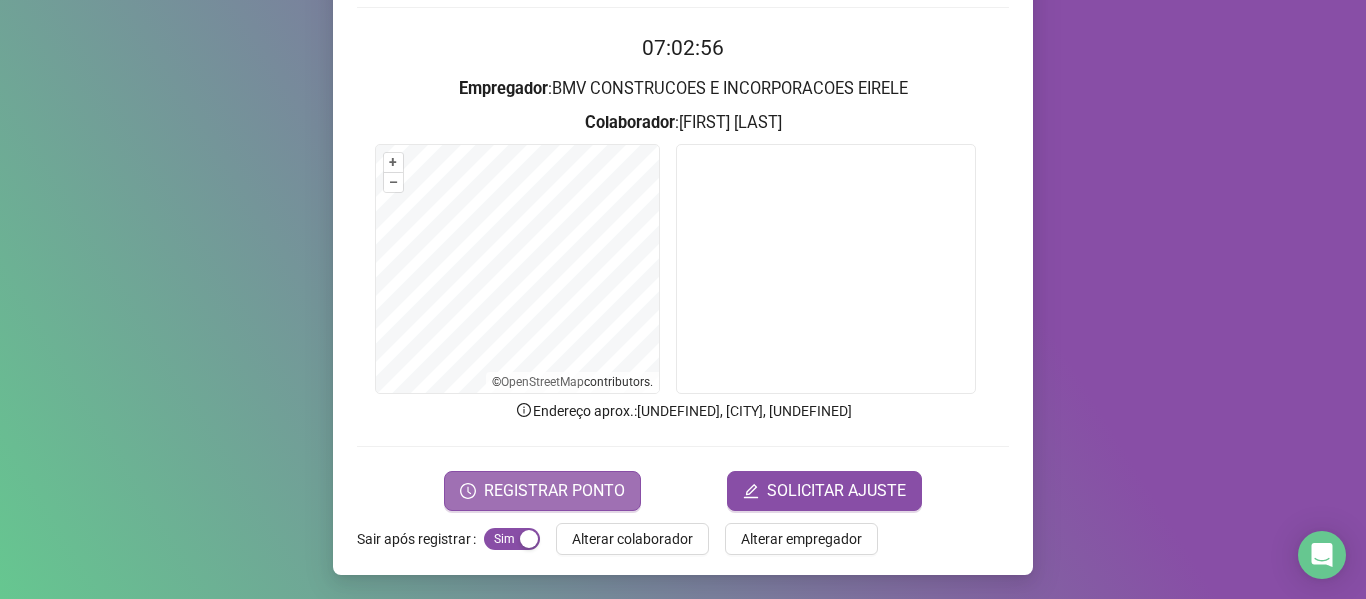 click on "REGISTRAR PONTO" at bounding box center [554, 491] 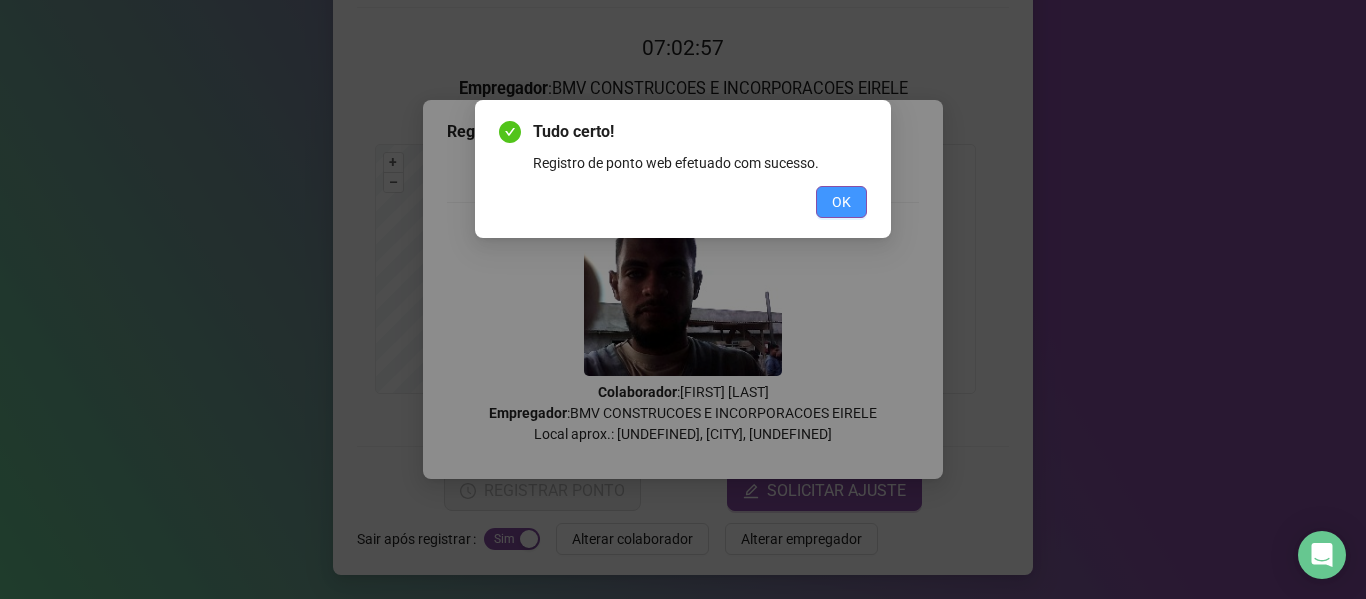 click on "OK" at bounding box center [841, 202] 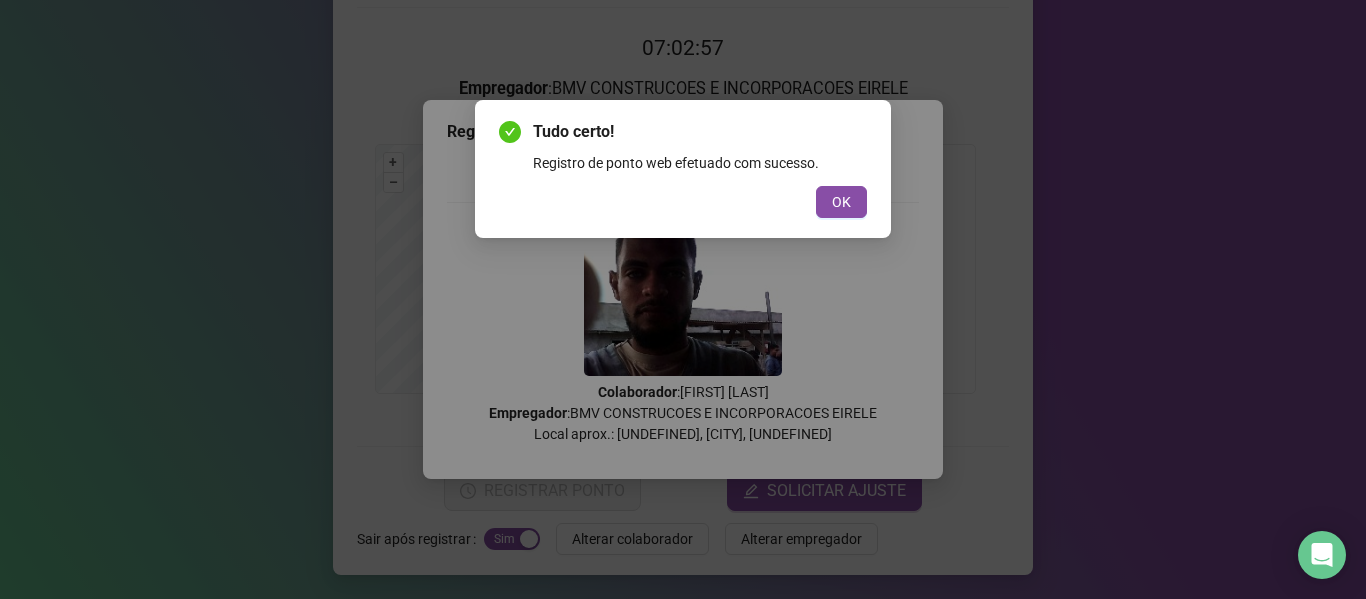 scroll, scrollTop: 0, scrollLeft: 0, axis: both 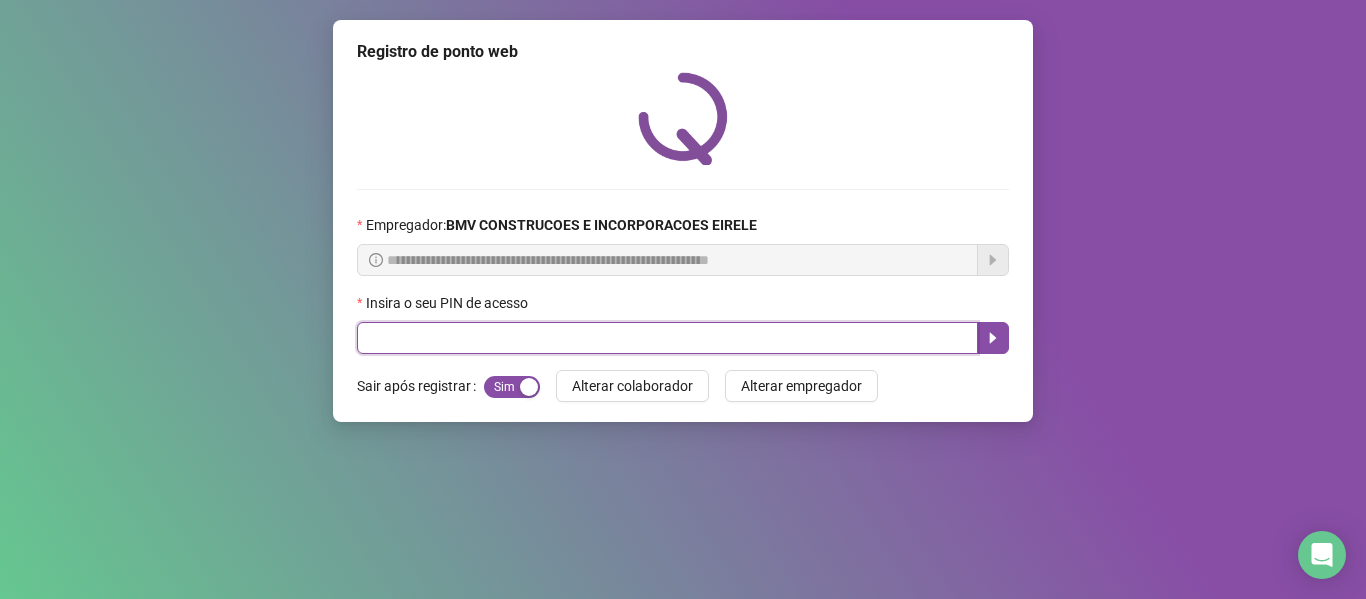 click at bounding box center [667, 338] 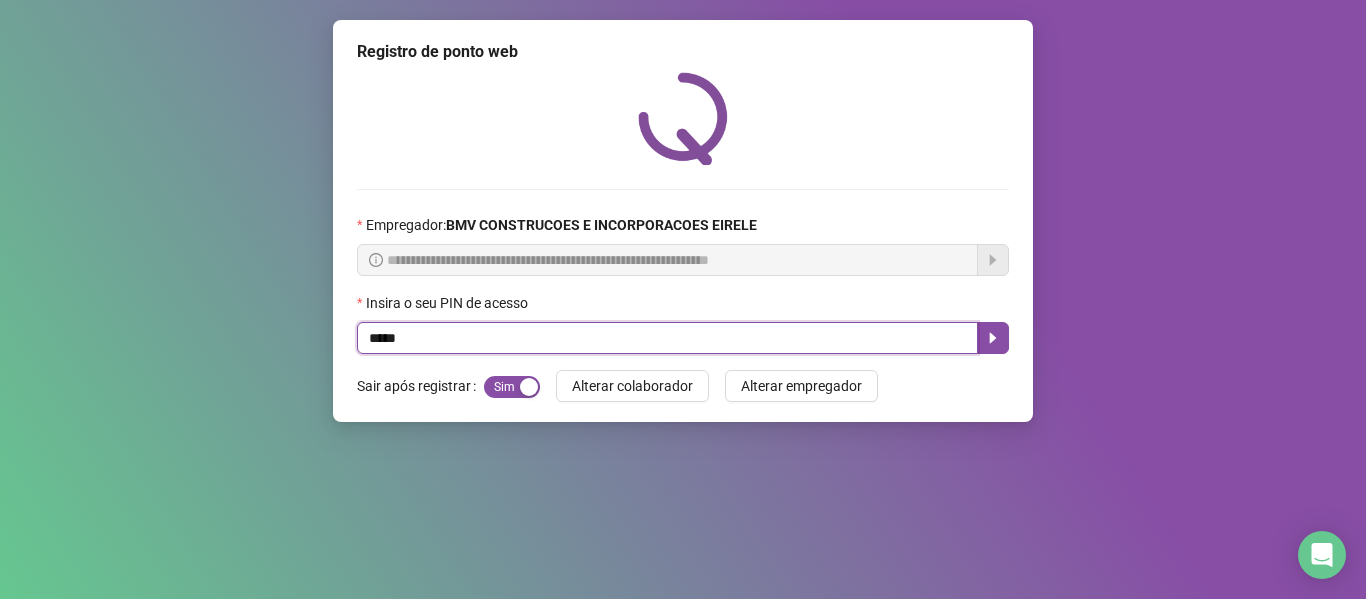 type on "*****" 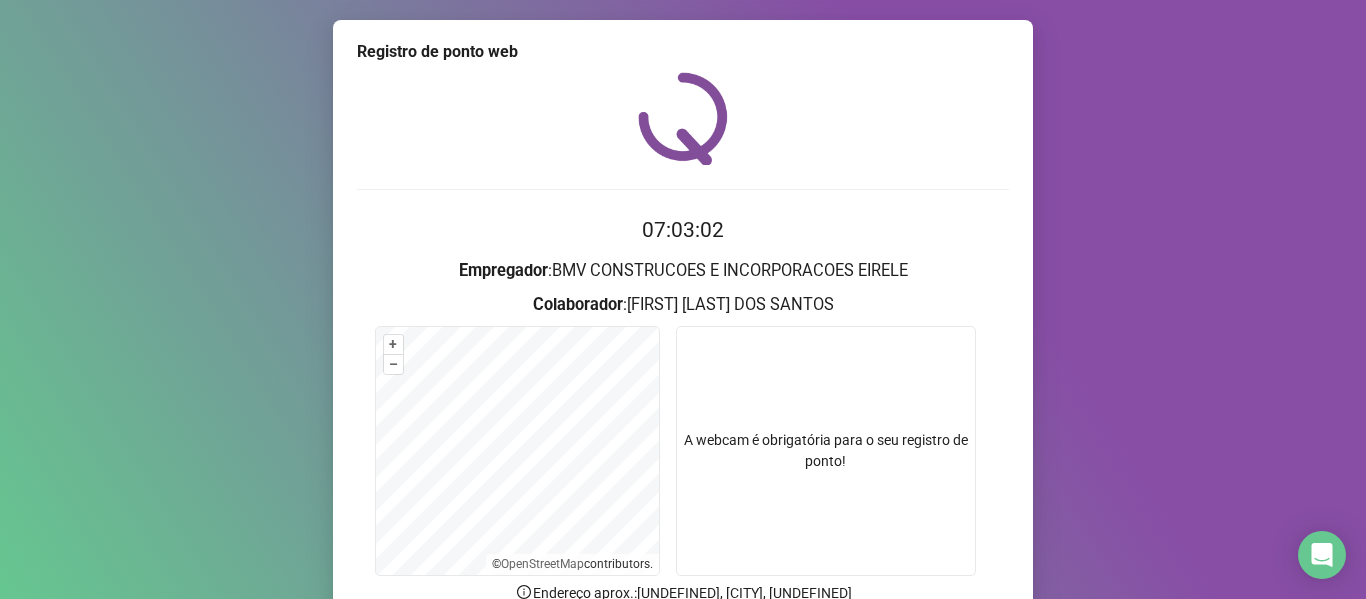scroll, scrollTop: 182, scrollLeft: 0, axis: vertical 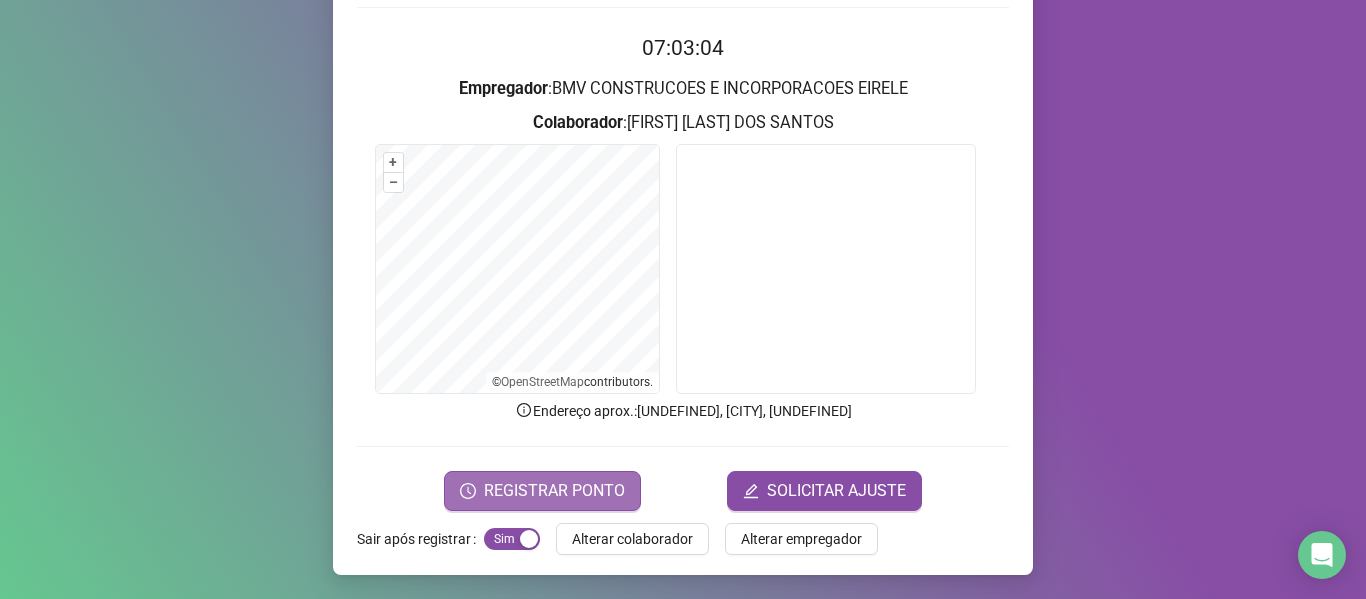 click on "REGISTRAR PONTO" at bounding box center [542, 491] 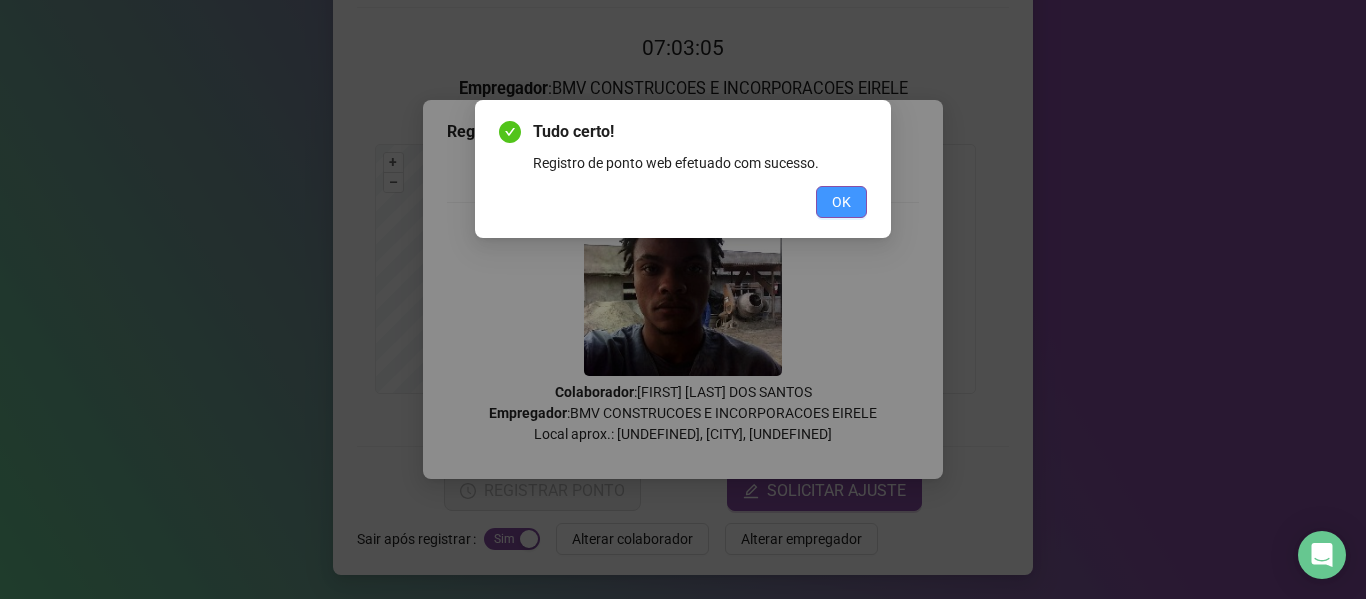 click on "OK" at bounding box center [841, 202] 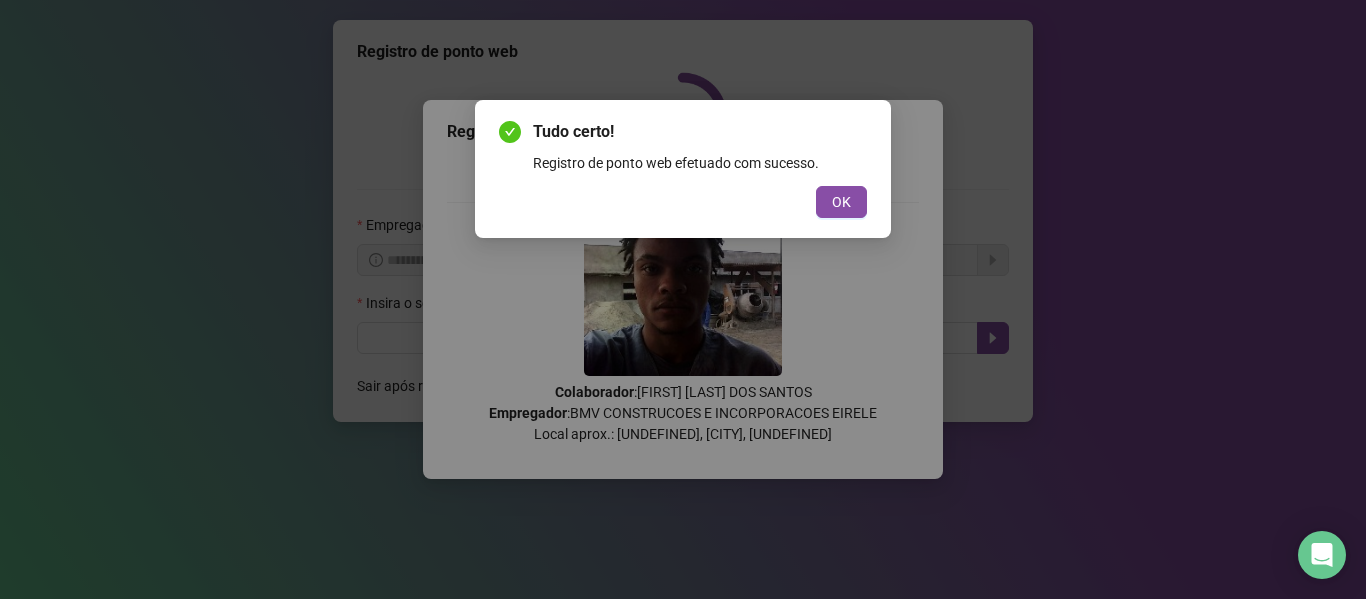 scroll, scrollTop: 0, scrollLeft: 0, axis: both 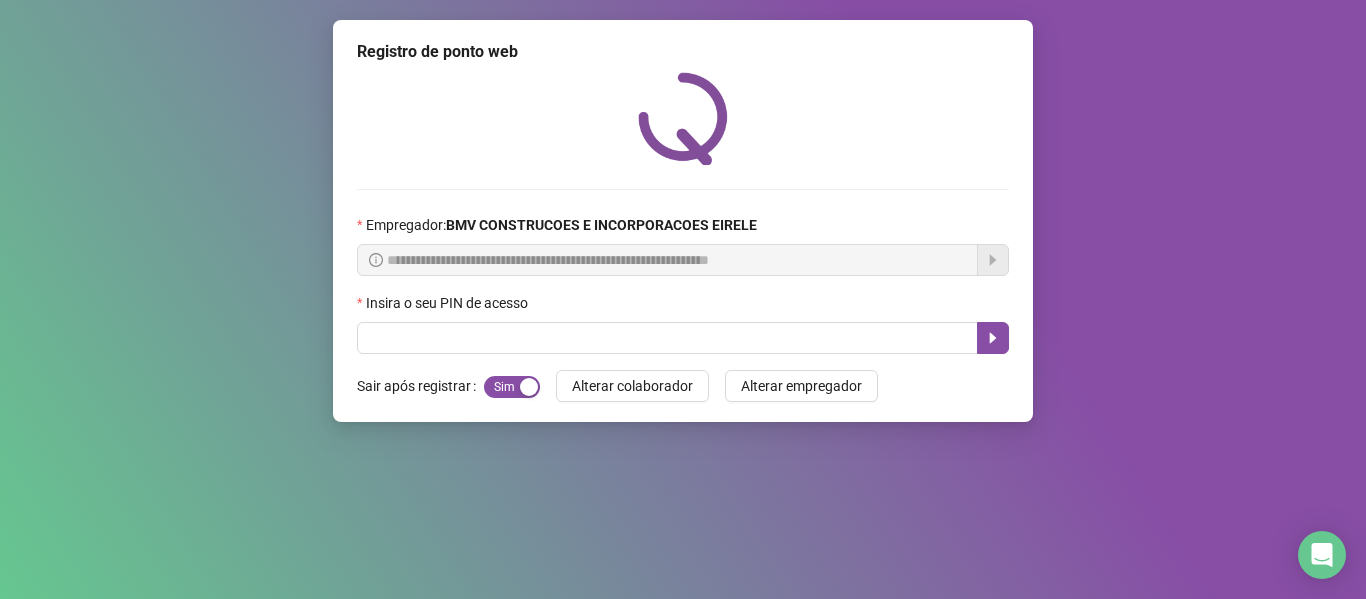 click on "**********" at bounding box center (683, 221) 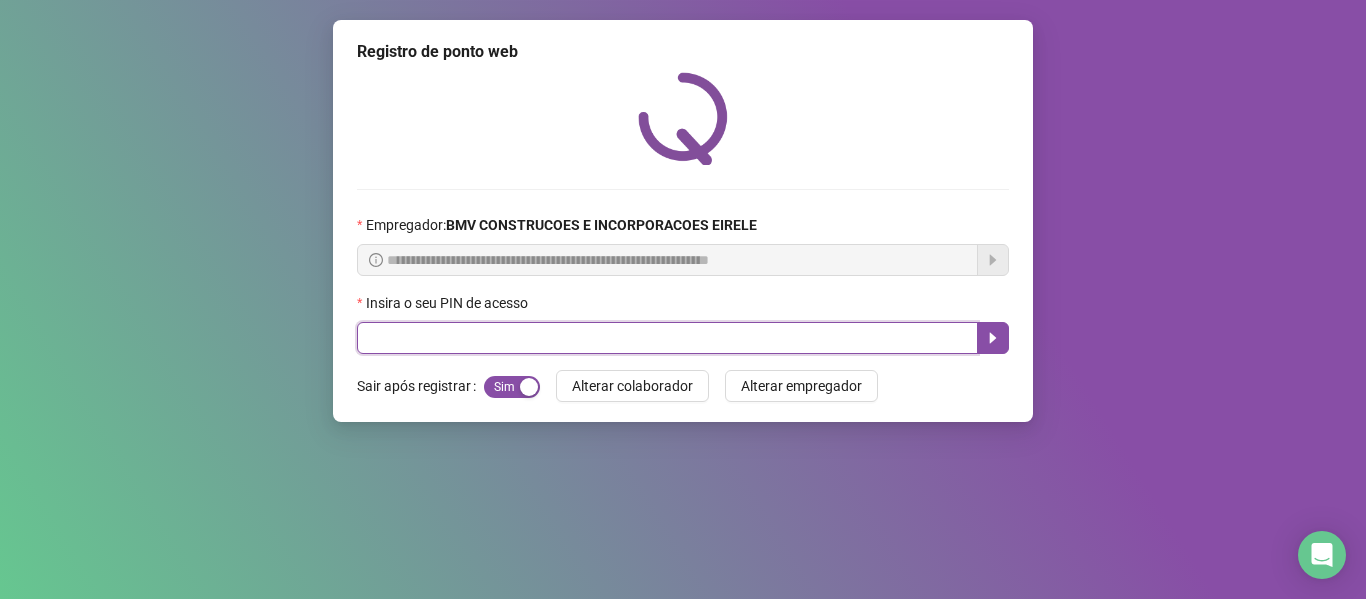 click at bounding box center [667, 338] 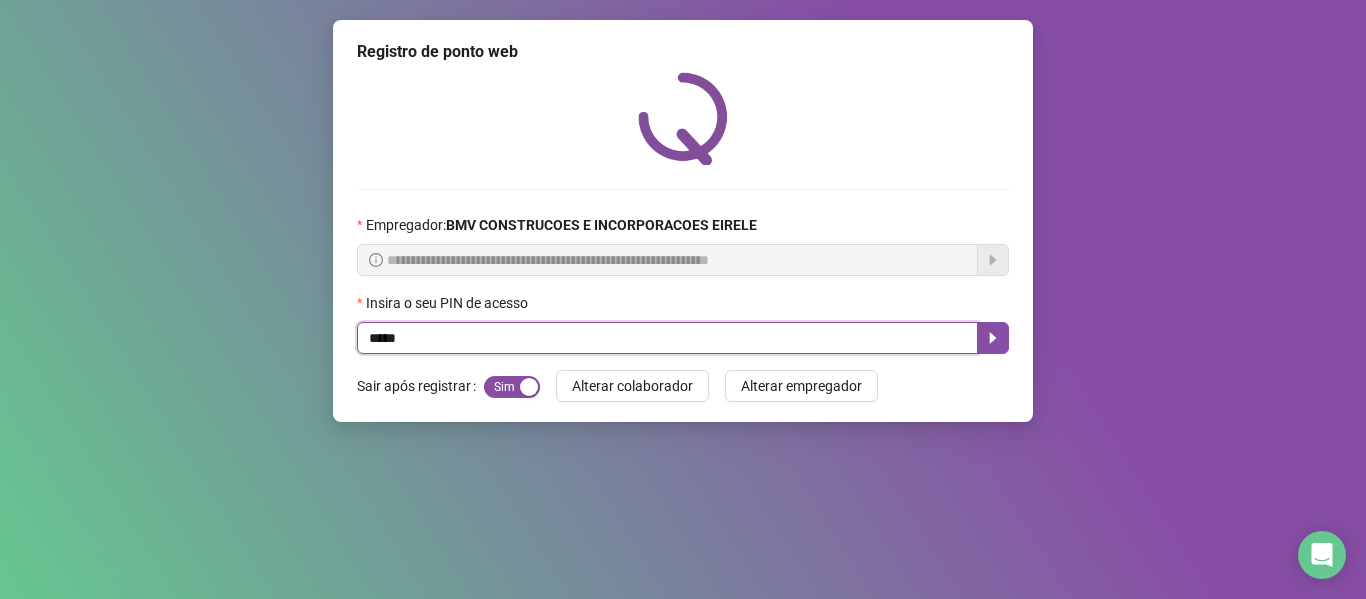 type on "*****" 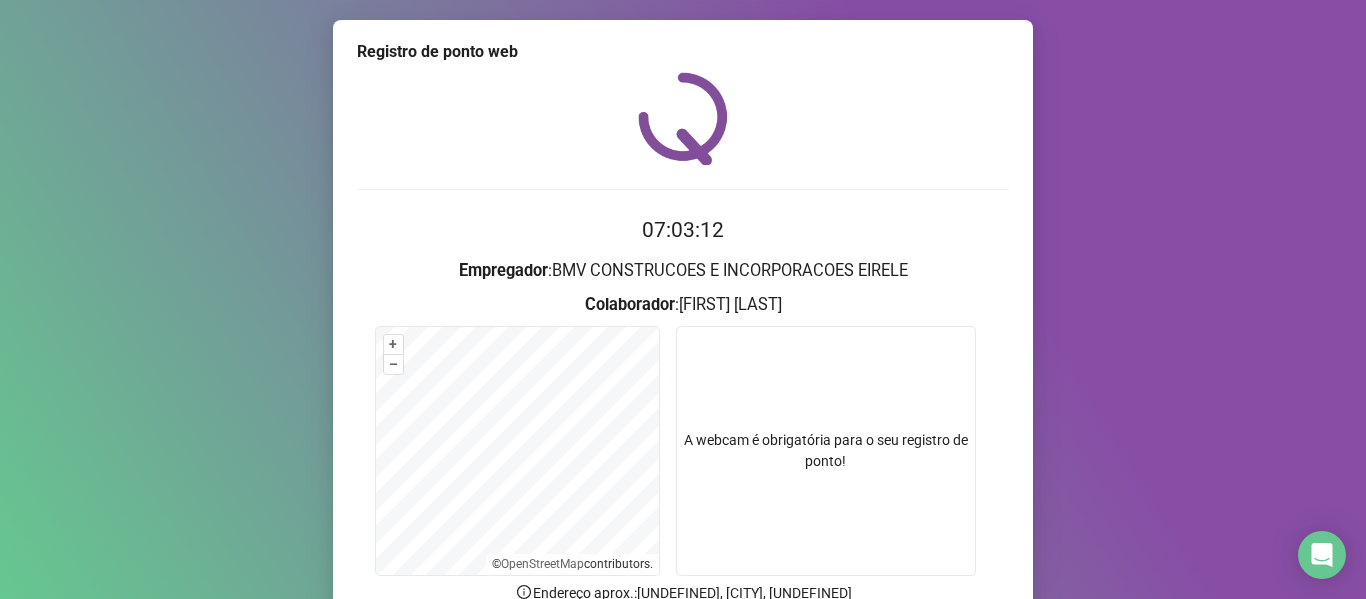 scroll, scrollTop: 182, scrollLeft: 0, axis: vertical 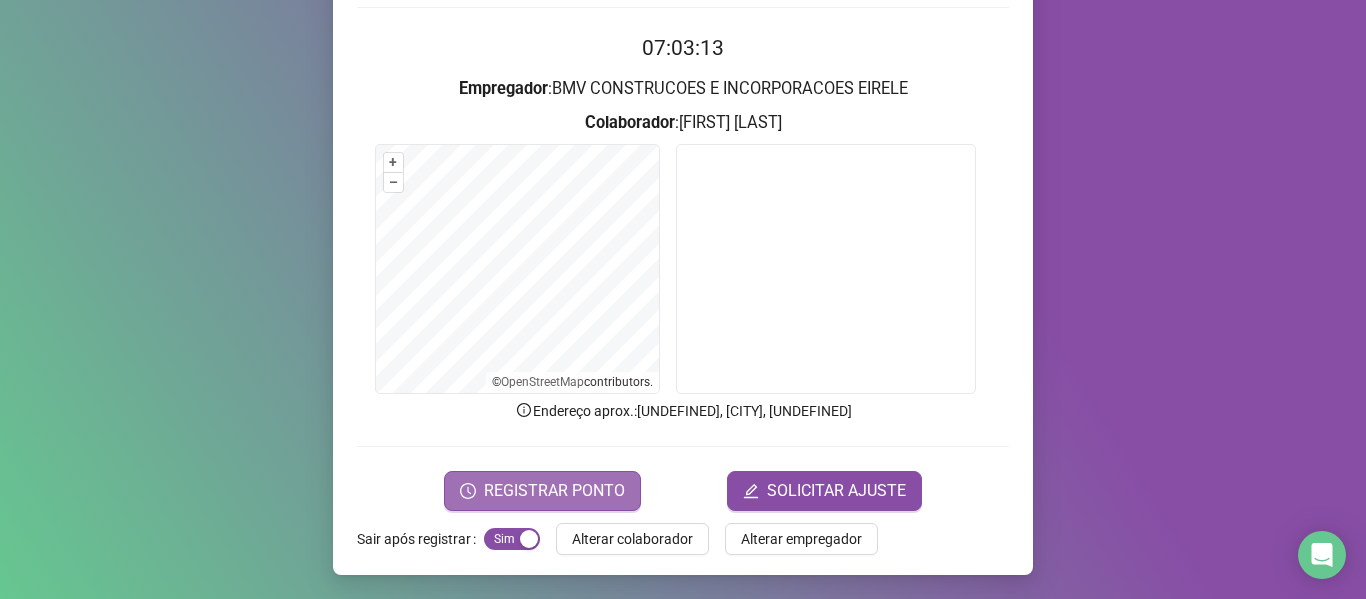 click on "REGISTRAR PONTO" at bounding box center [554, 491] 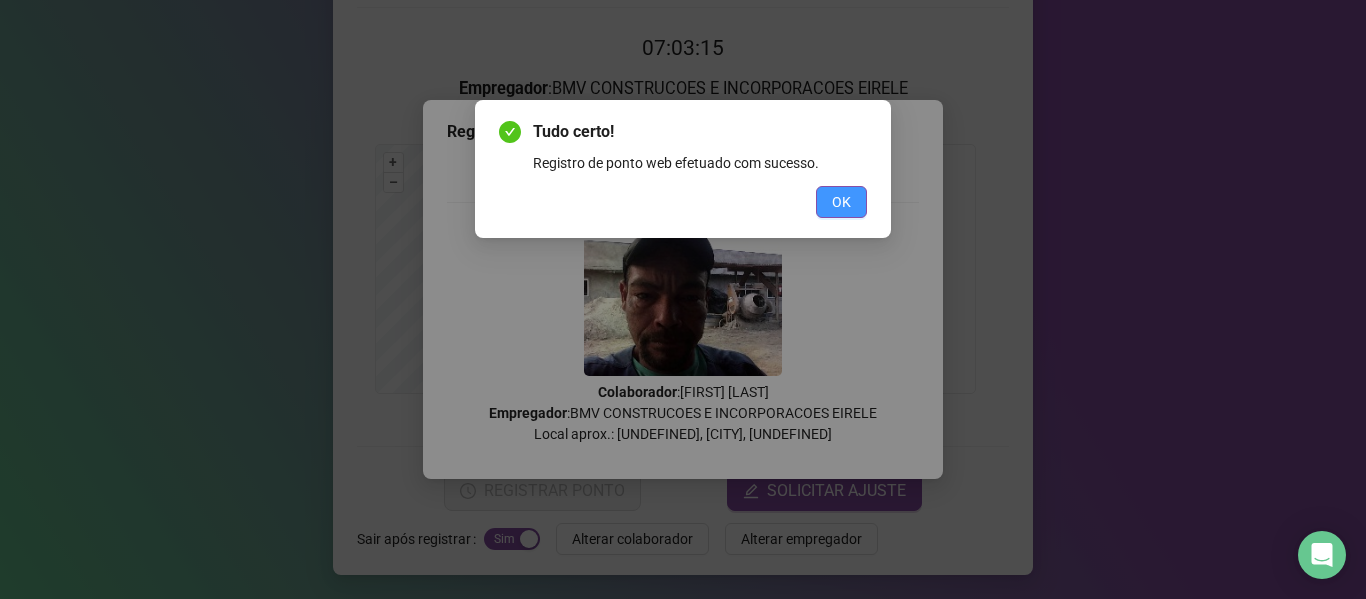 click on "OK" at bounding box center (841, 202) 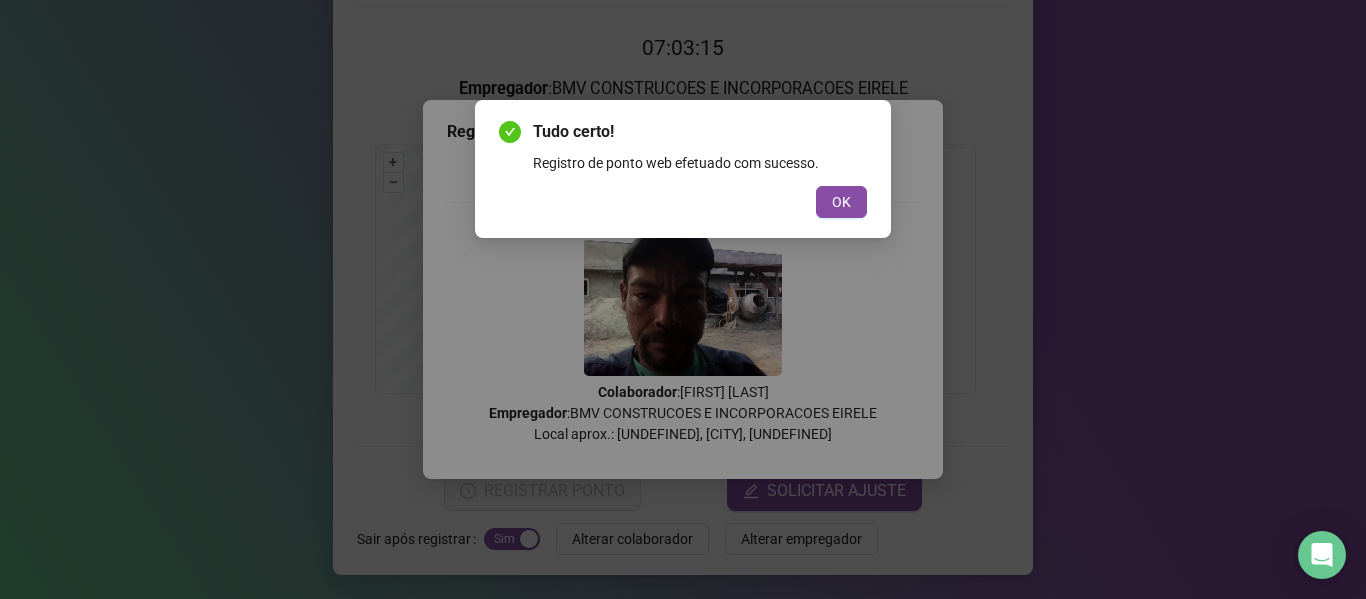 scroll, scrollTop: 0, scrollLeft: 0, axis: both 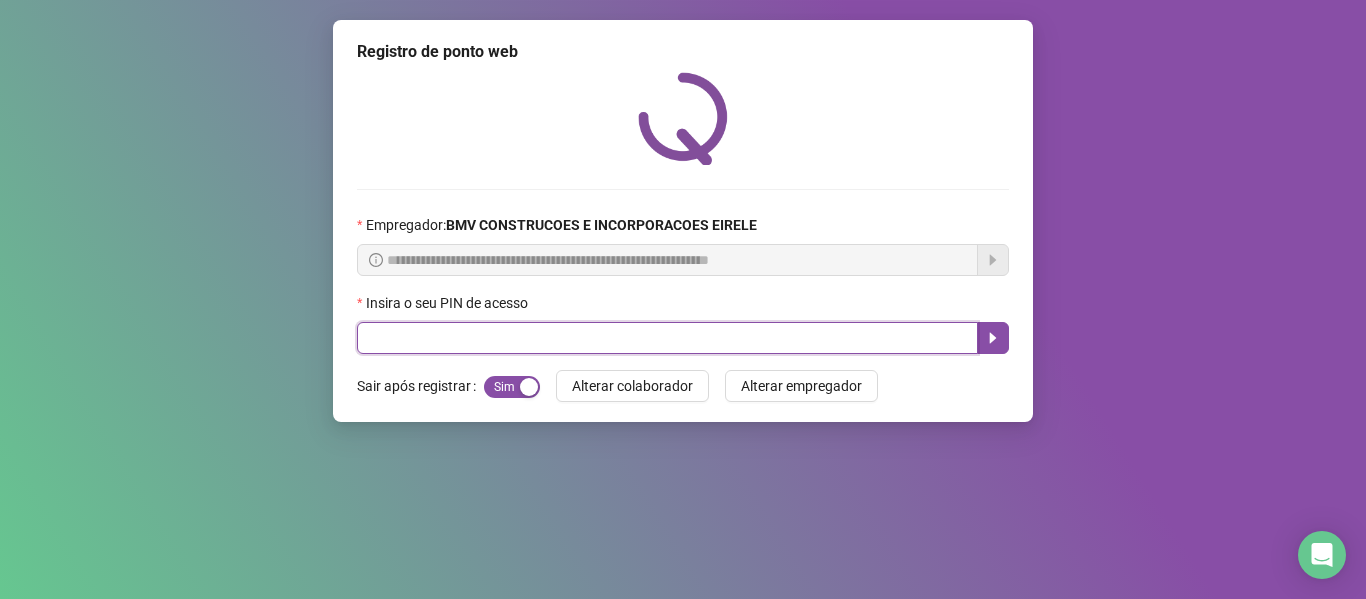 click at bounding box center [667, 338] 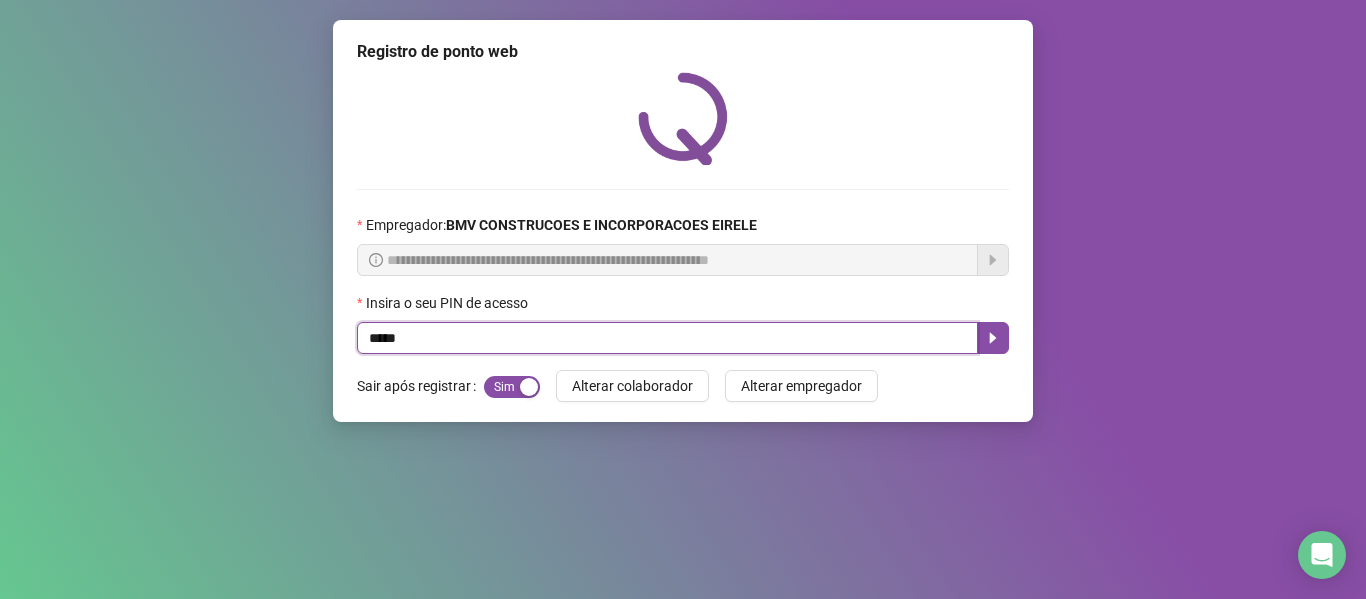 type on "*****" 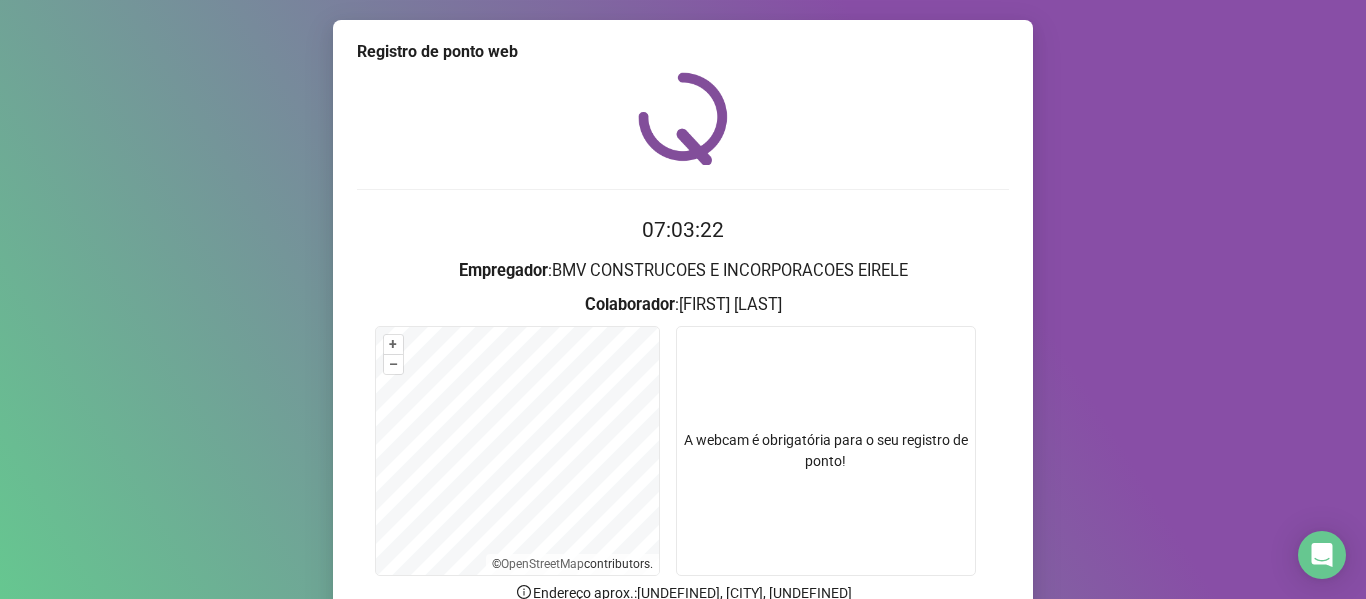 scroll, scrollTop: 182, scrollLeft: 0, axis: vertical 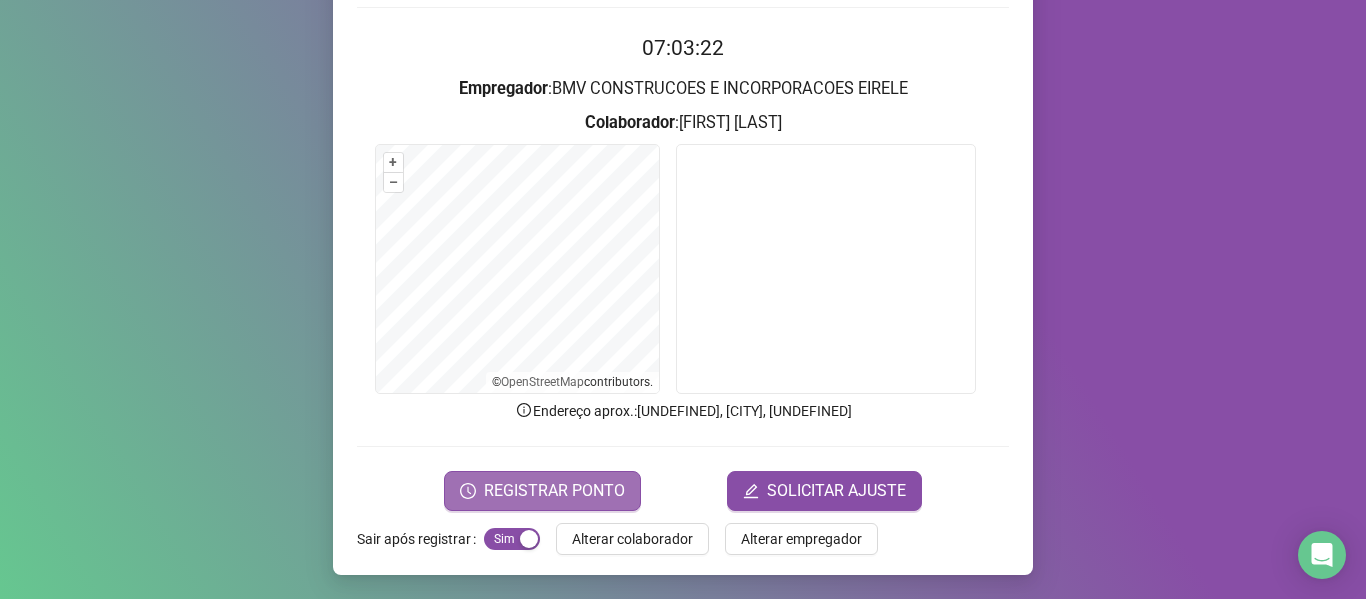 click on "REGISTRAR PONTO" at bounding box center (554, 491) 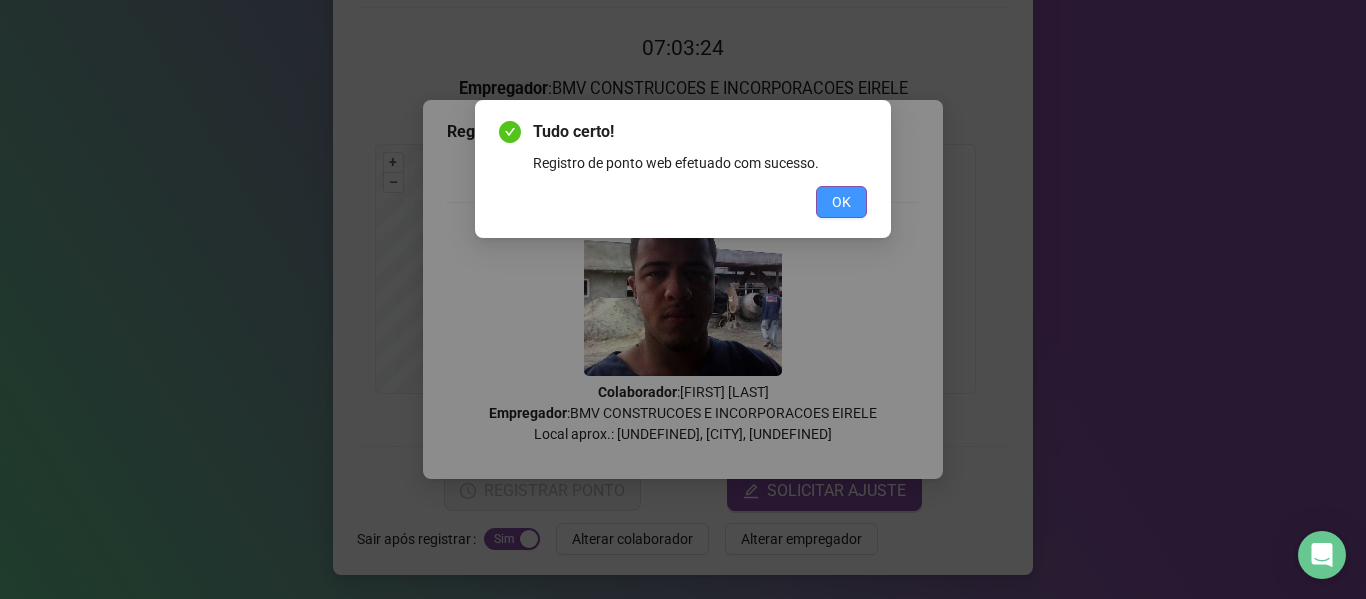 click on "OK" at bounding box center (841, 202) 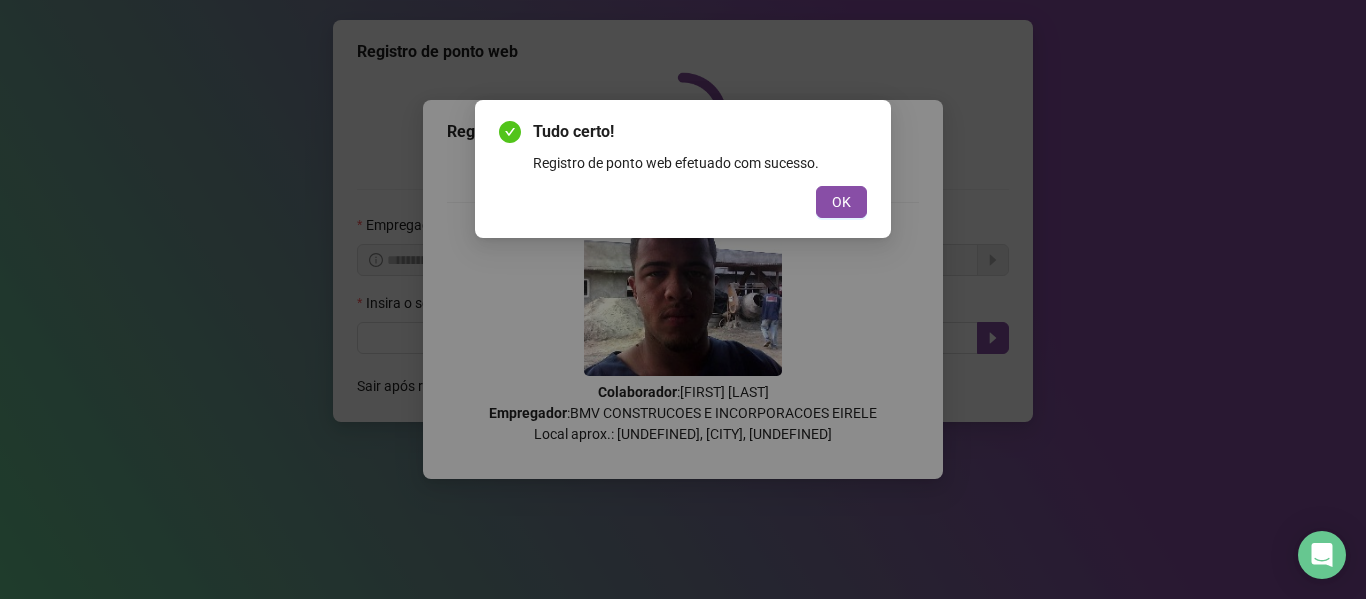 scroll, scrollTop: 0, scrollLeft: 0, axis: both 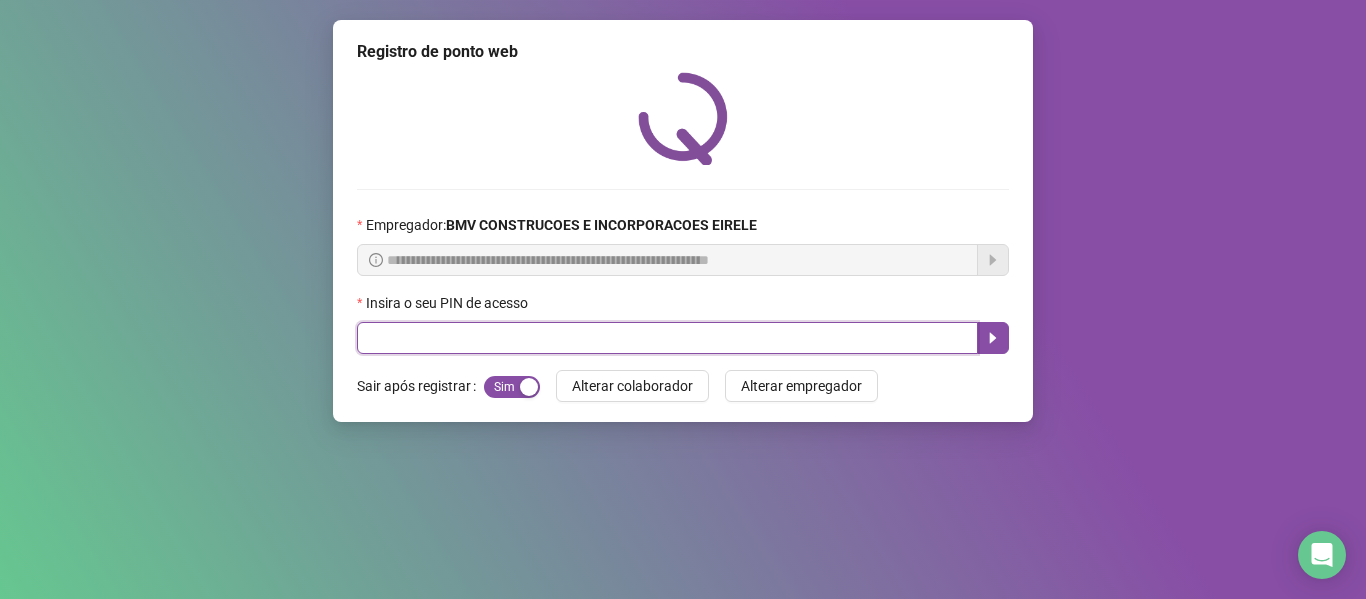 click at bounding box center (667, 338) 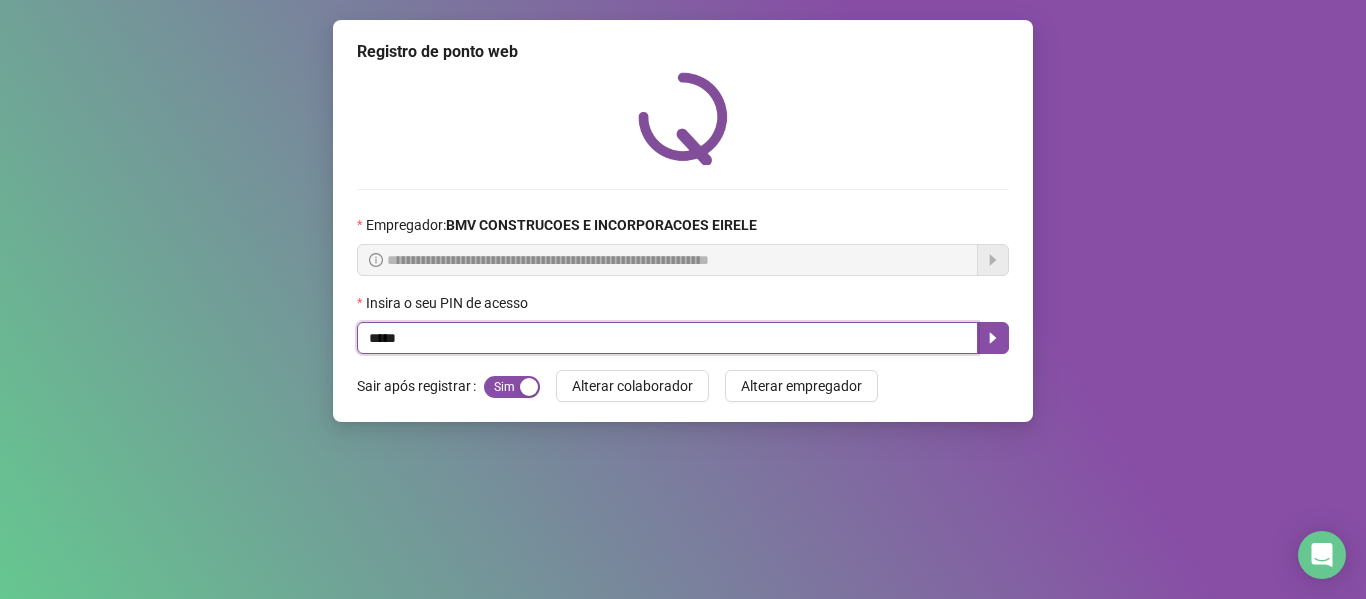 type on "*****" 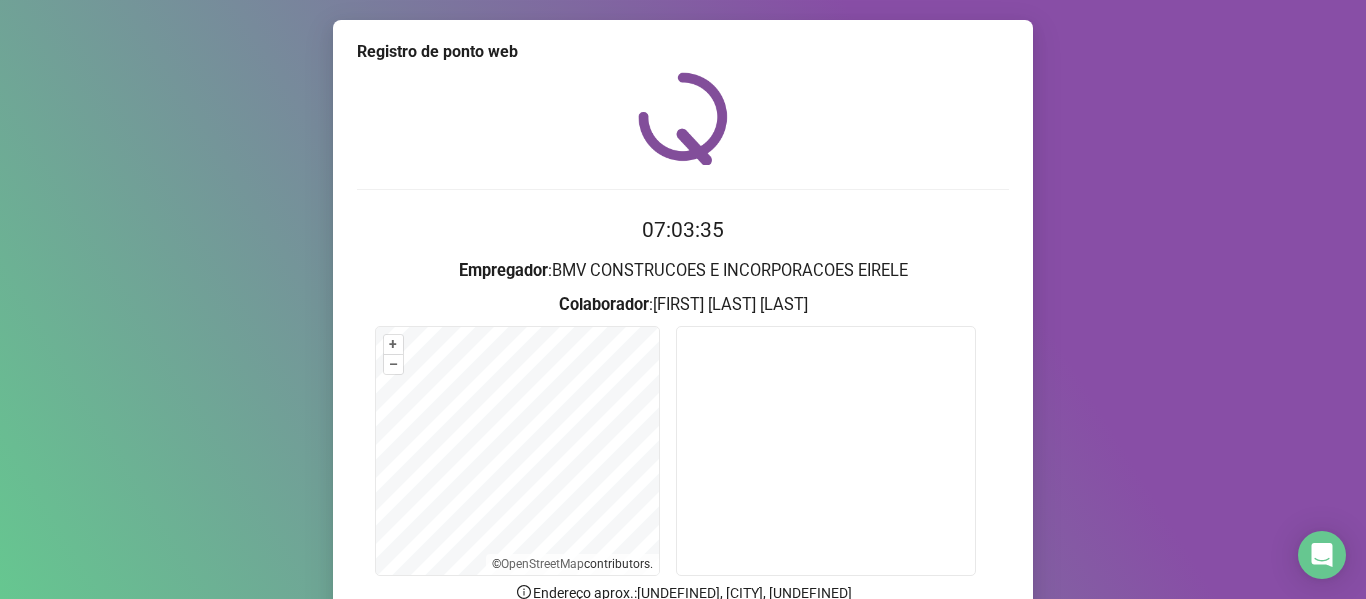 scroll, scrollTop: 182, scrollLeft: 0, axis: vertical 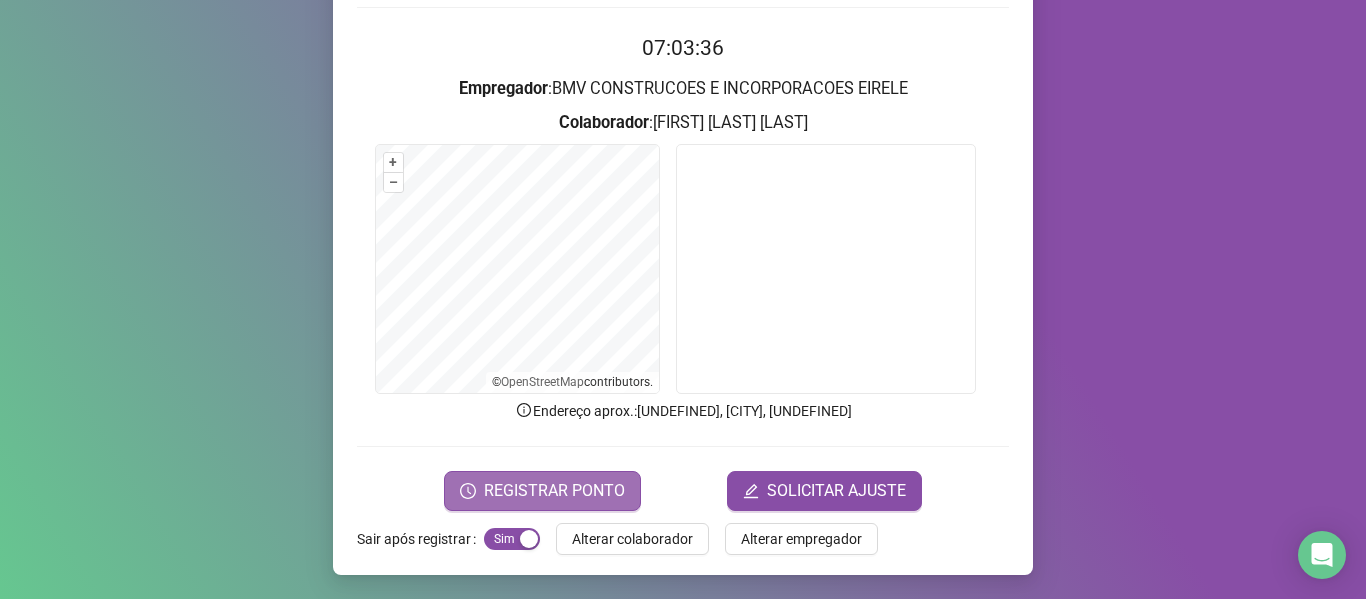 click on "REGISTRAR PONTO" at bounding box center [554, 491] 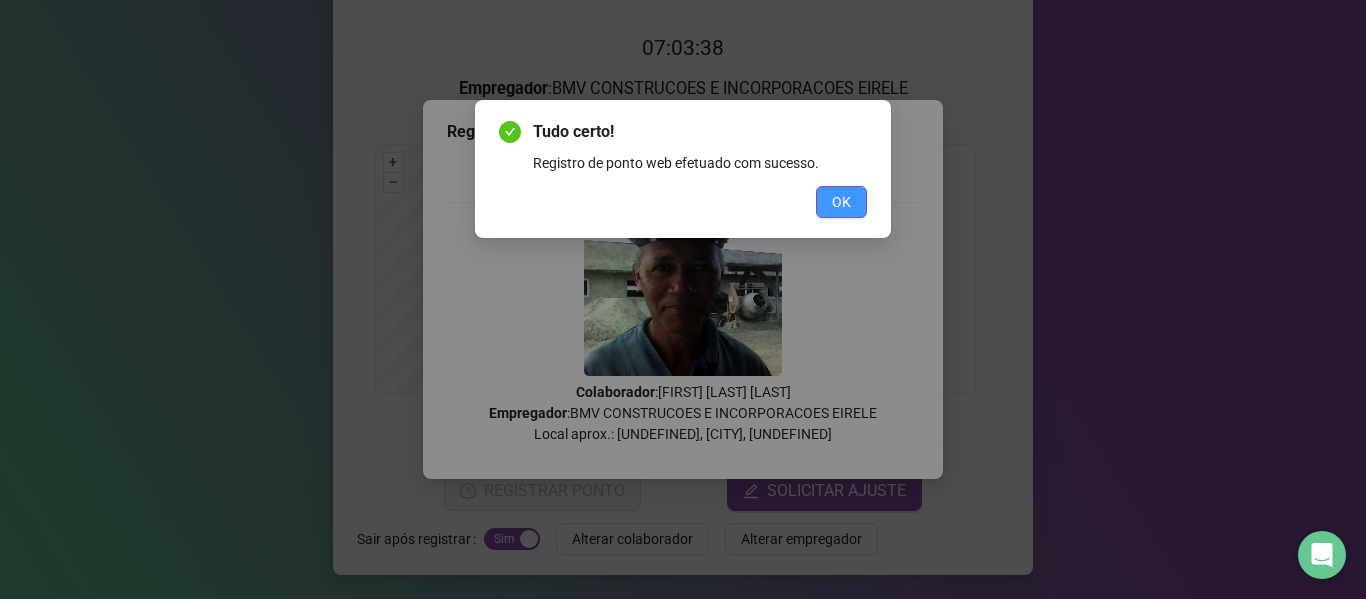 click on "OK" at bounding box center [841, 202] 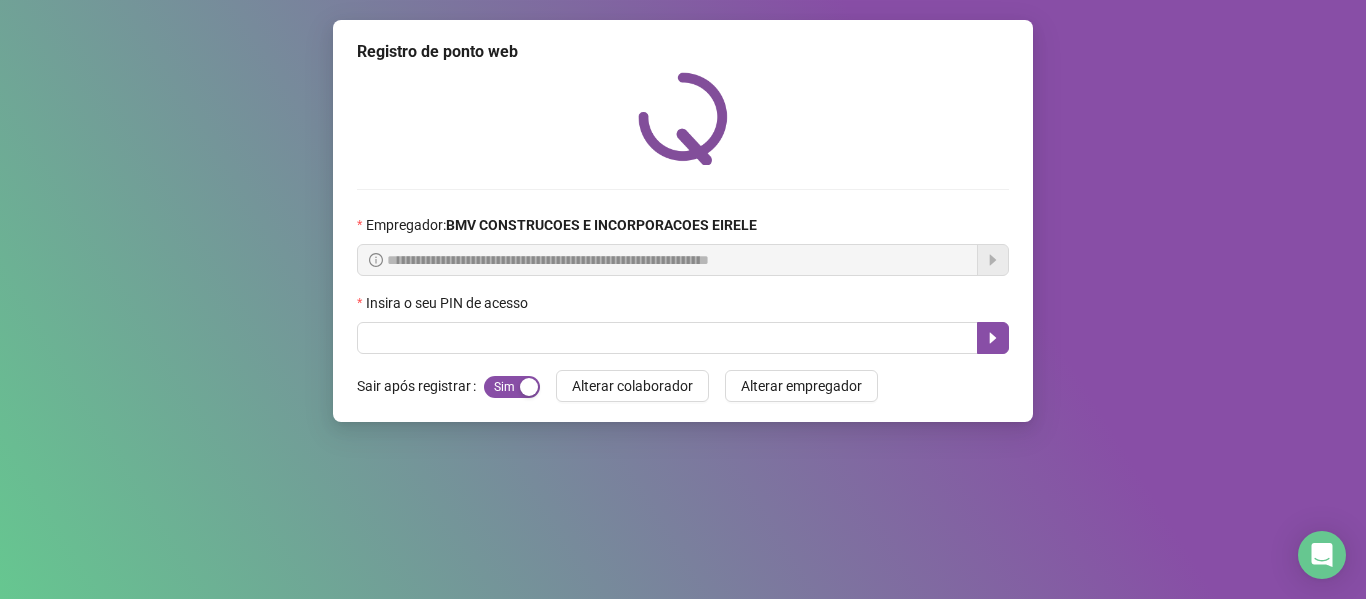 scroll, scrollTop: 0, scrollLeft: 0, axis: both 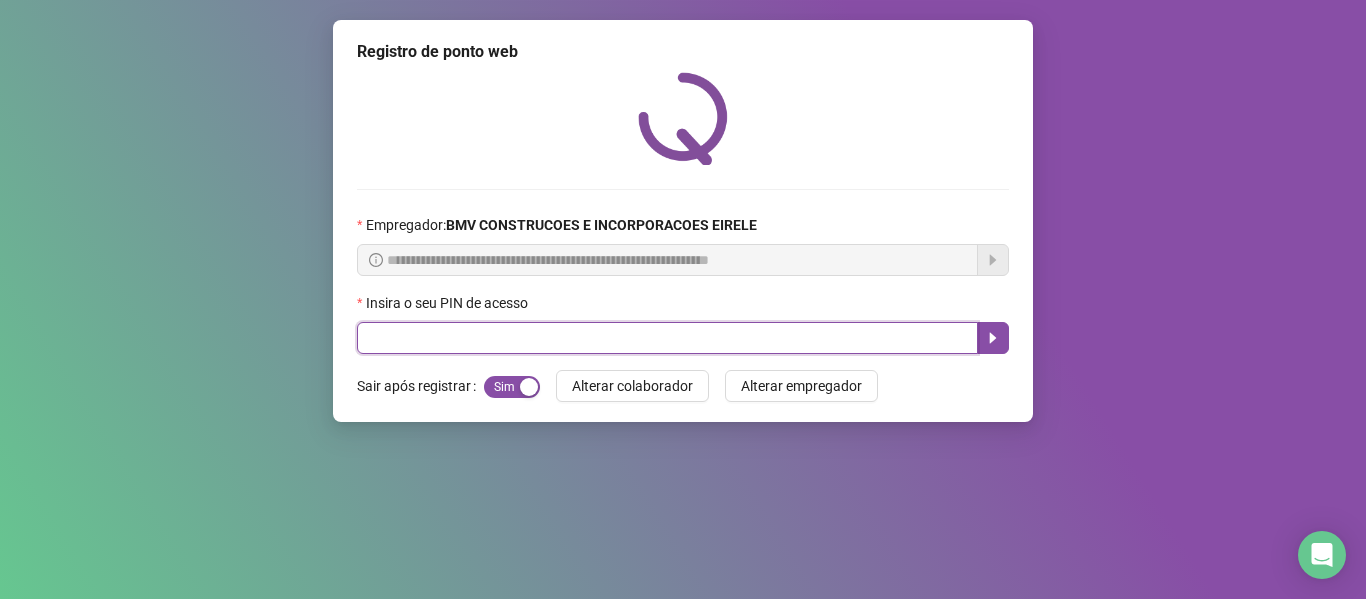 click at bounding box center (667, 338) 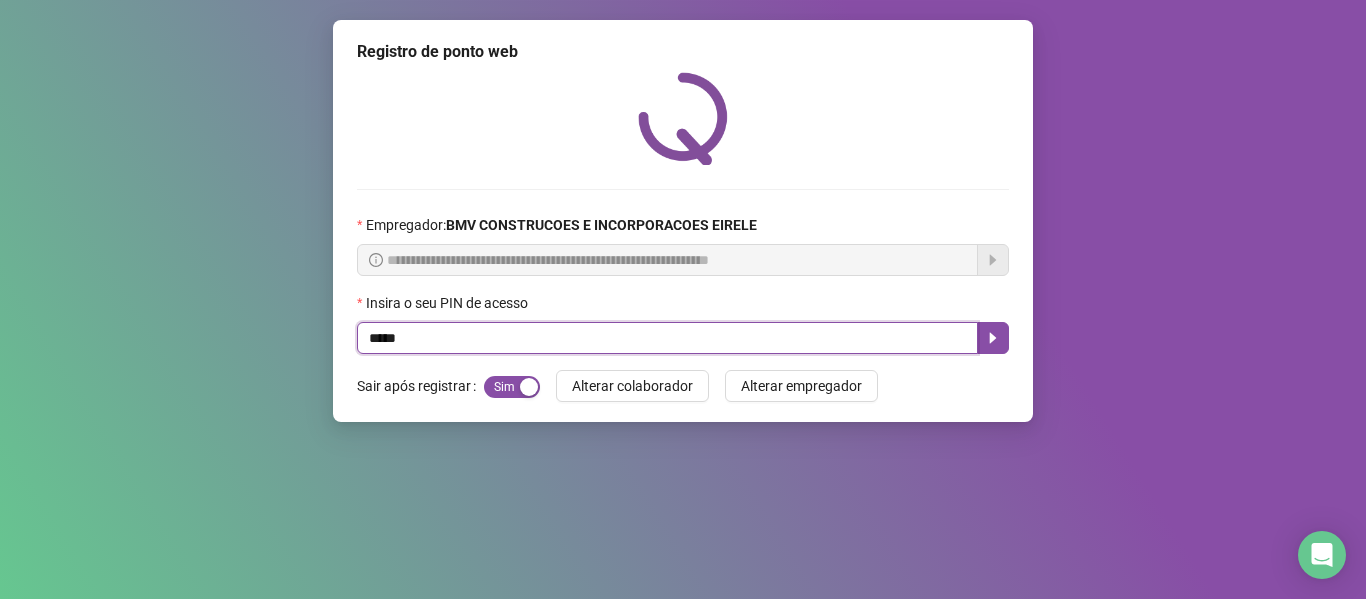 type on "*****" 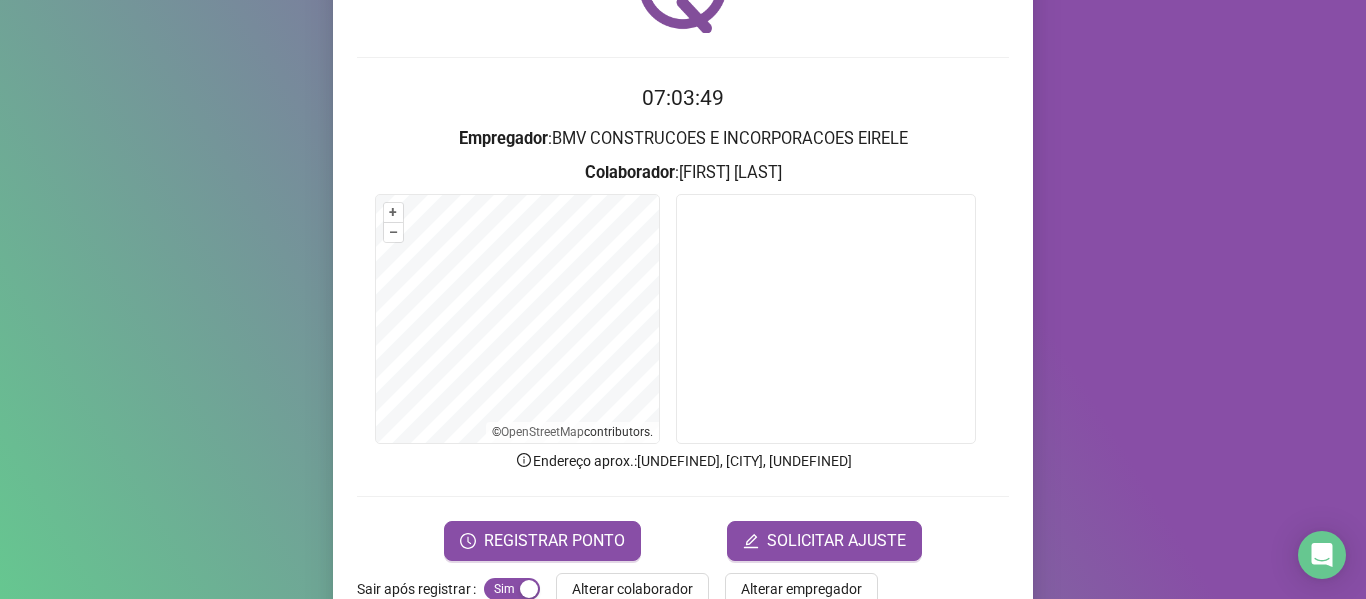 scroll, scrollTop: 182, scrollLeft: 0, axis: vertical 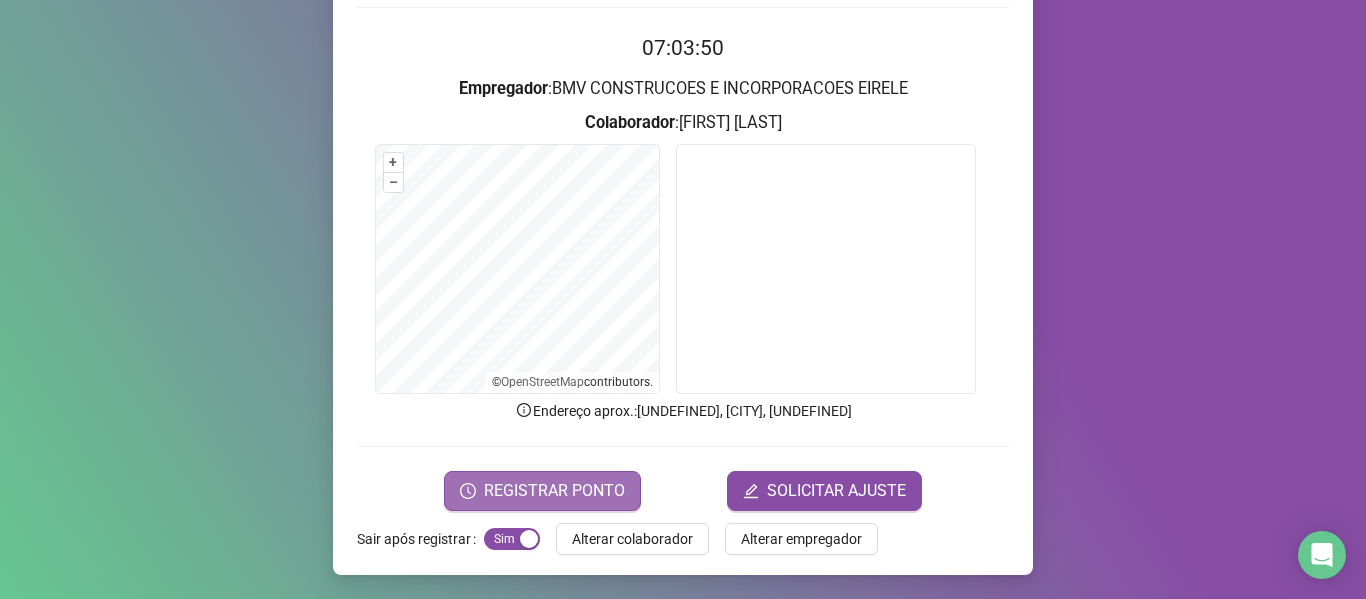 click on "REGISTRAR PONTO" at bounding box center (554, 491) 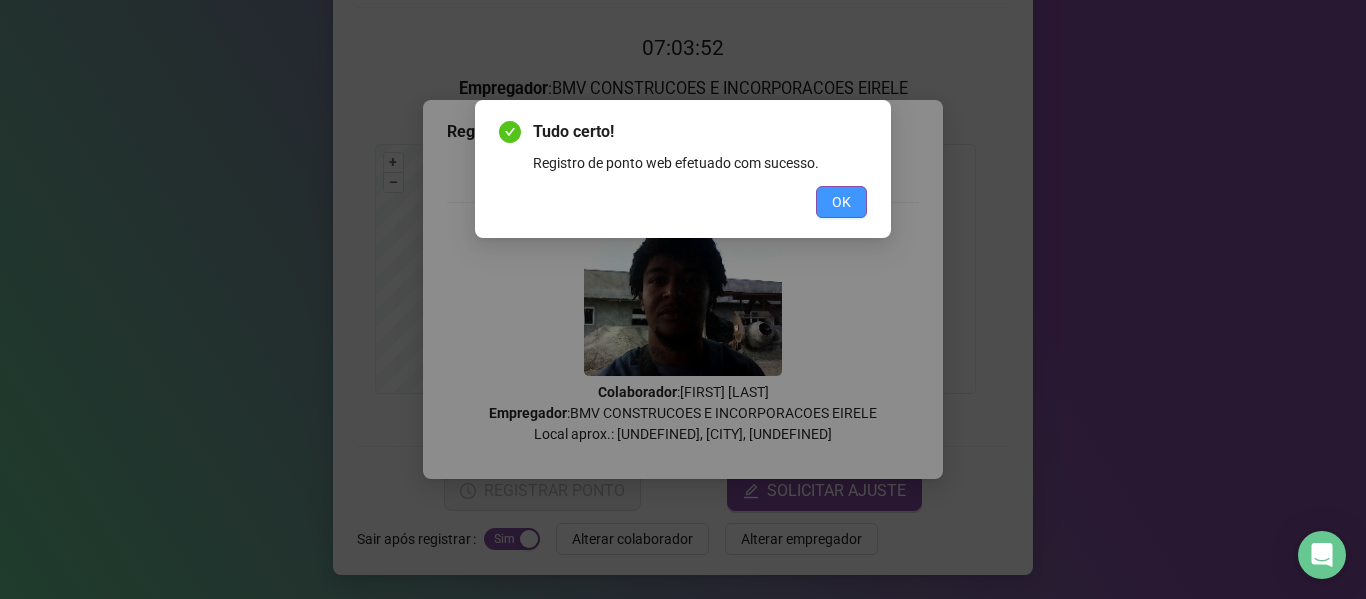 click on "OK" at bounding box center (841, 202) 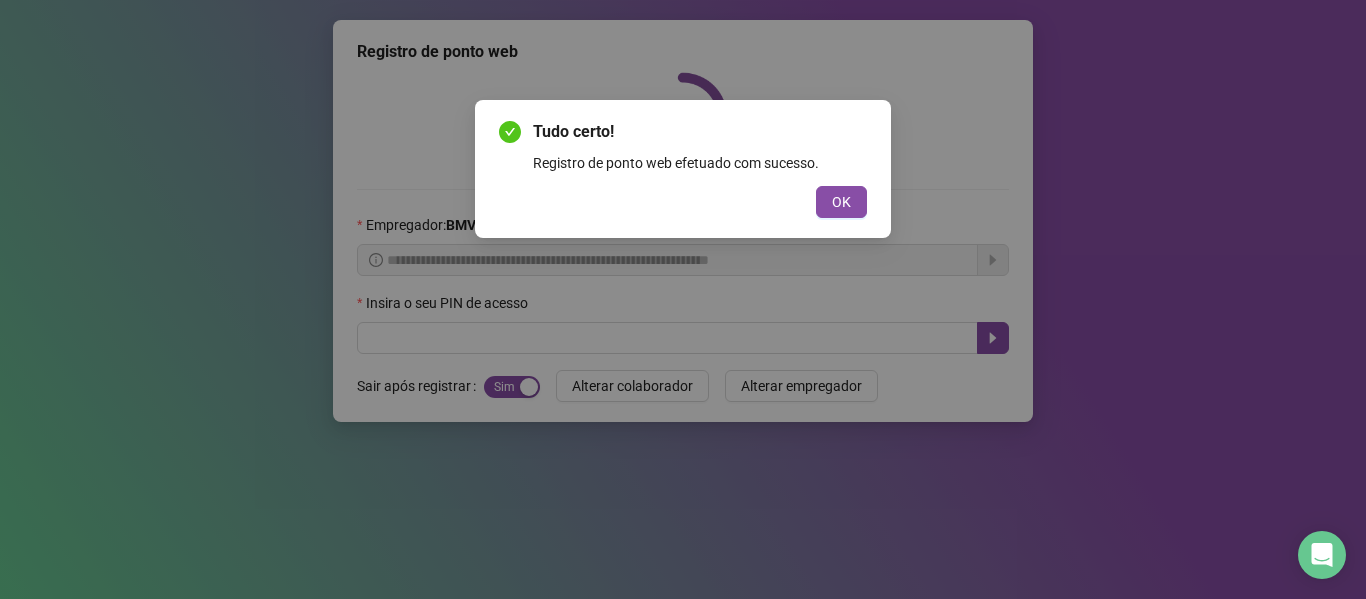 scroll, scrollTop: 0, scrollLeft: 0, axis: both 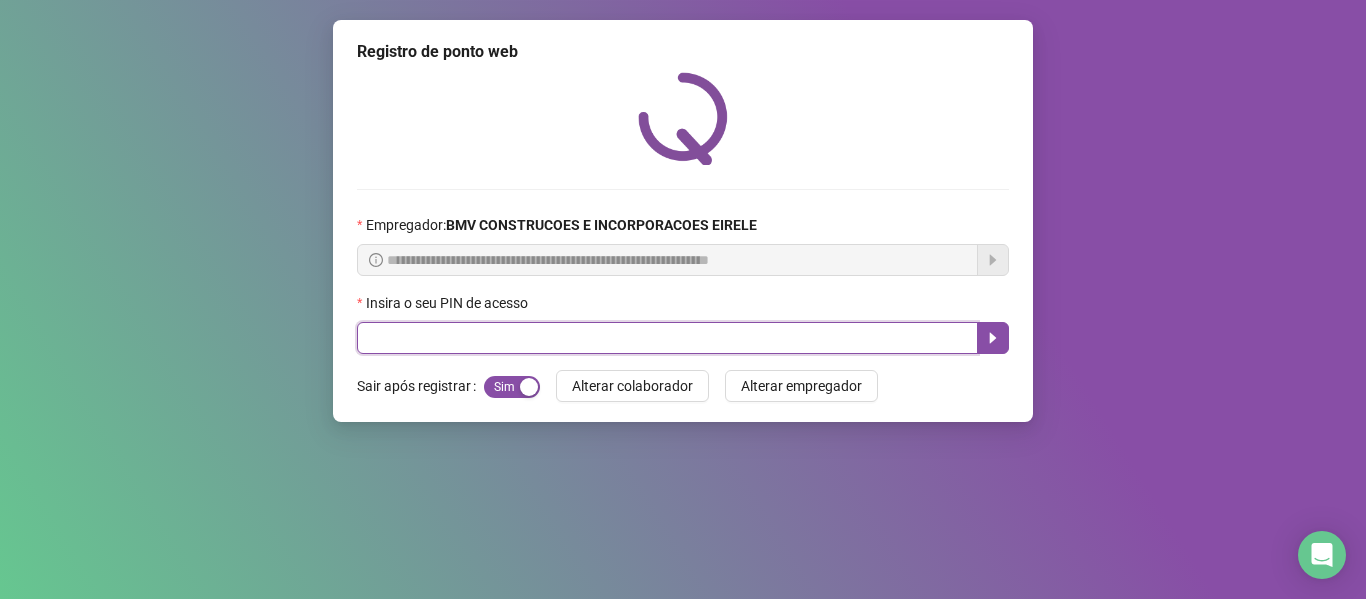click at bounding box center (667, 338) 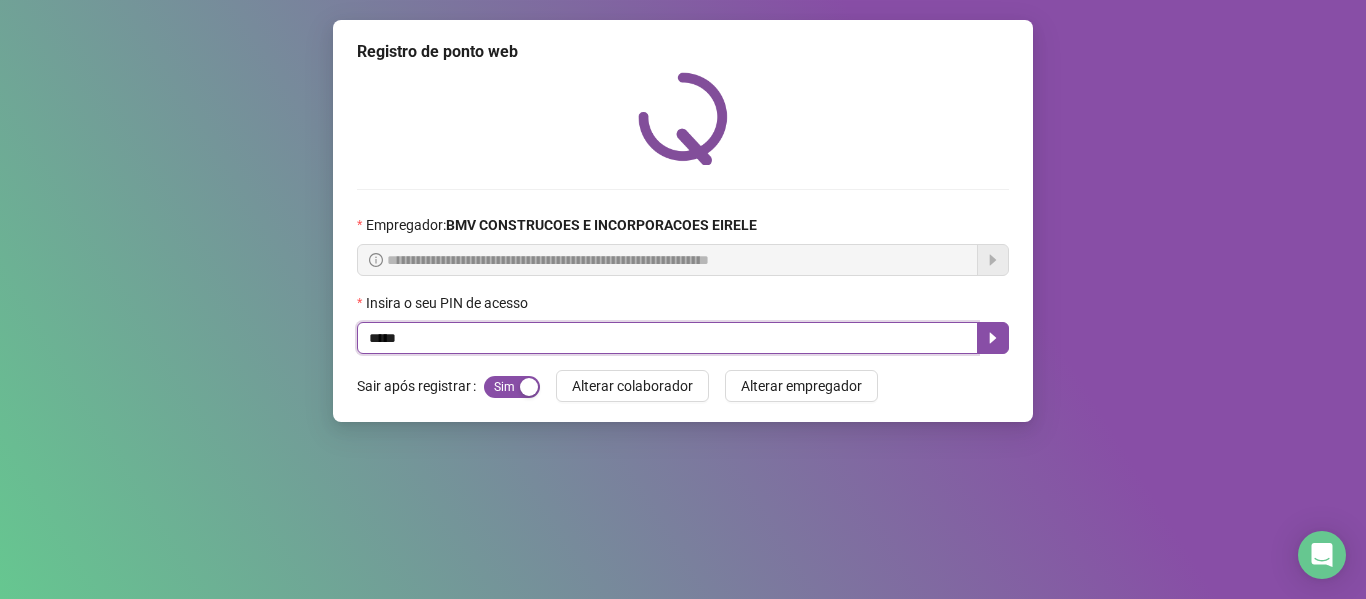 type on "*****" 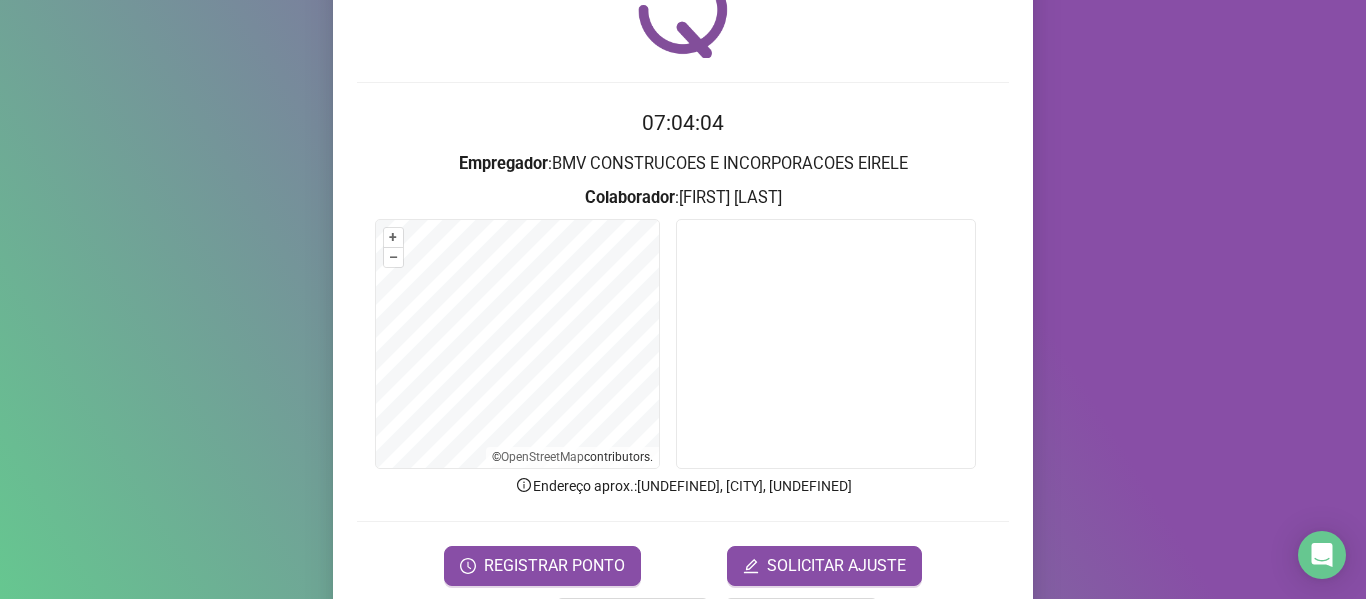 scroll, scrollTop: 182, scrollLeft: 0, axis: vertical 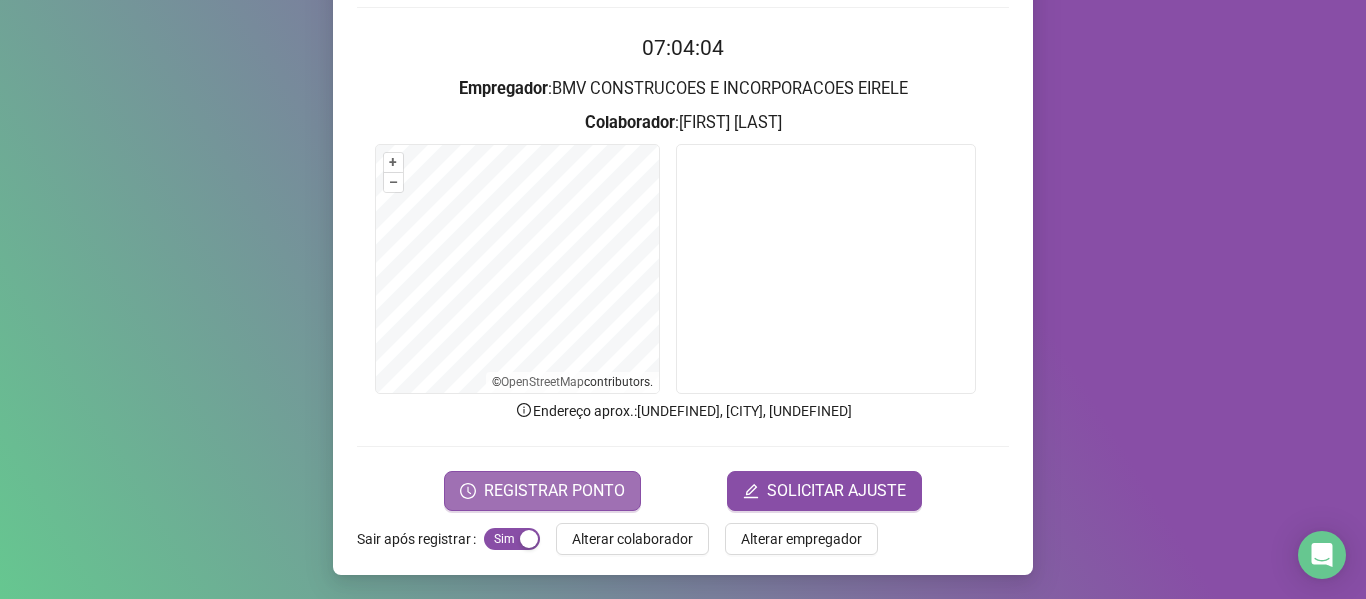 click on "REGISTRAR PONTO" at bounding box center [554, 491] 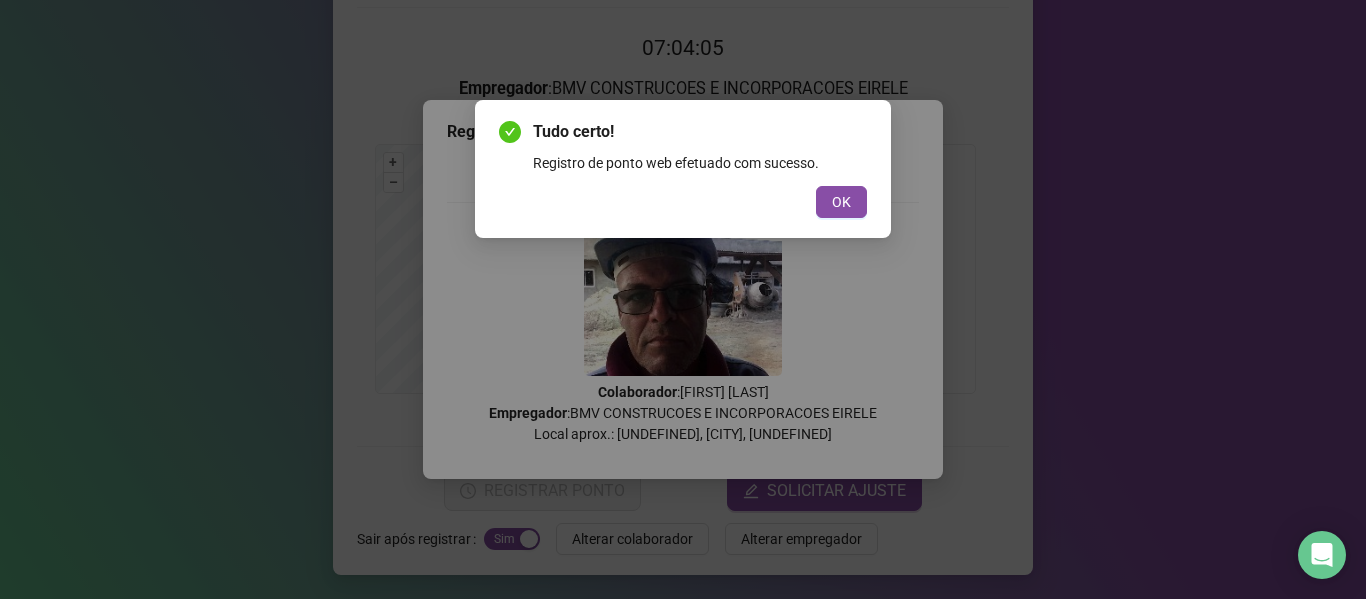 drag, startPoint x: 837, startPoint y: 208, endPoint x: 760, endPoint y: 252, distance: 88.68484 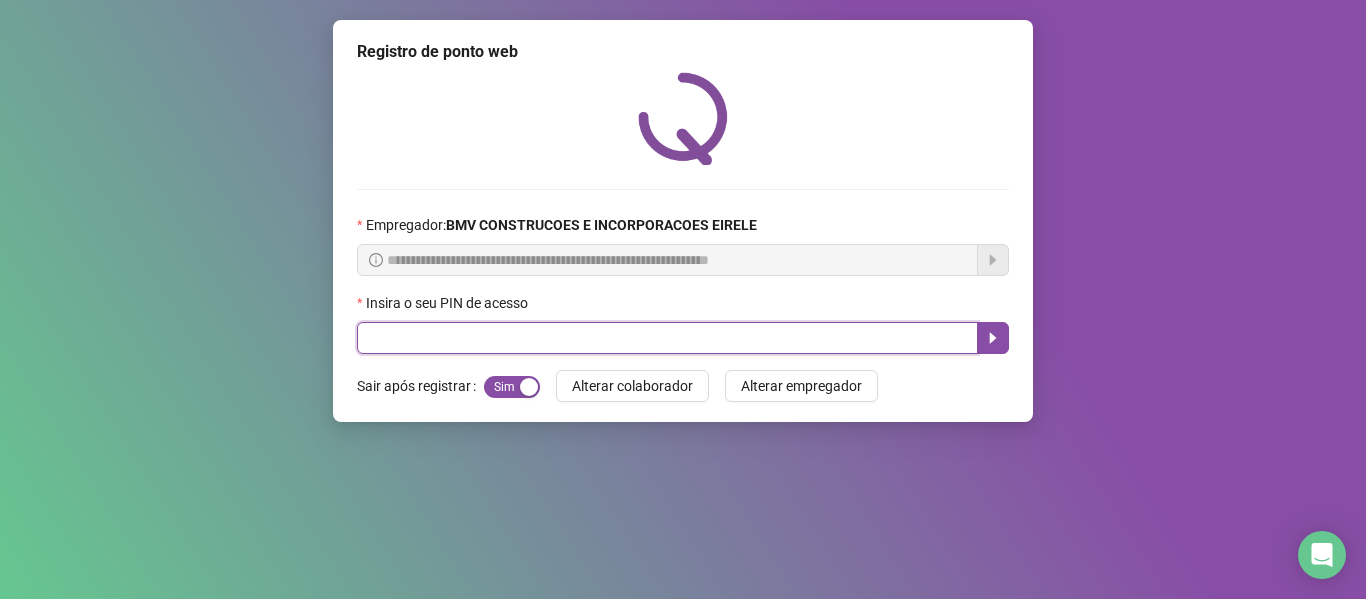 click at bounding box center [667, 338] 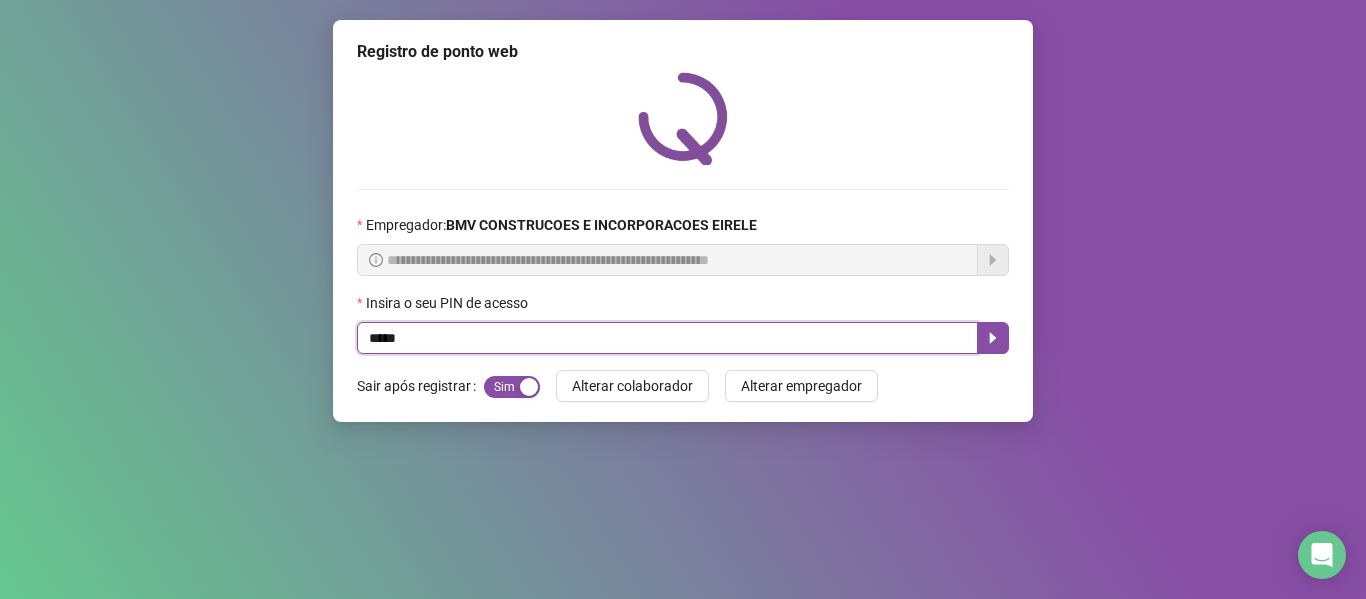 type on "*****" 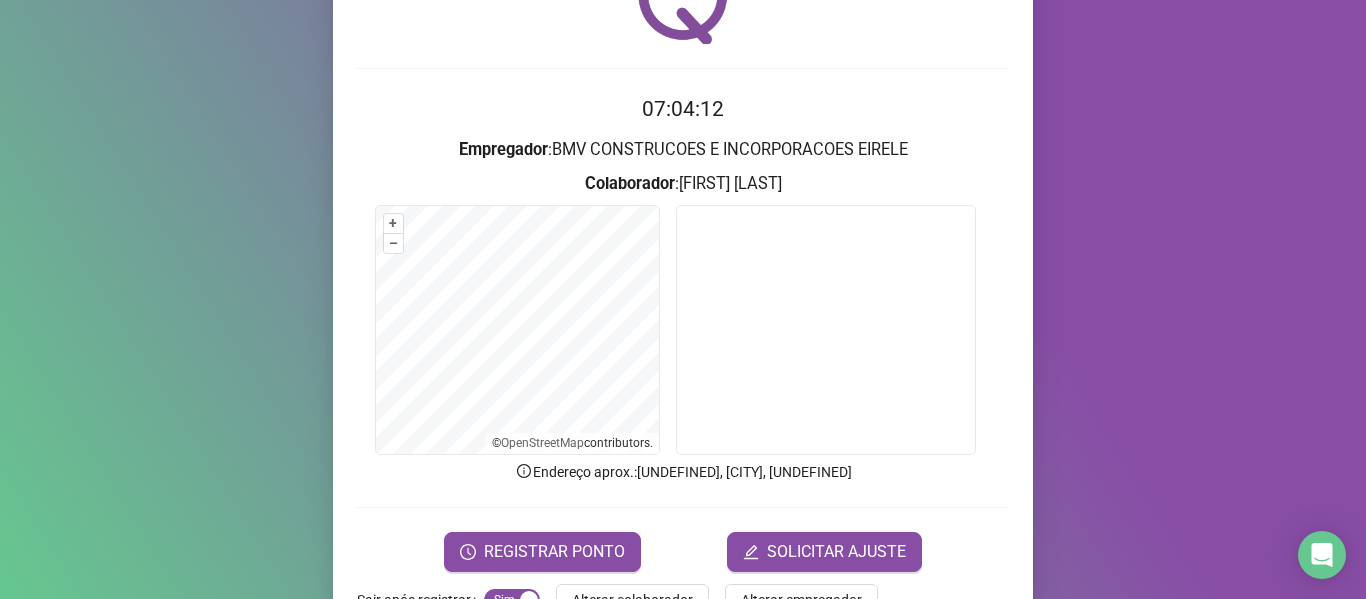 scroll, scrollTop: 149, scrollLeft: 0, axis: vertical 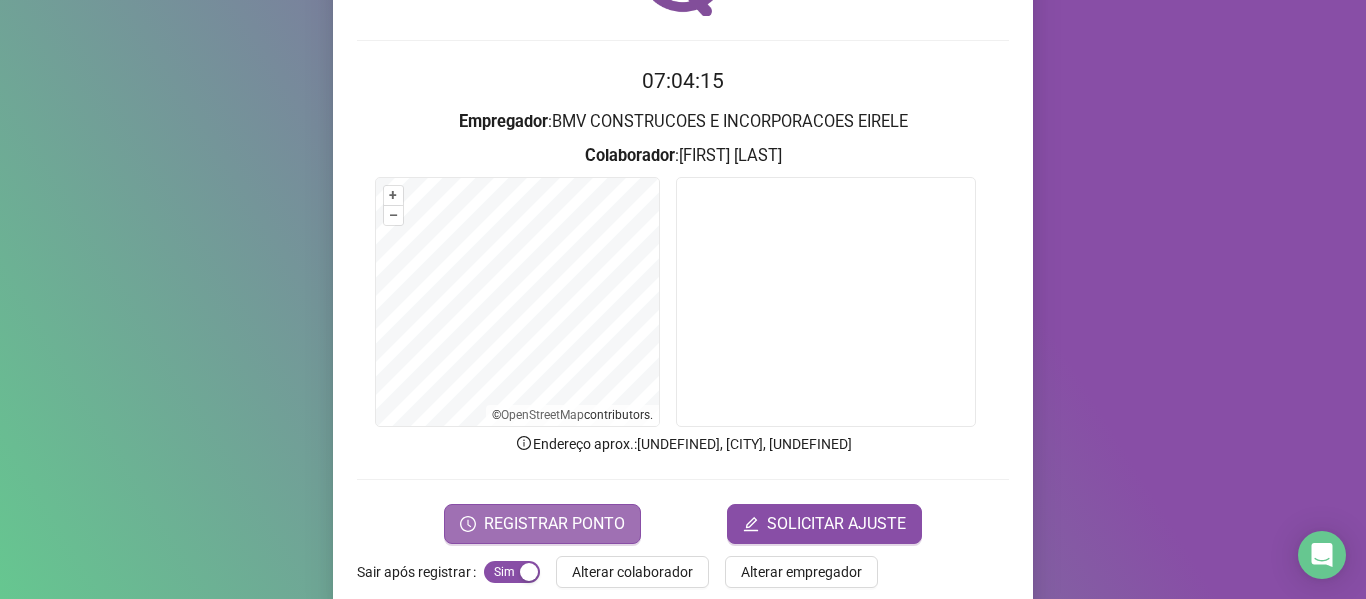 click on "REGISTRAR PONTO" at bounding box center [554, 524] 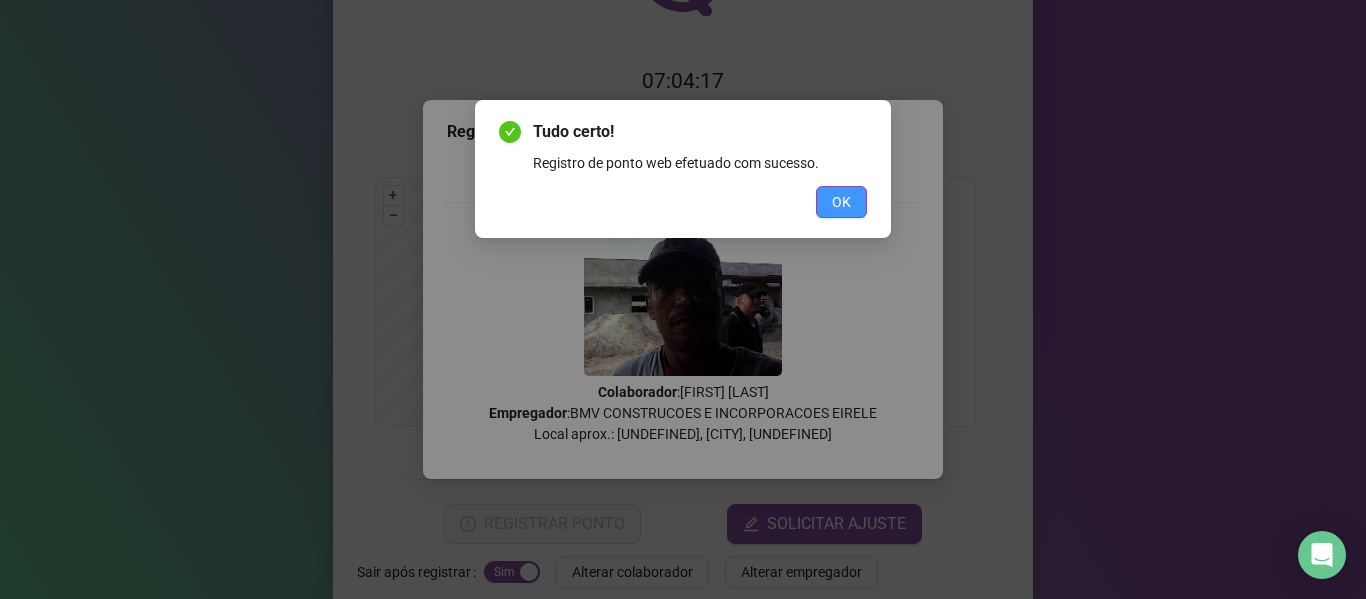 click on "OK" at bounding box center [841, 202] 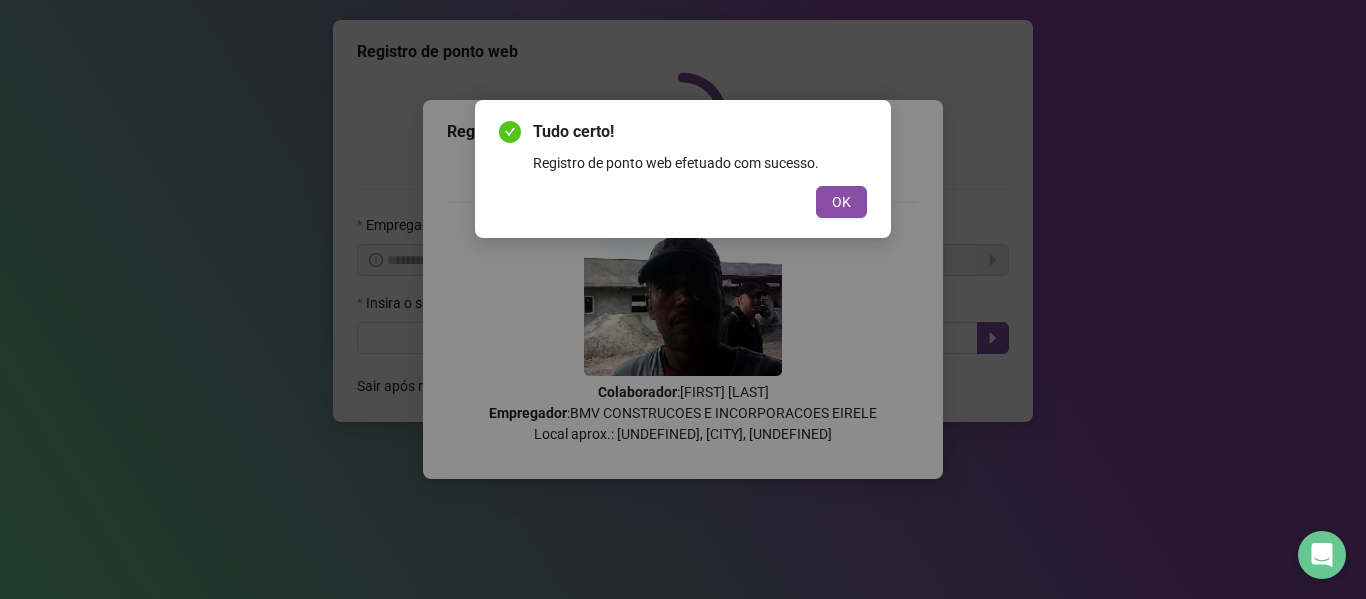 scroll, scrollTop: 0, scrollLeft: 0, axis: both 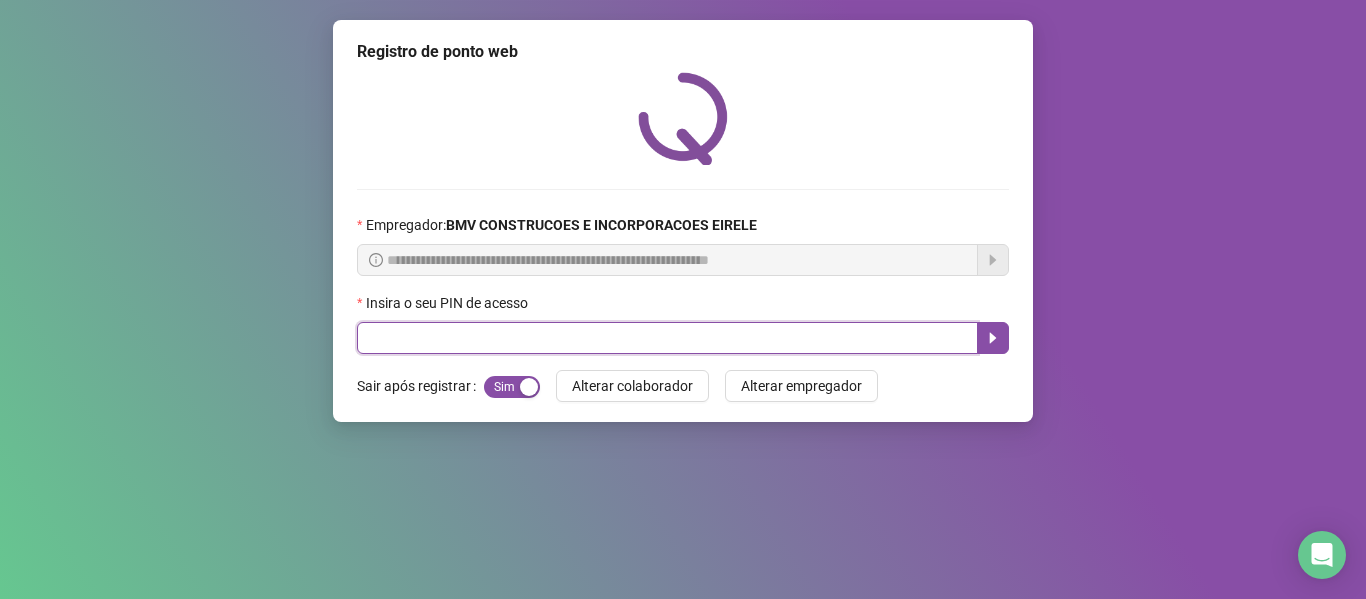 click at bounding box center (667, 338) 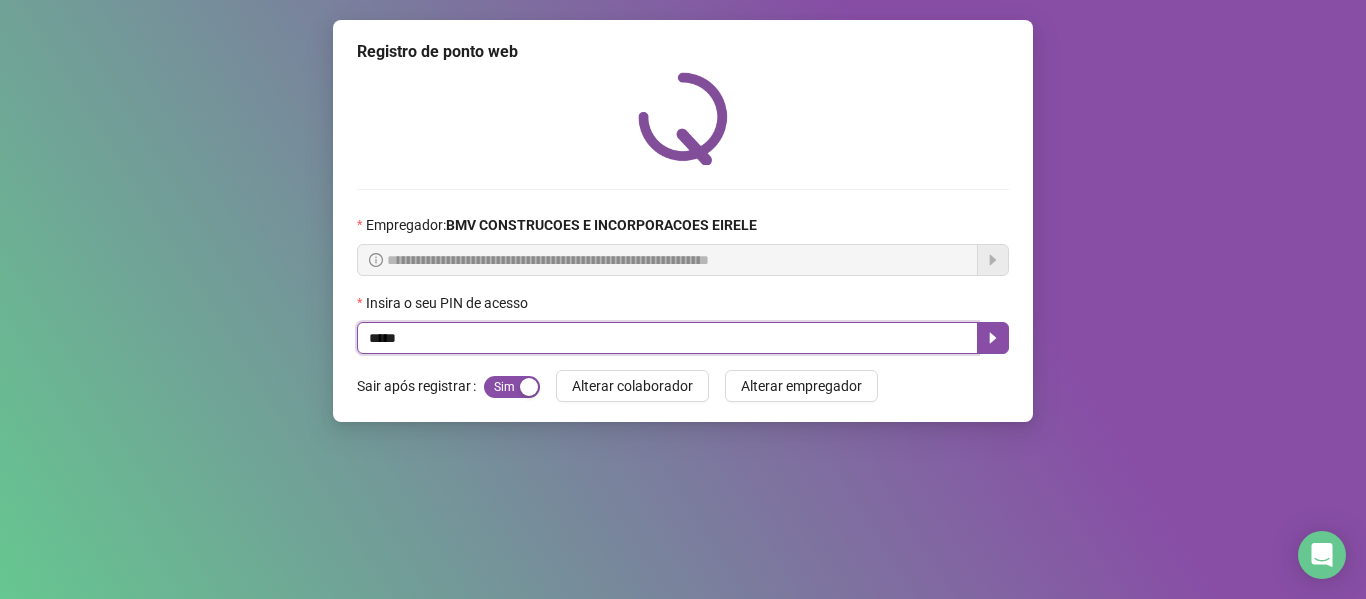 type on "*****" 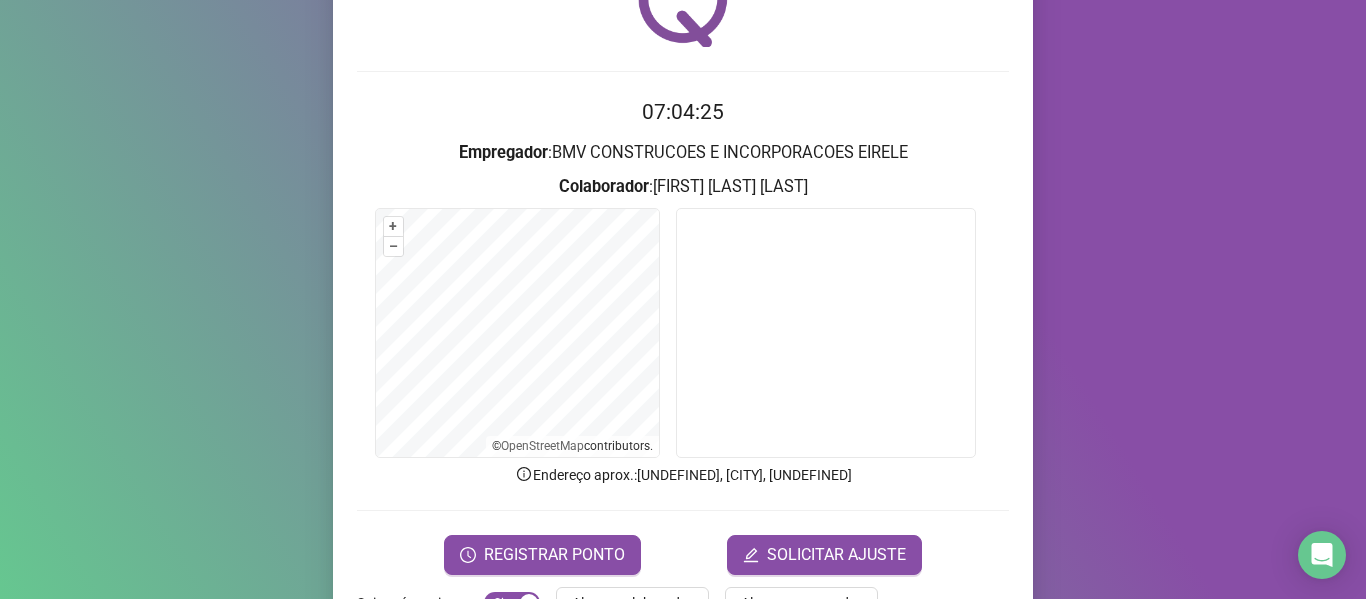 scroll, scrollTop: 182, scrollLeft: 0, axis: vertical 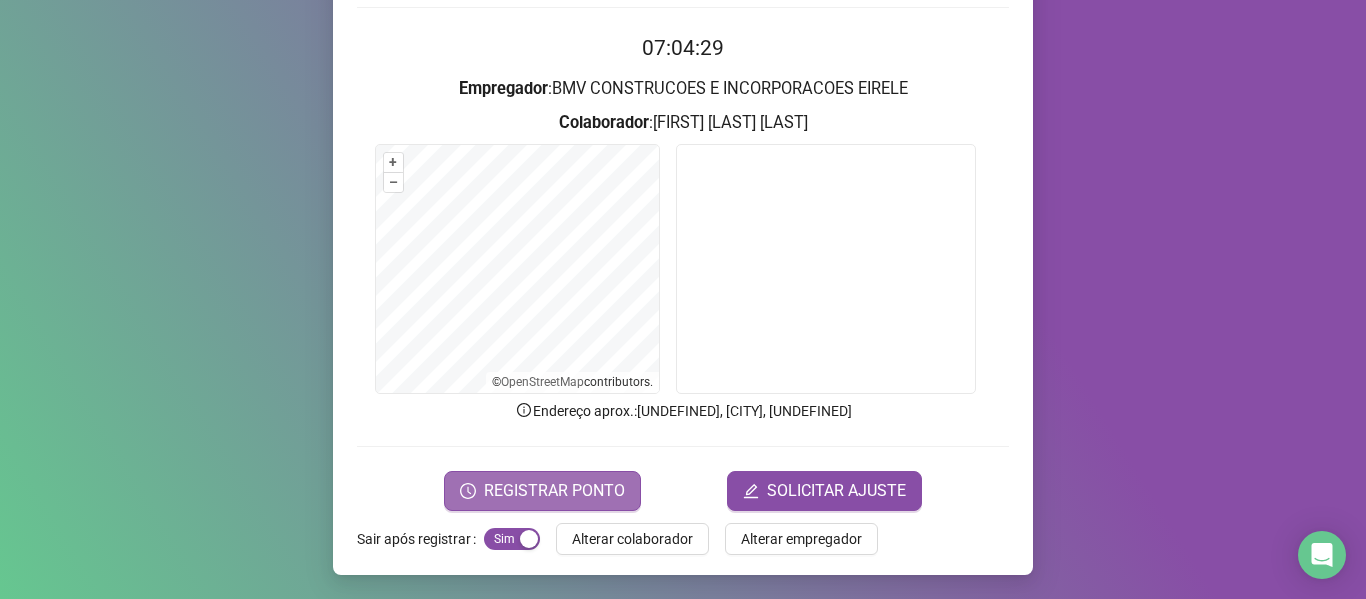 click on "REGISTRAR PONTO" at bounding box center [554, 491] 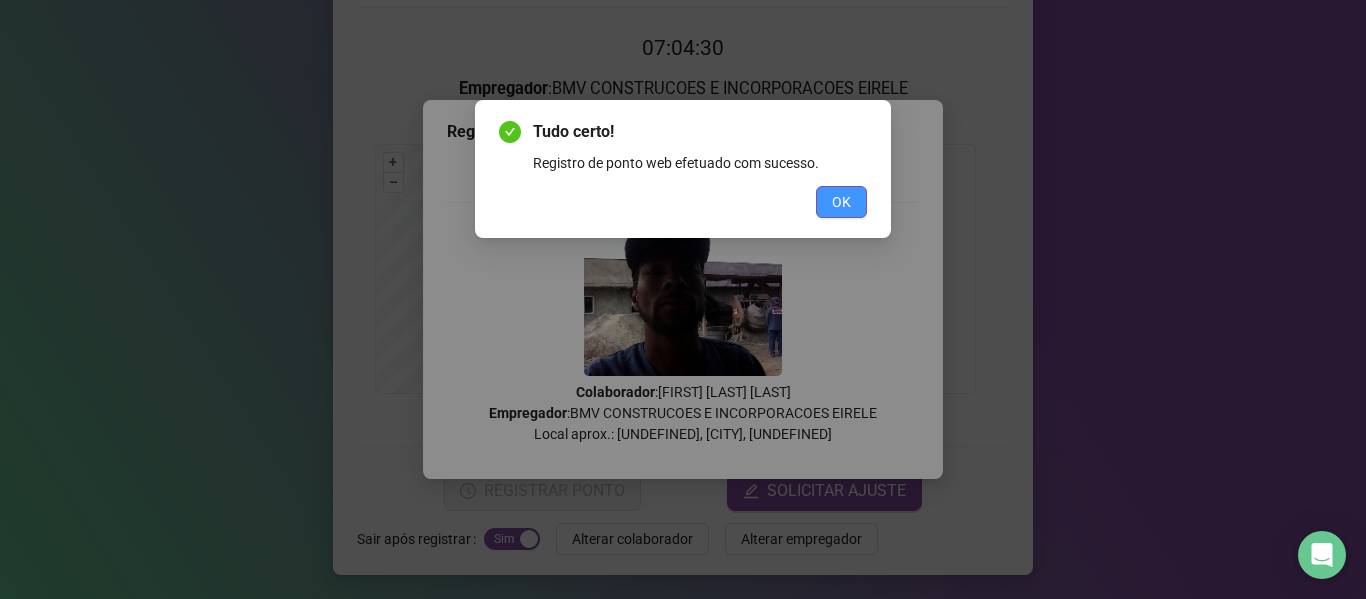 click on "OK" at bounding box center (841, 202) 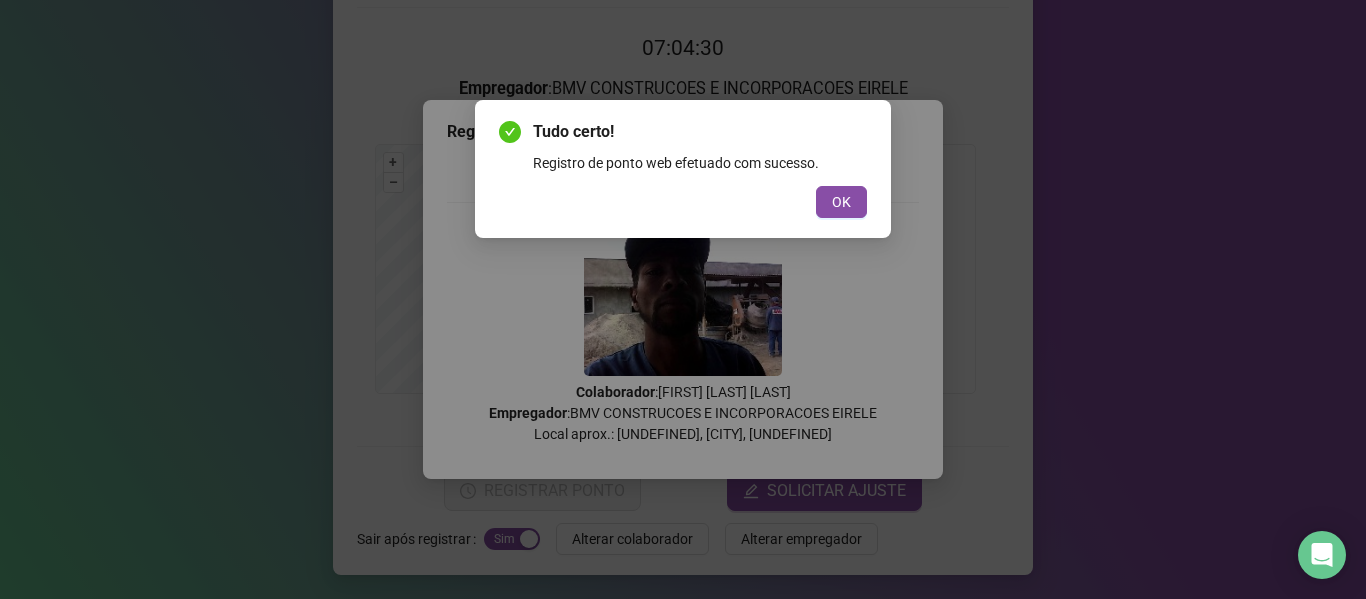 scroll, scrollTop: 0, scrollLeft: 0, axis: both 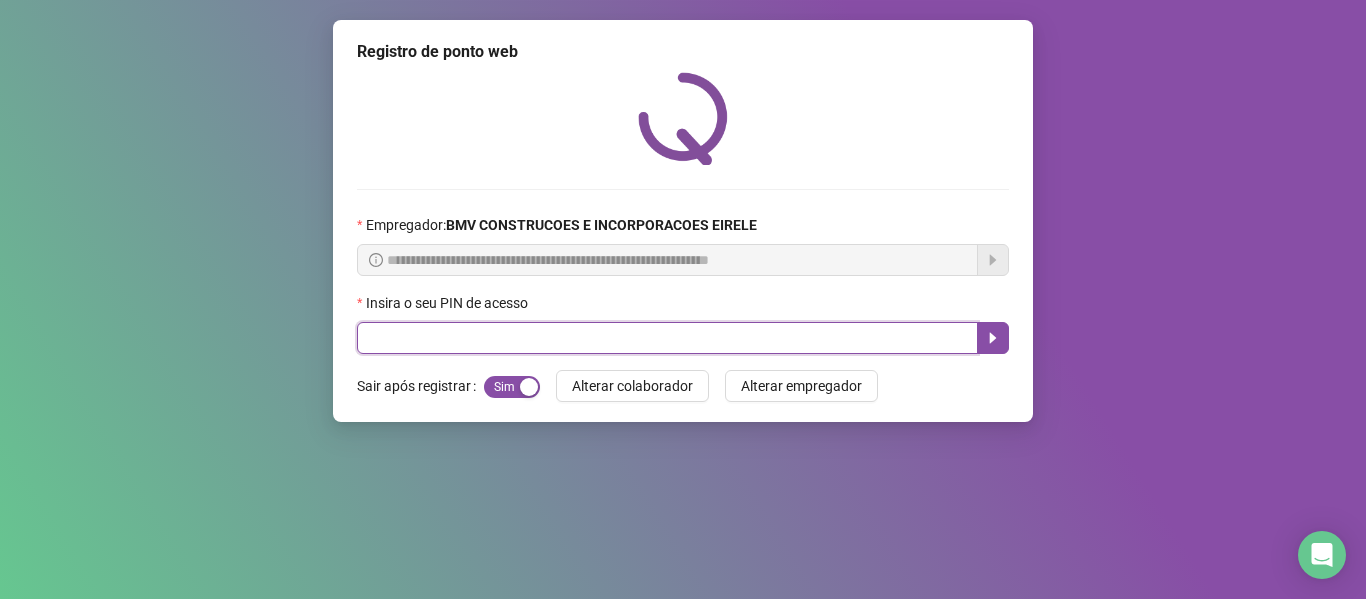 click at bounding box center [667, 338] 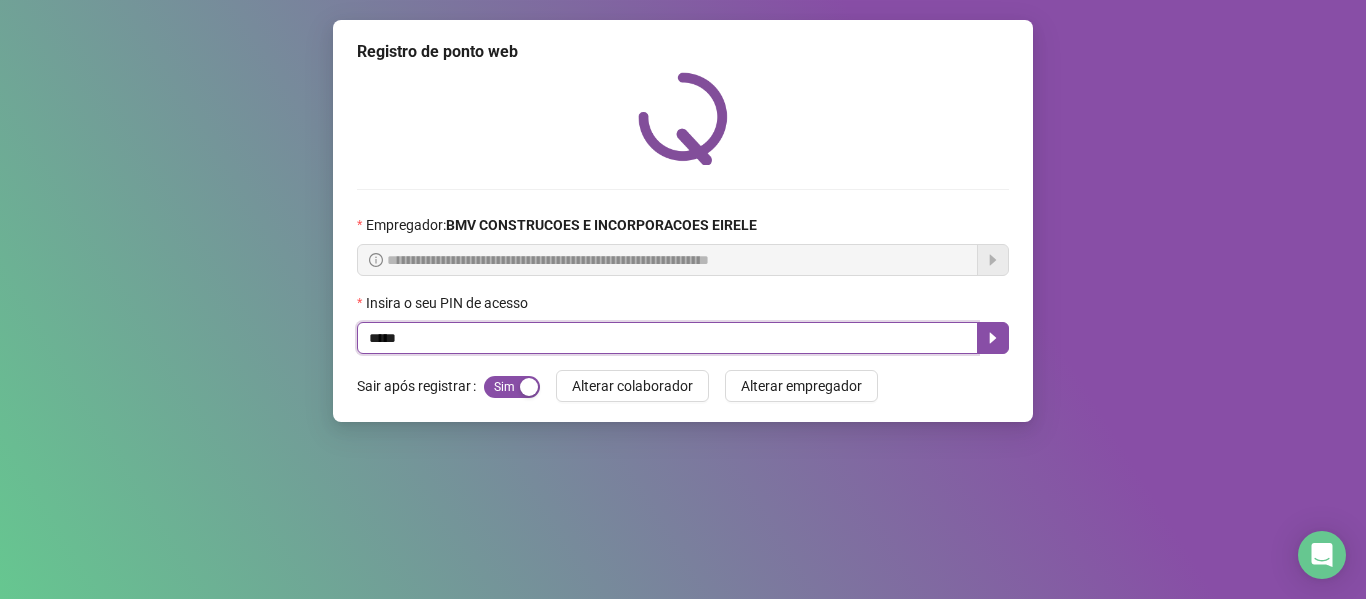 type on "*****" 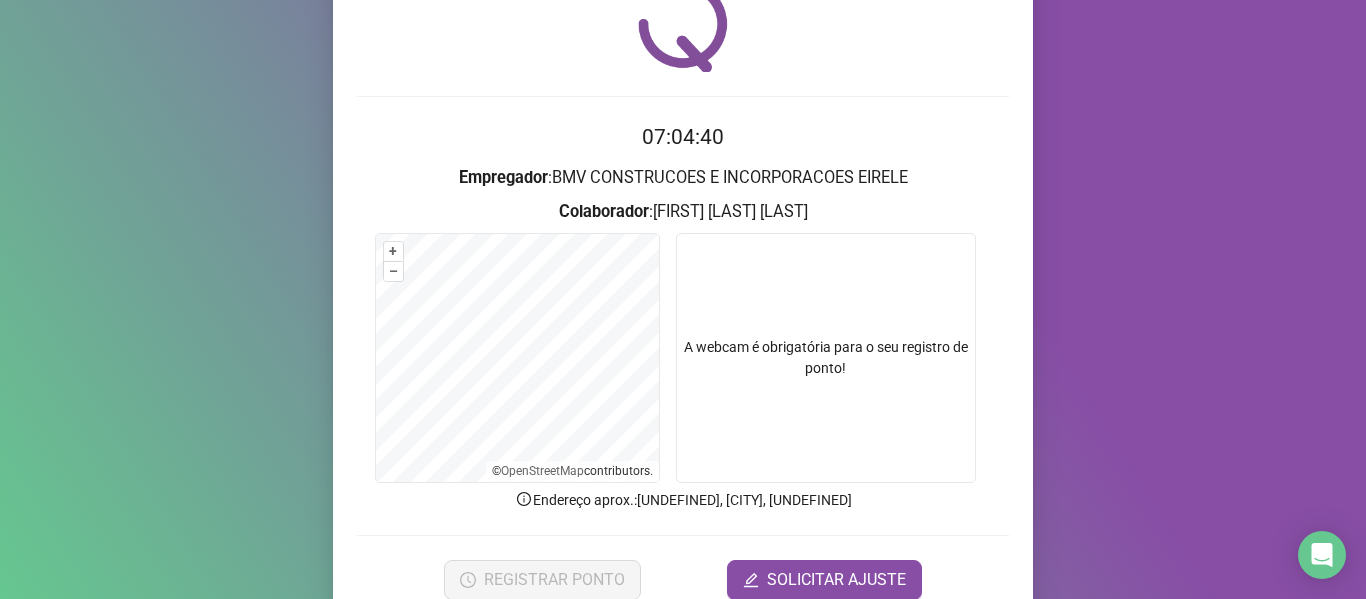 scroll, scrollTop: 182, scrollLeft: 0, axis: vertical 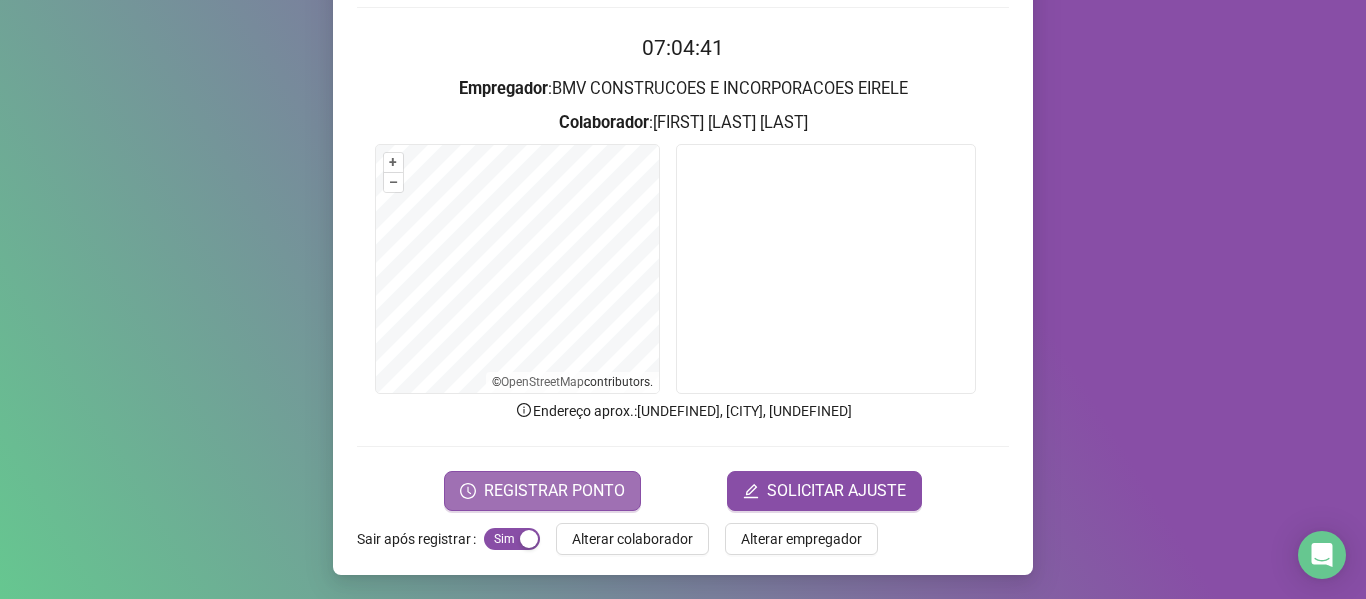 click on "REGISTRAR PONTO" at bounding box center [554, 491] 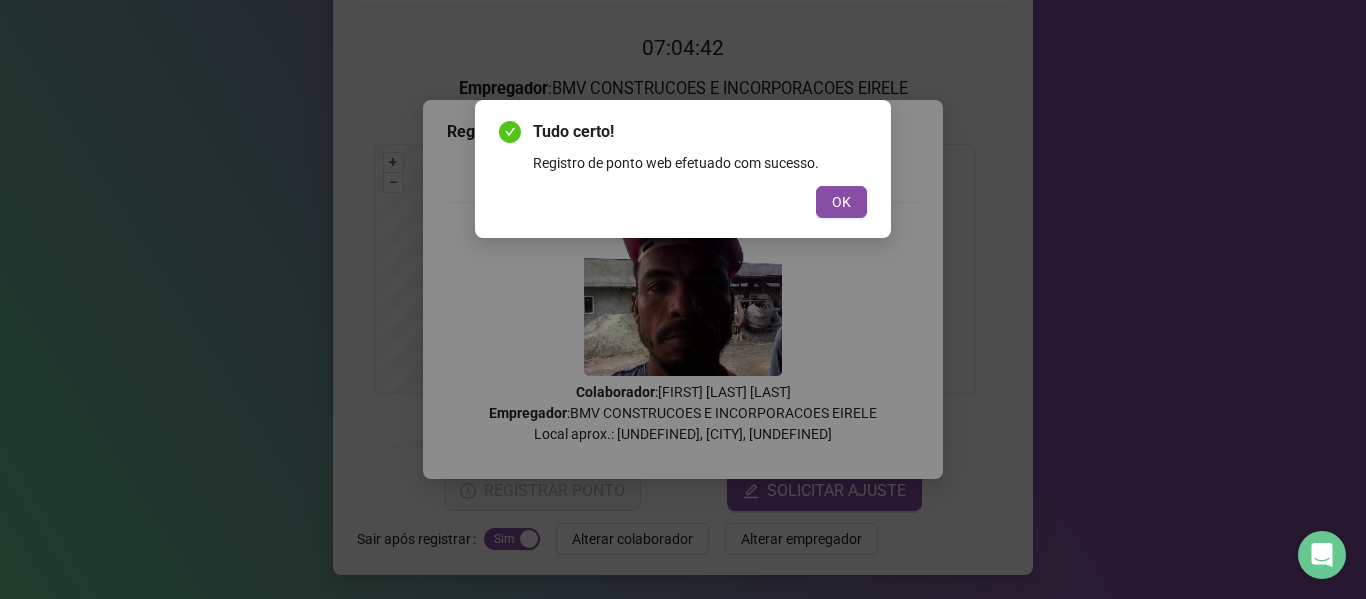 drag, startPoint x: 872, startPoint y: 187, endPoint x: 811, endPoint y: 203, distance: 63.06346 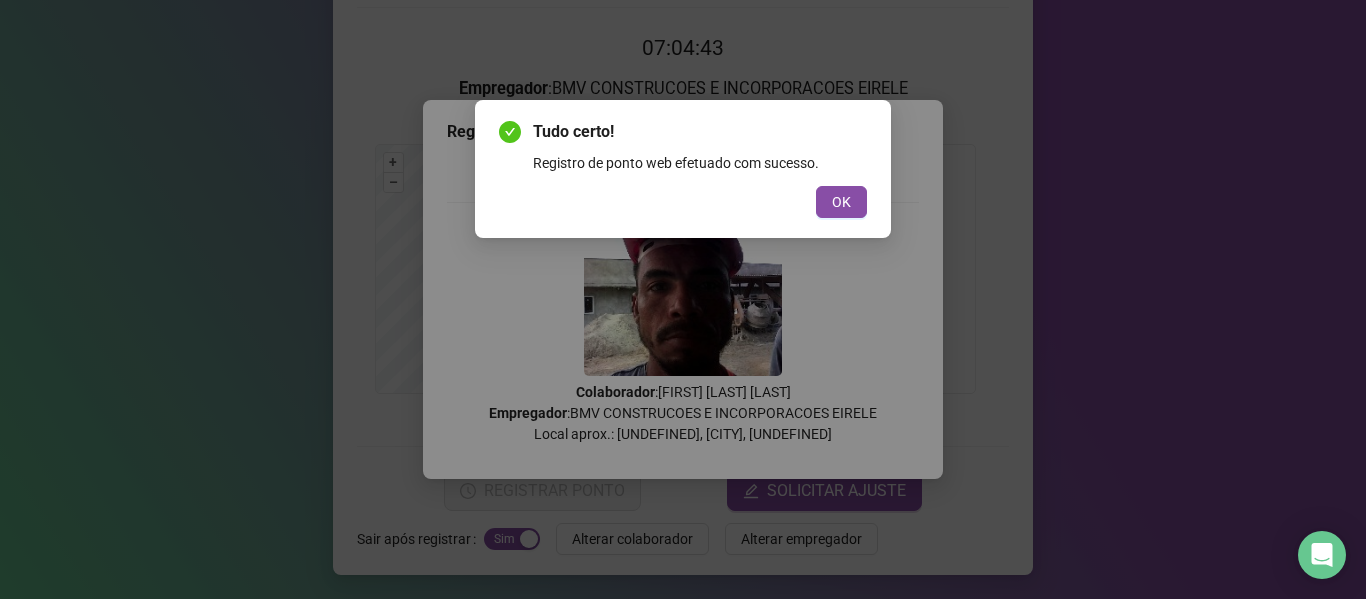 click on "OK" at bounding box center (683, 202) 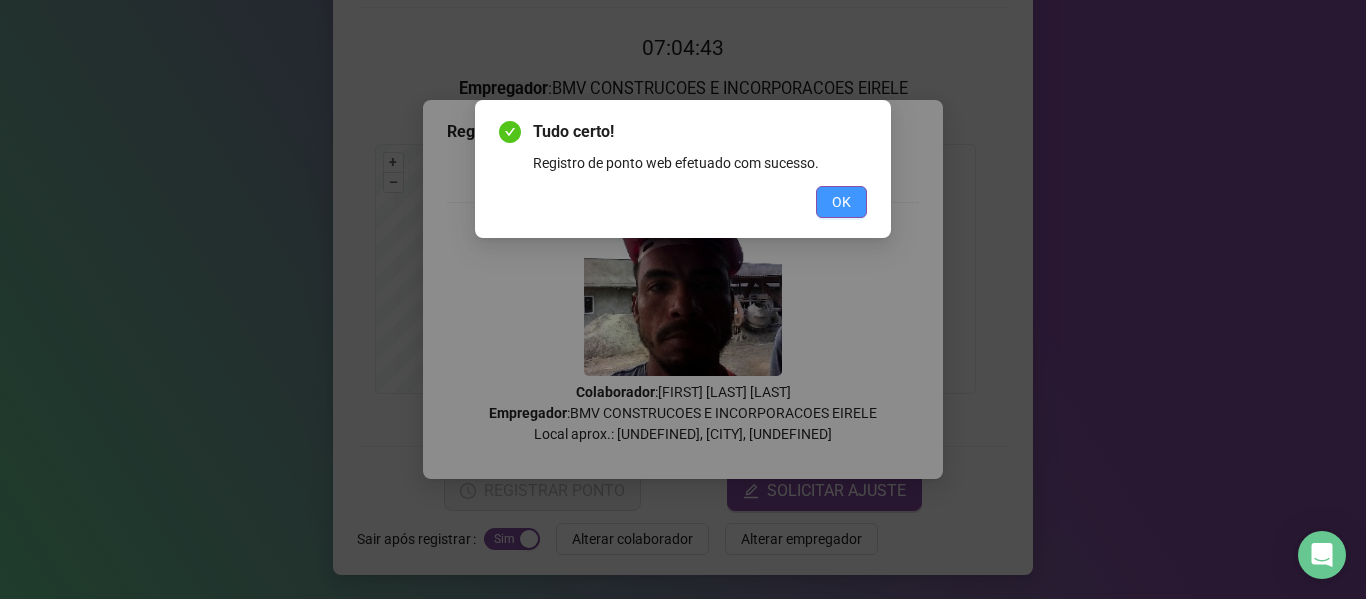 click on "OK" at bounding box center [841, 202] 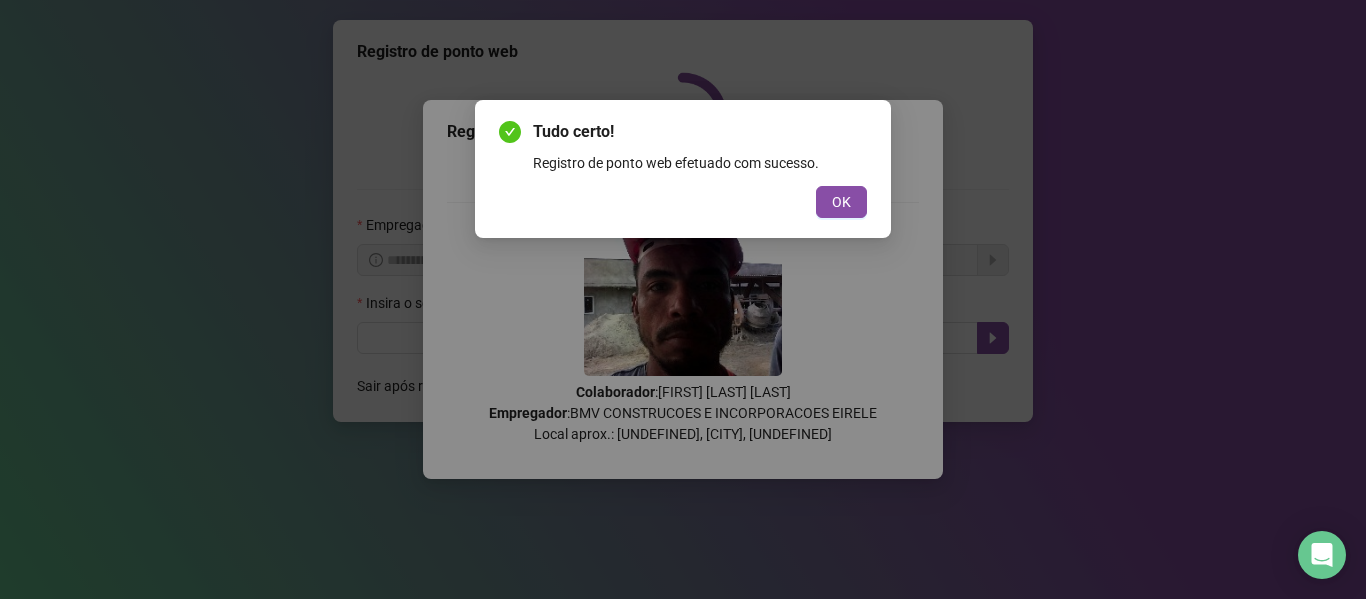 scroll, scrollTop: 0, scrollLeft: 0, axis: both 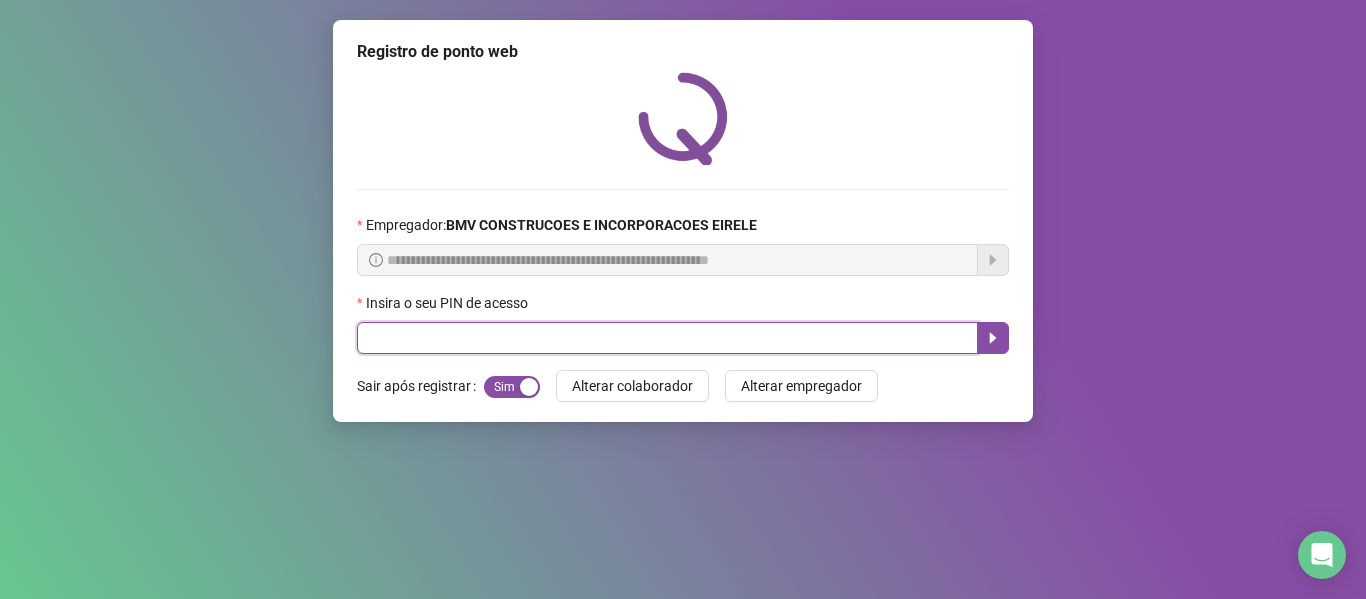 click at bounding box center (667, 338) 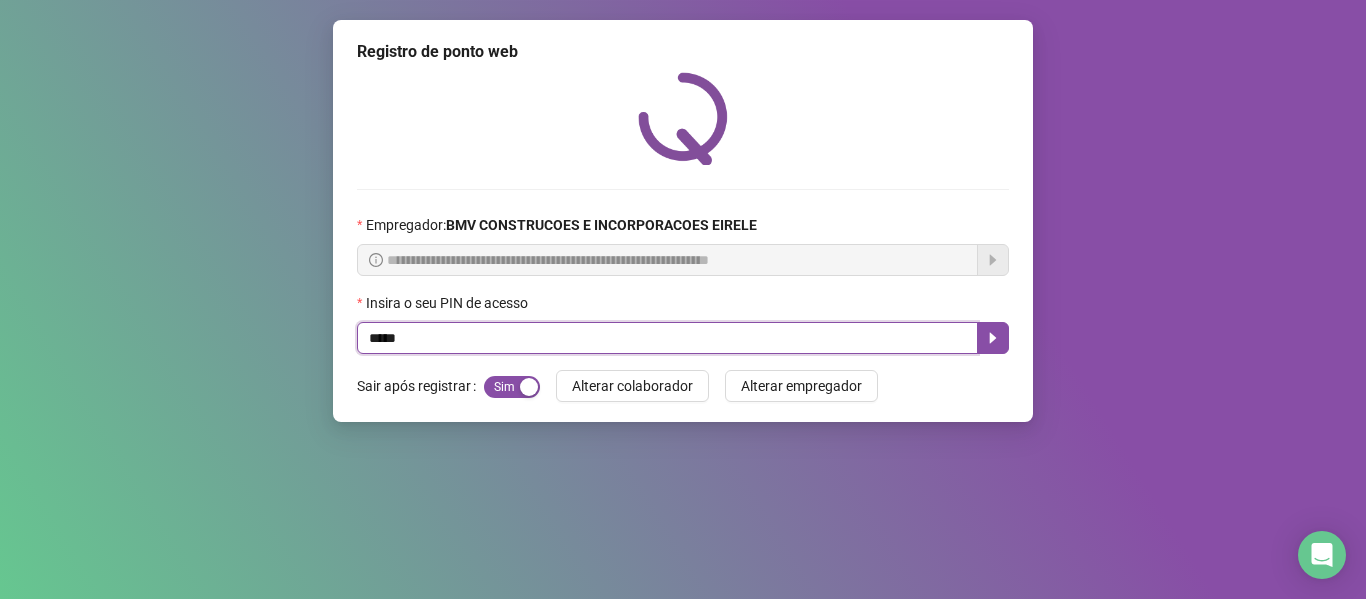 type on "*****" 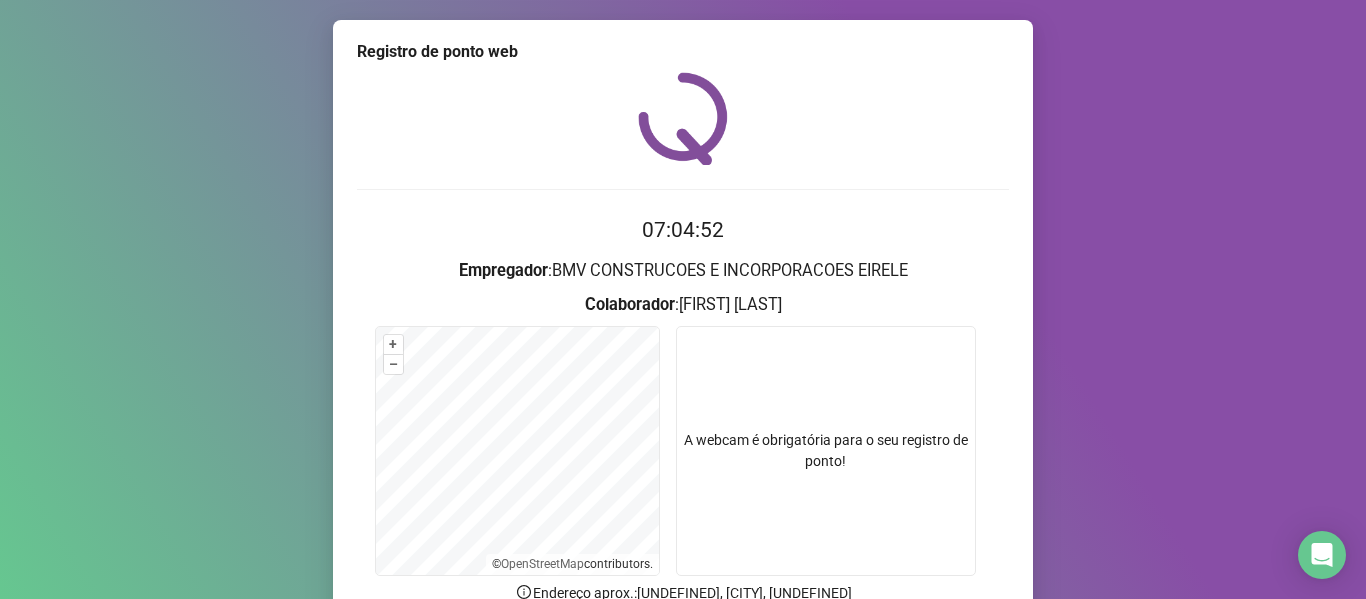 scroll, scrollTop: 182, scrollLeft: 0, axis: vertical 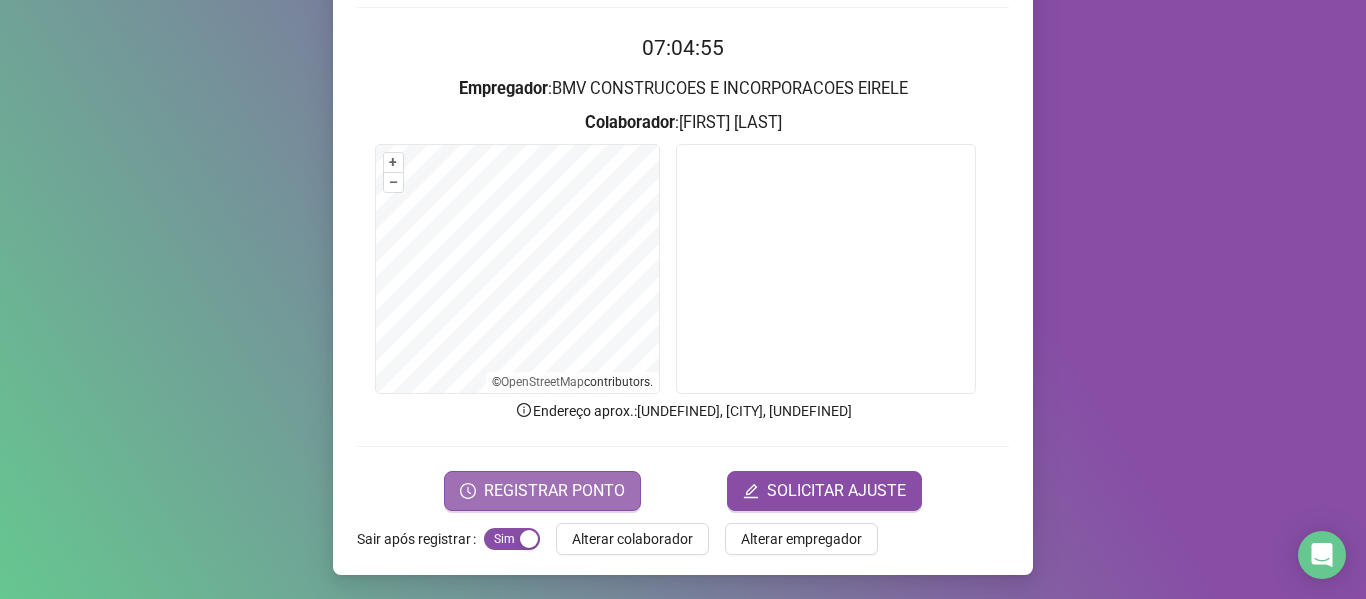 click on "REGISTRAR PONTO" at bounding box center [554, 491] 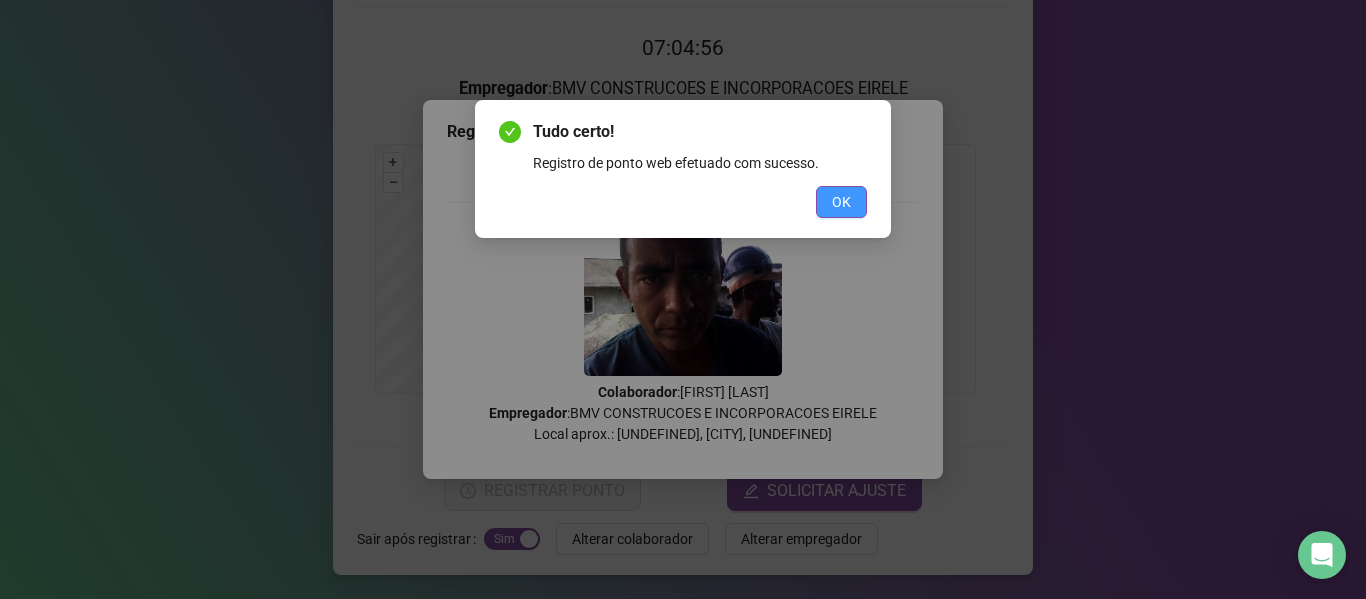 click on "OK" at bounding box center (841, 202) 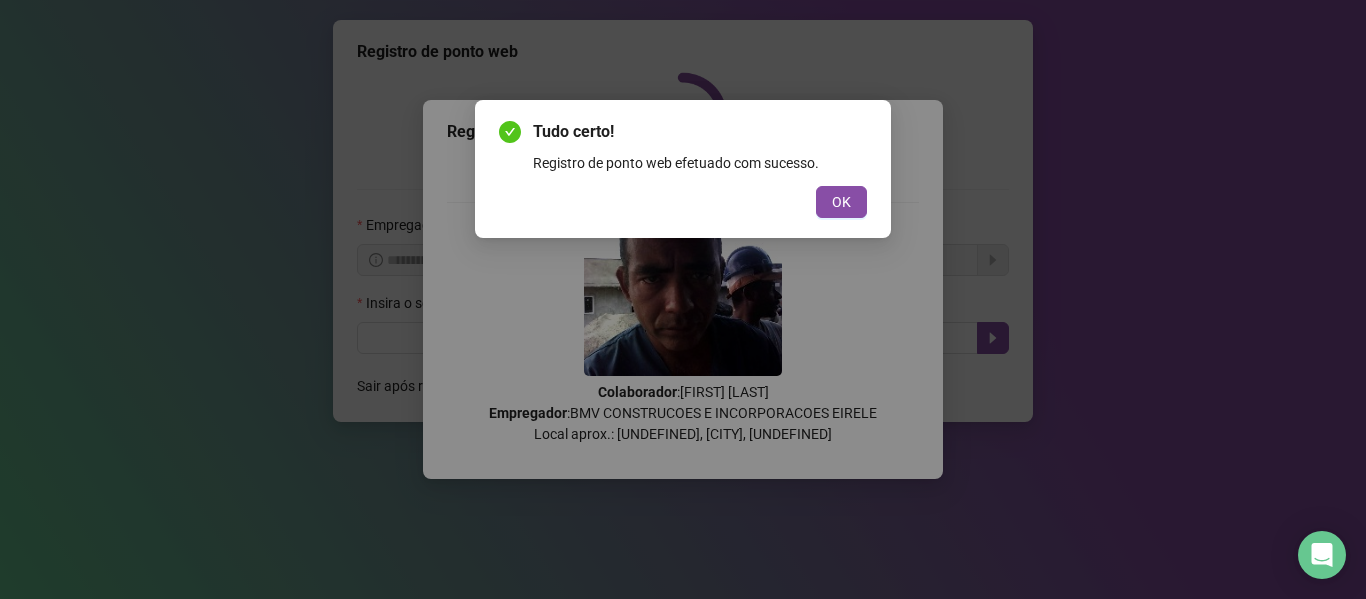 scroll, scrollTop: 0, scrollLeft: 0, axis: both 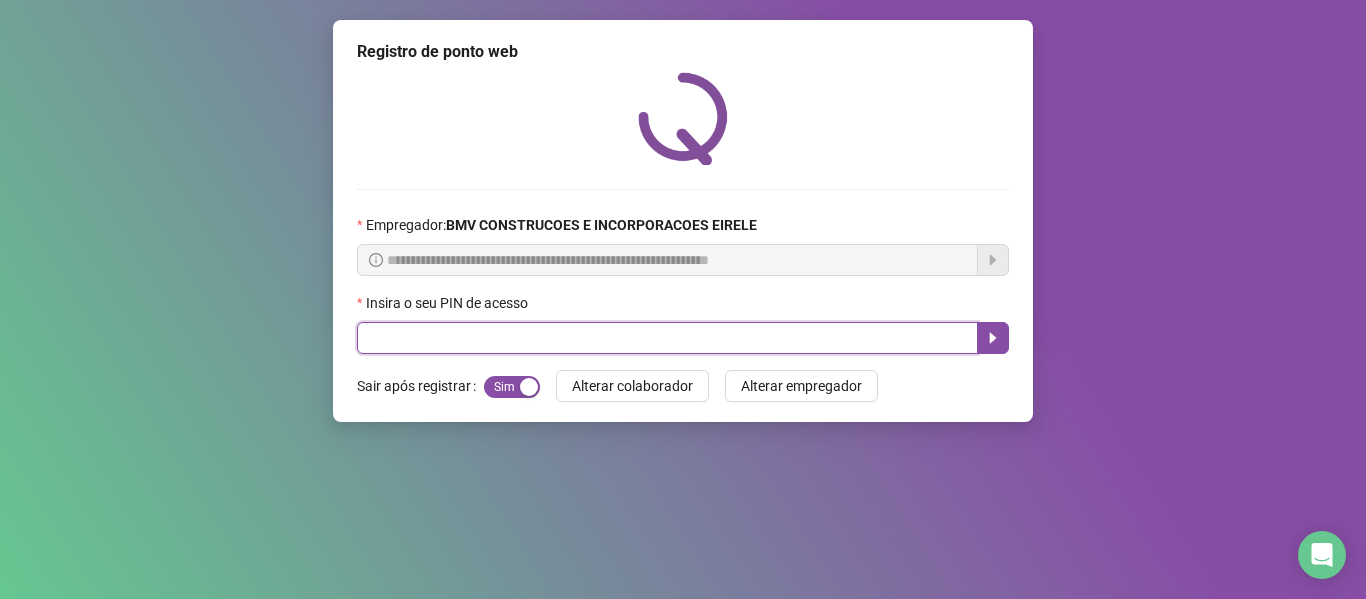 click at bounding box center (667, 338) 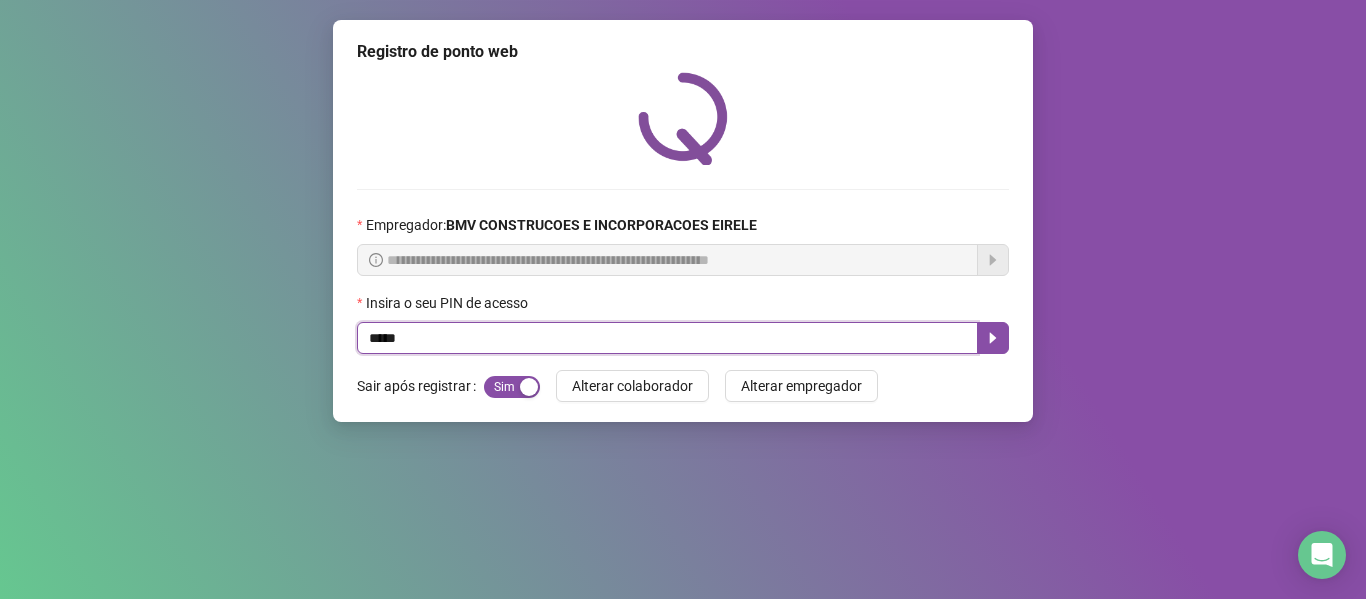 type on "*****" 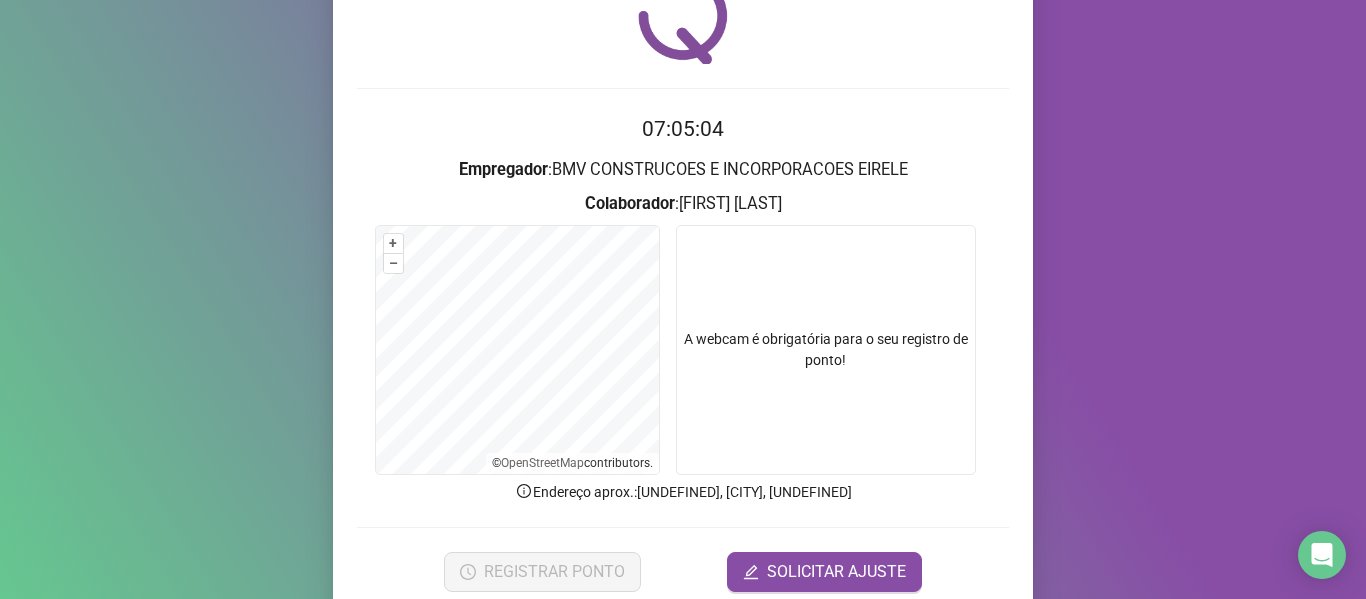 scroll, scrollTop: 169, scrollLeft: 0, axis: vertical 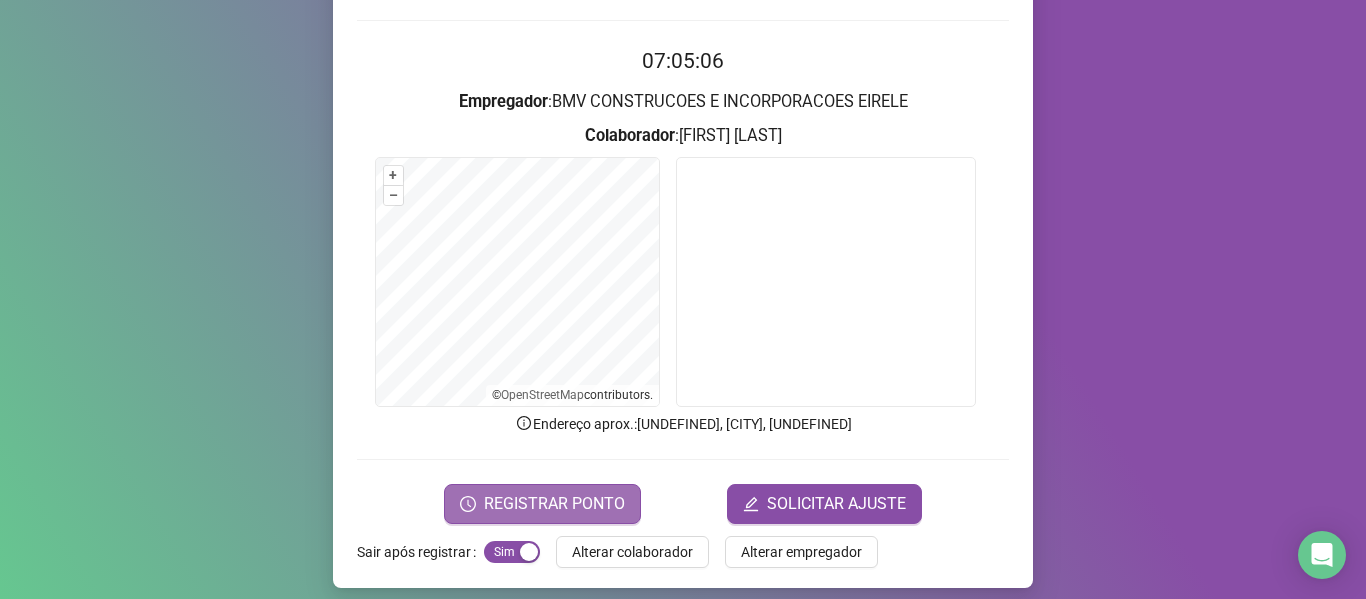 click on "REGISTRAR PONTO" at bounding box center [554, 504] 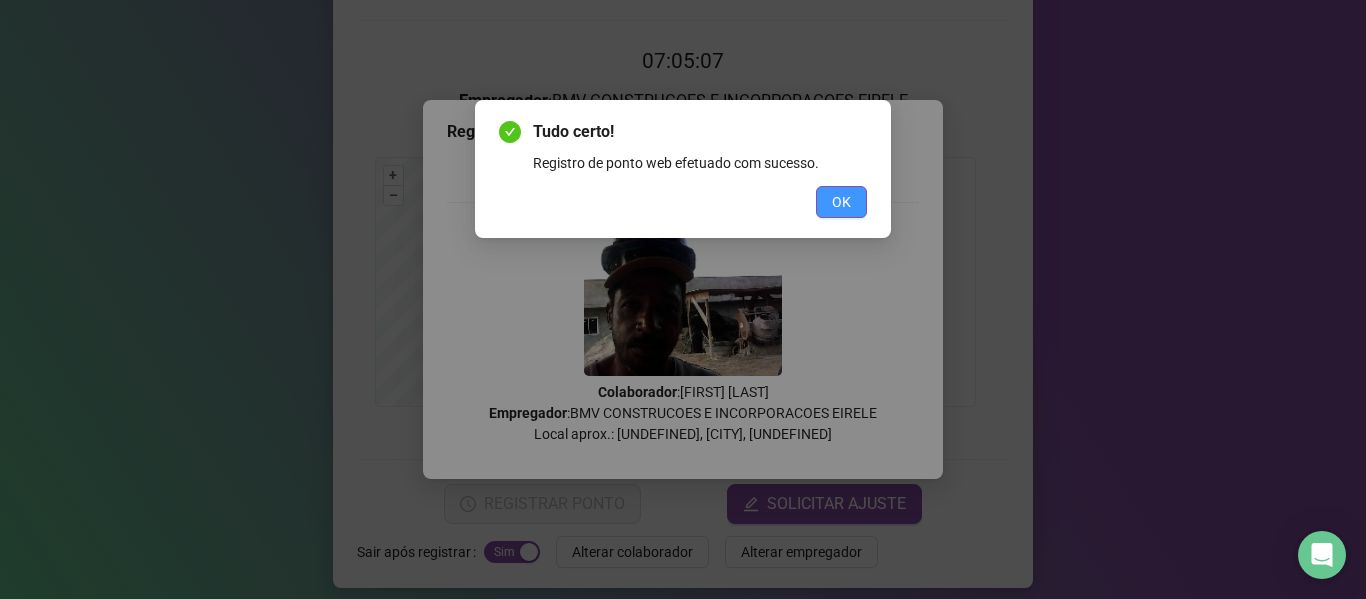 click on "OK" at bounding box center [841, 202] 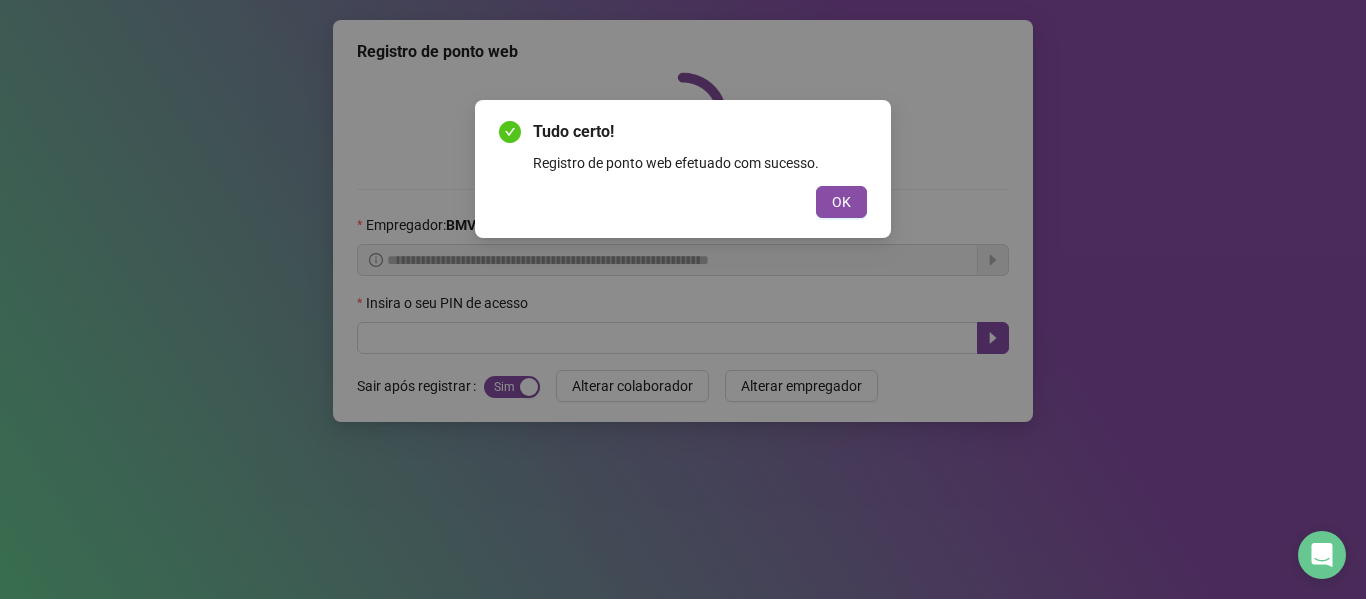scroll, scrollTop: 0, scrollLeft: 0, axis: both 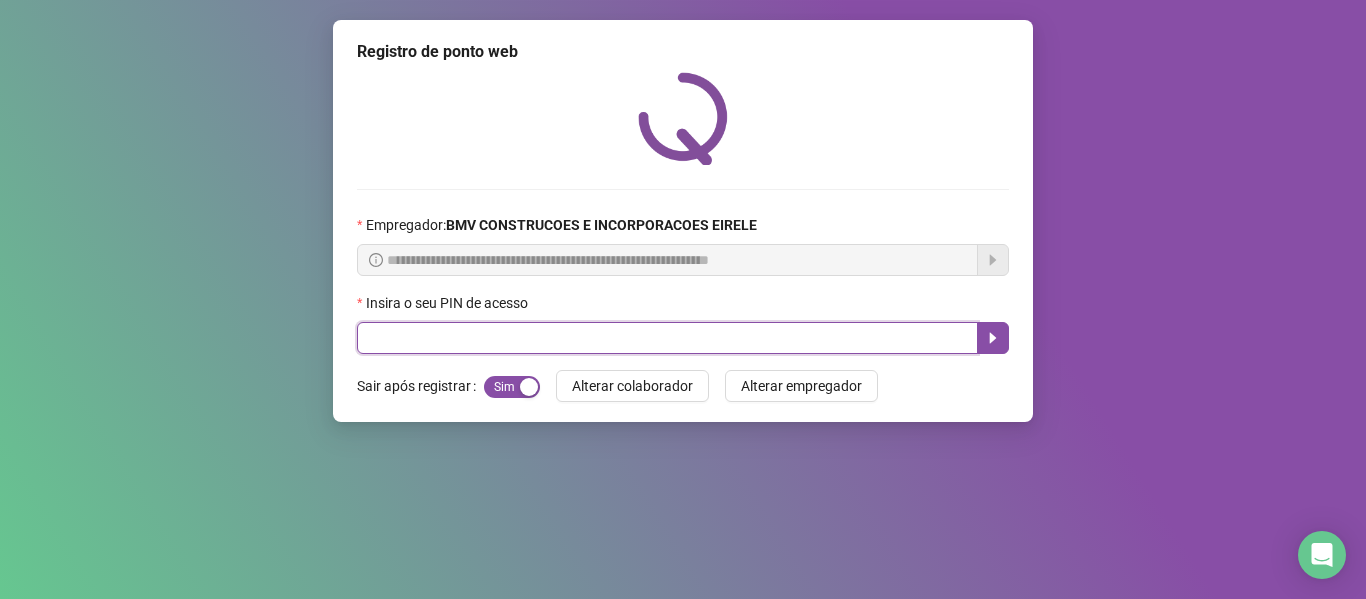 click at bounding box center (667, 338) 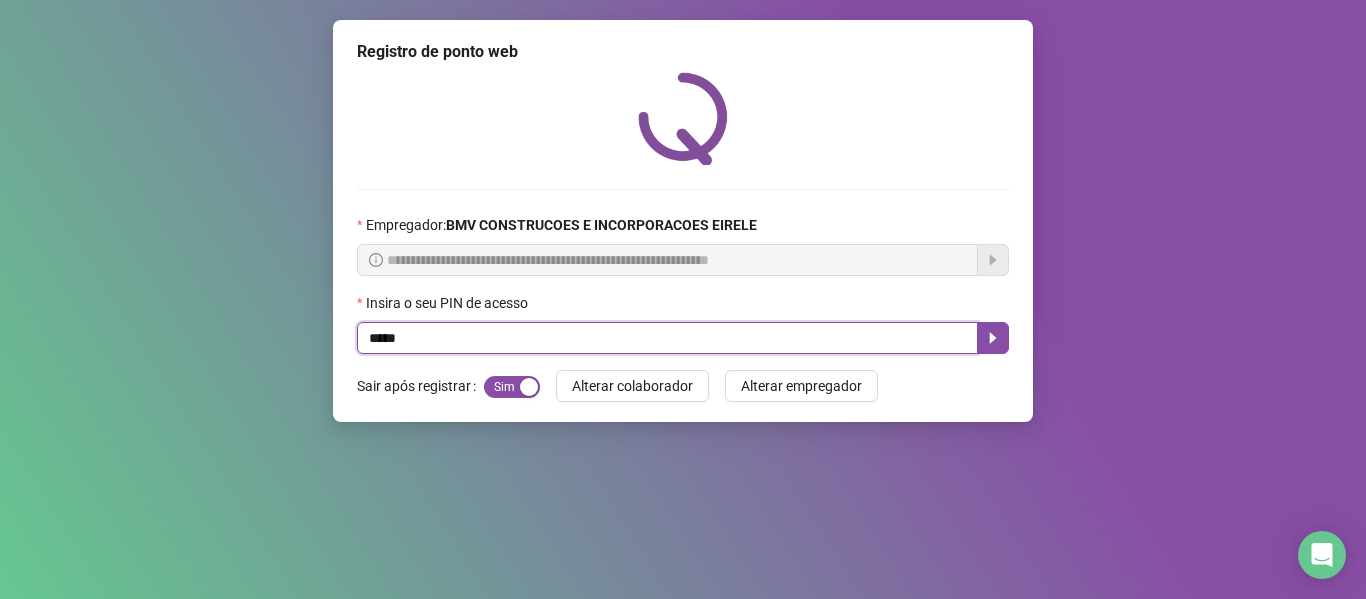 type on "*****" 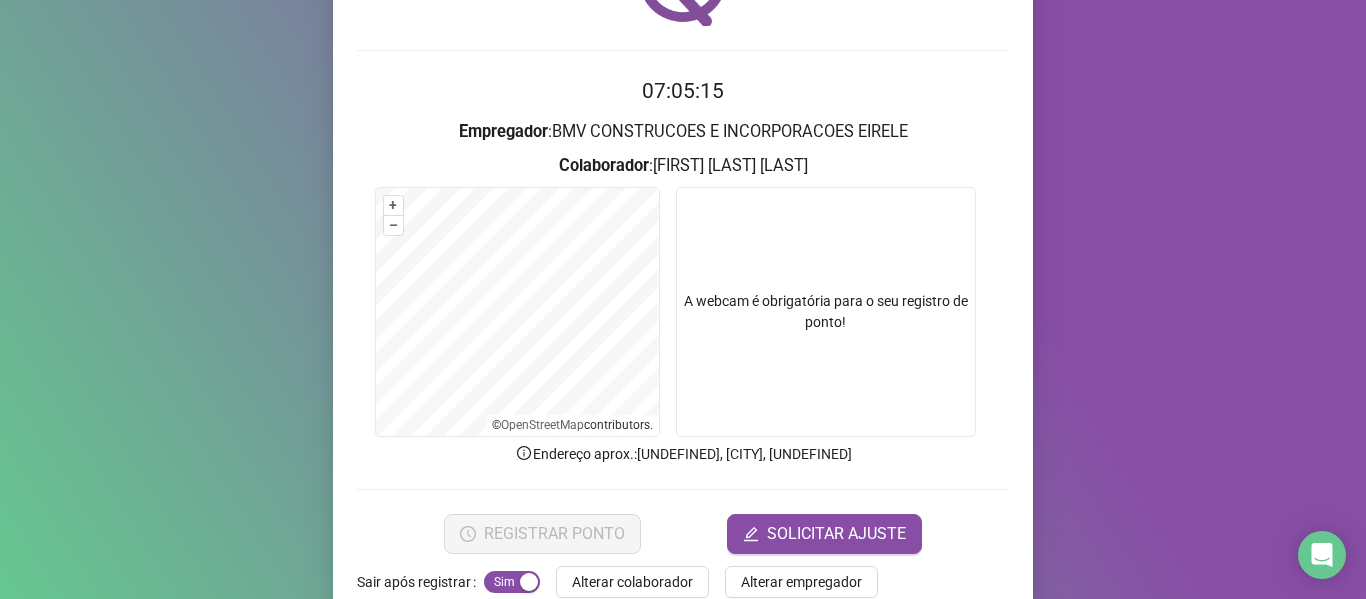 scroll, scrollTop: 182, scrollLeft: 0, axis: vertical 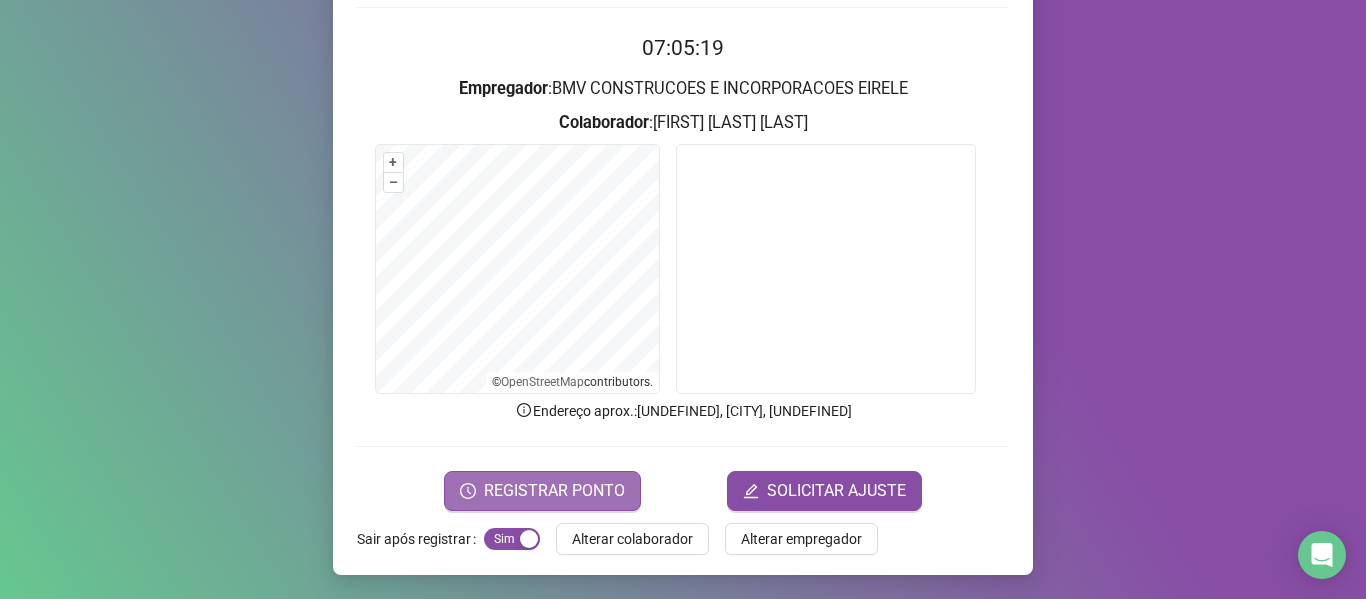 click on "REGISTRAR PONTO" at bounding box center [554, 491] 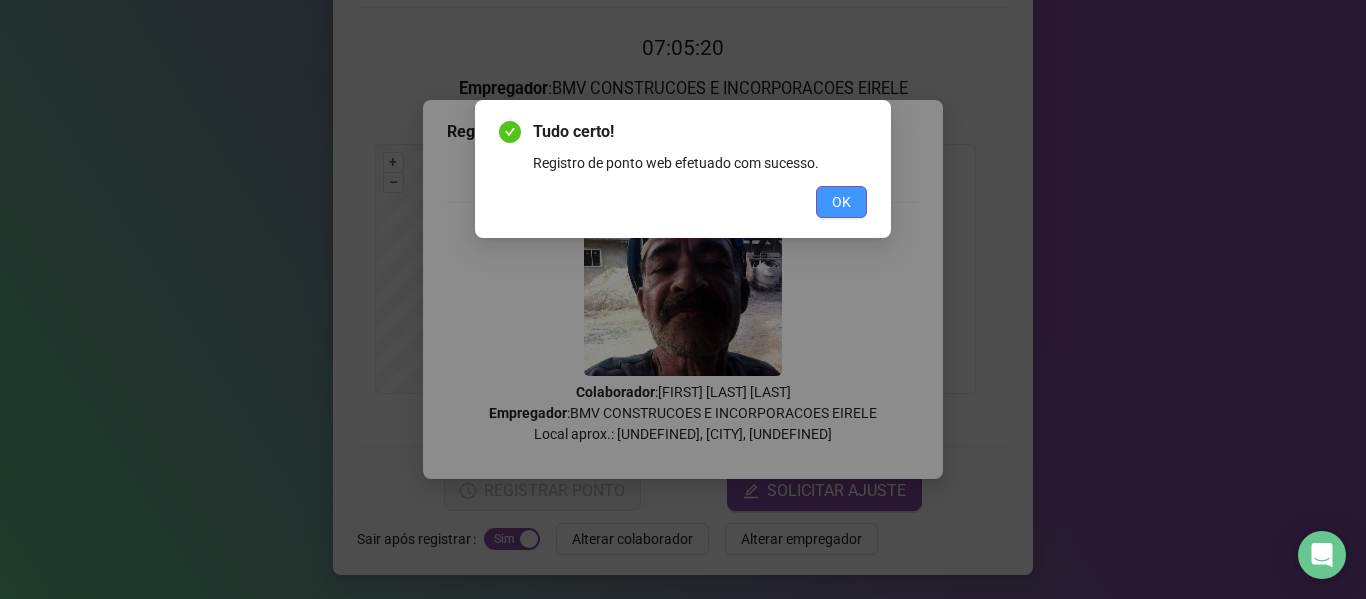 click on "OK" at bounding box center [841, 202] 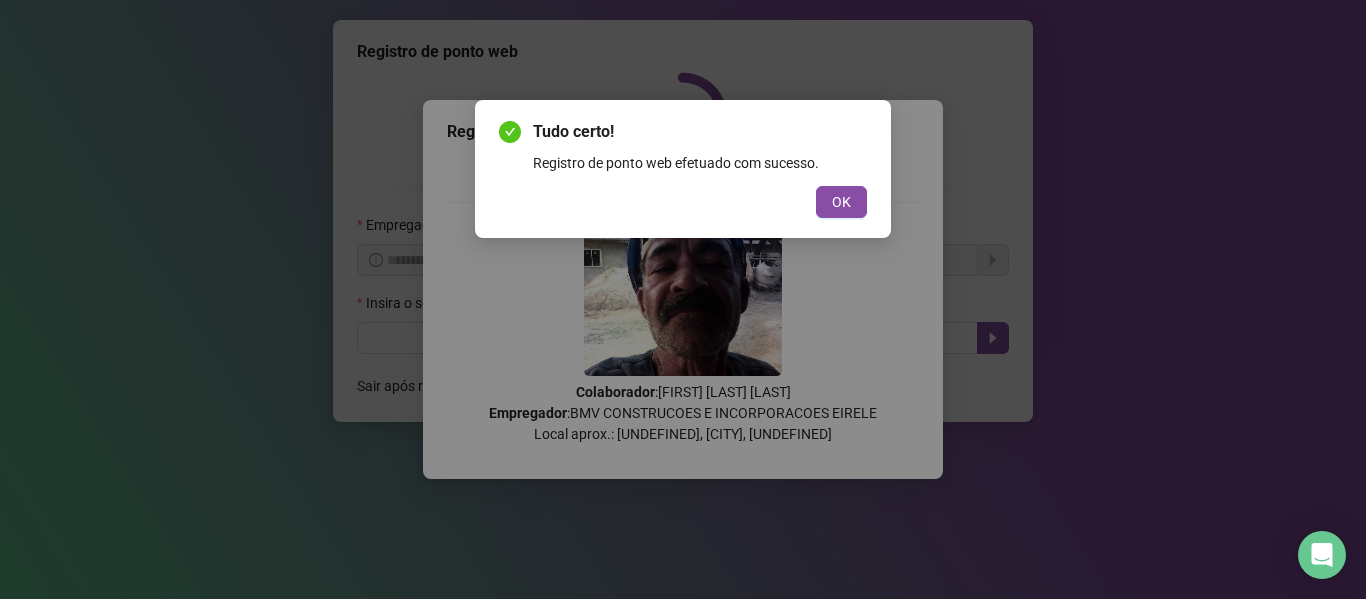scroll, scrollTop: 0, scrollLeft: 0, axis: both 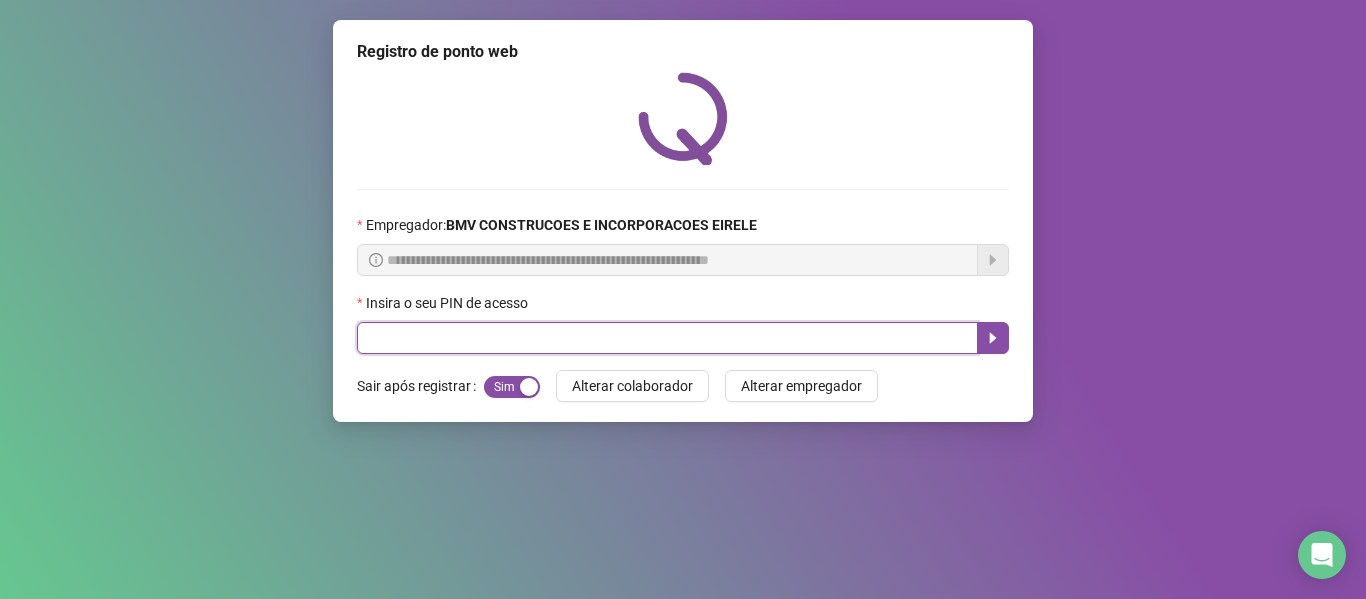 click at bounding box center [667, 338] 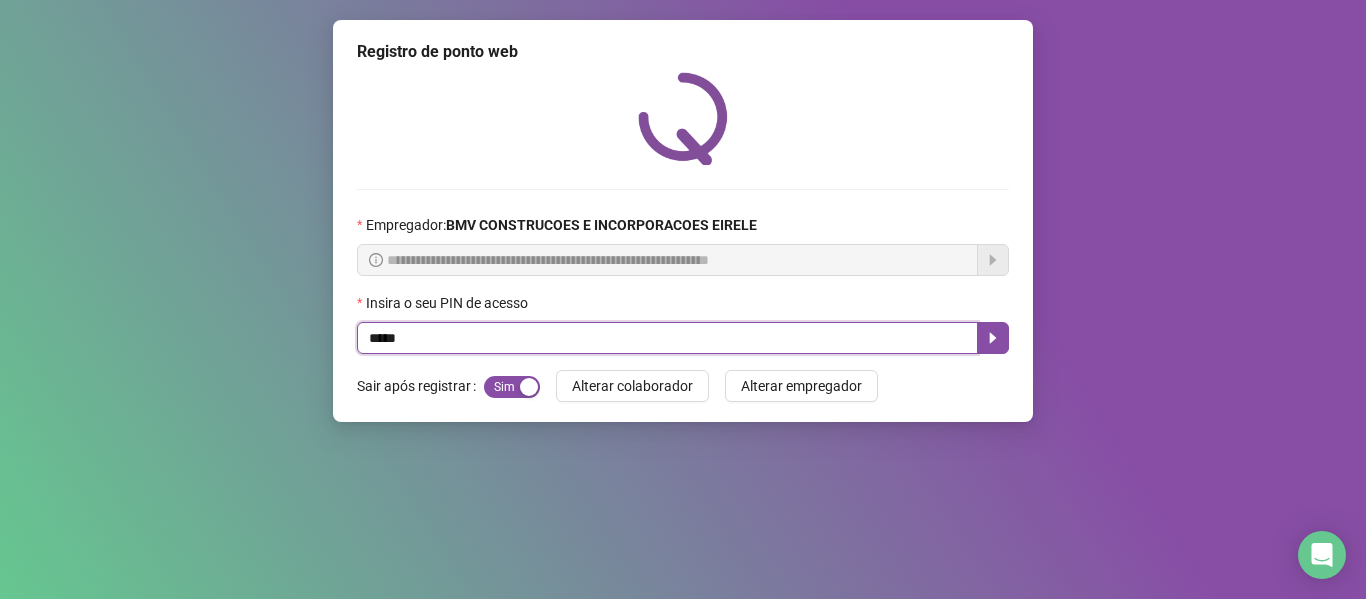 type on "*****" 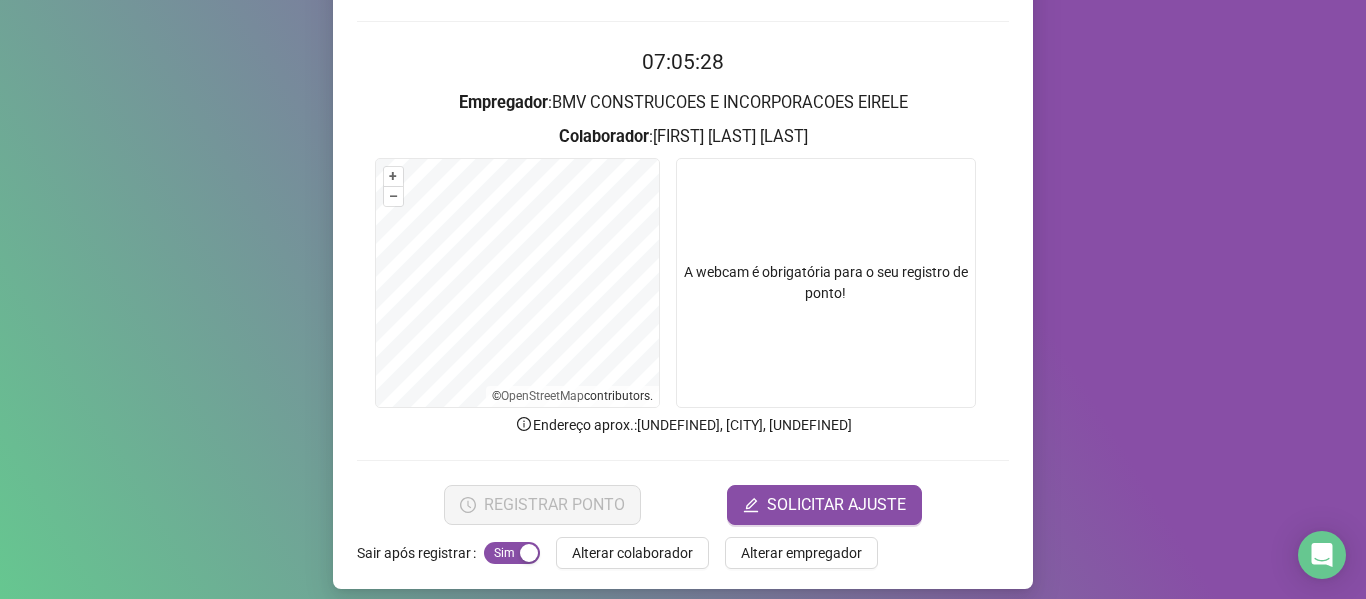 scroll, scrollTop: 169, scrollLeft: 0, axis: vertical 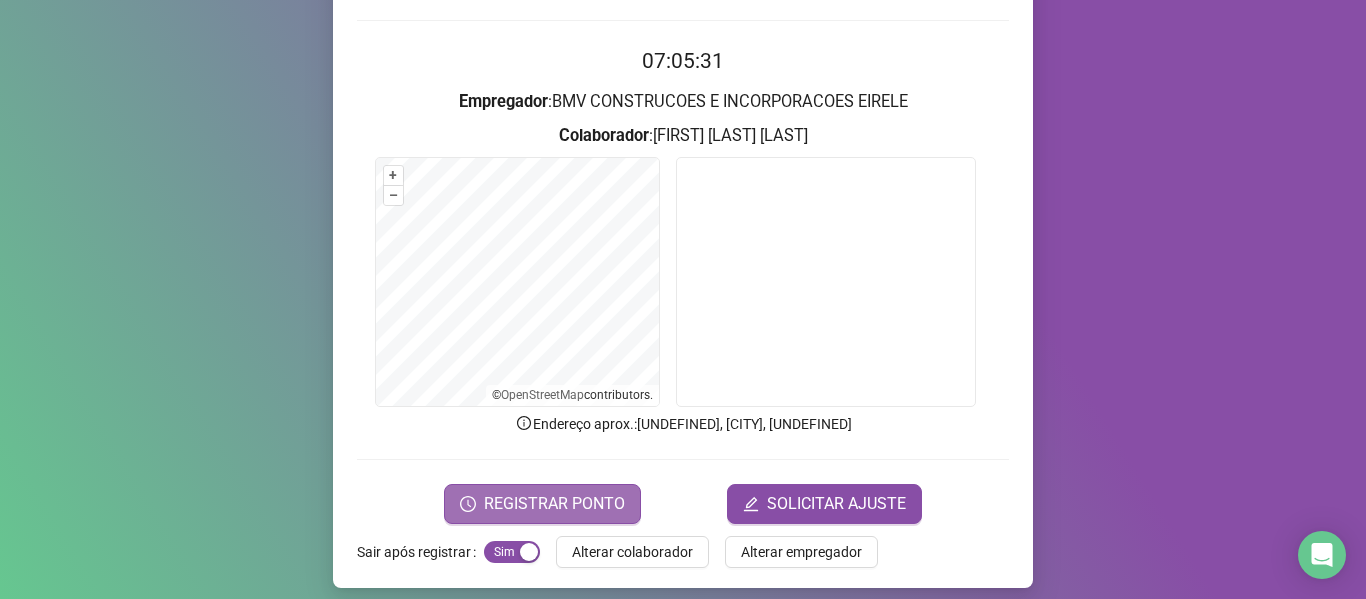 click on "REGISTRAR PONTO" at bounding box center (554, 504) 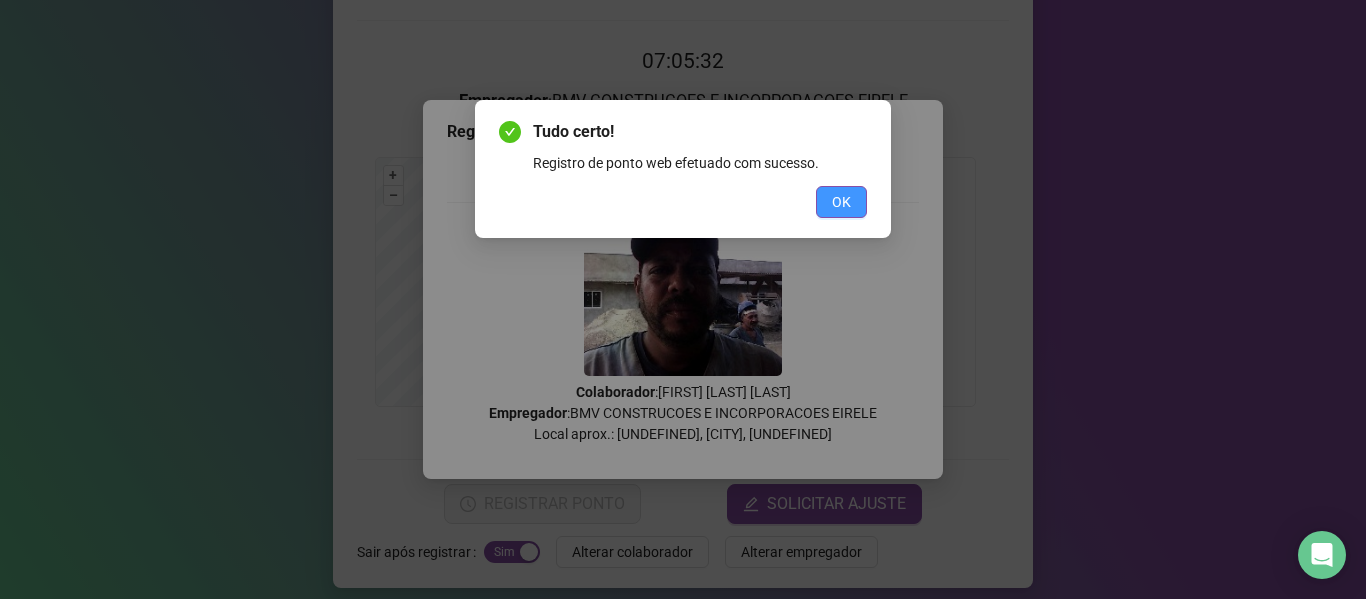 click on "OK" at bounding box center [841, 202] 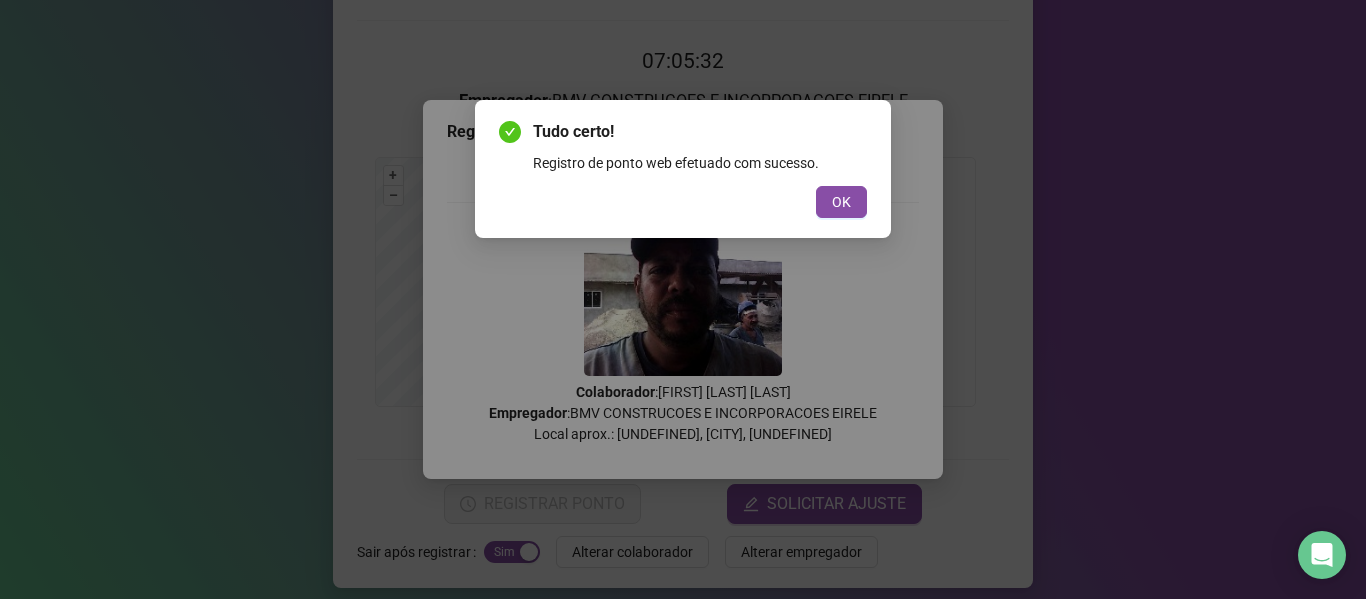 scroll, scrollTop: 0, scrollLeft: 0, axis: both 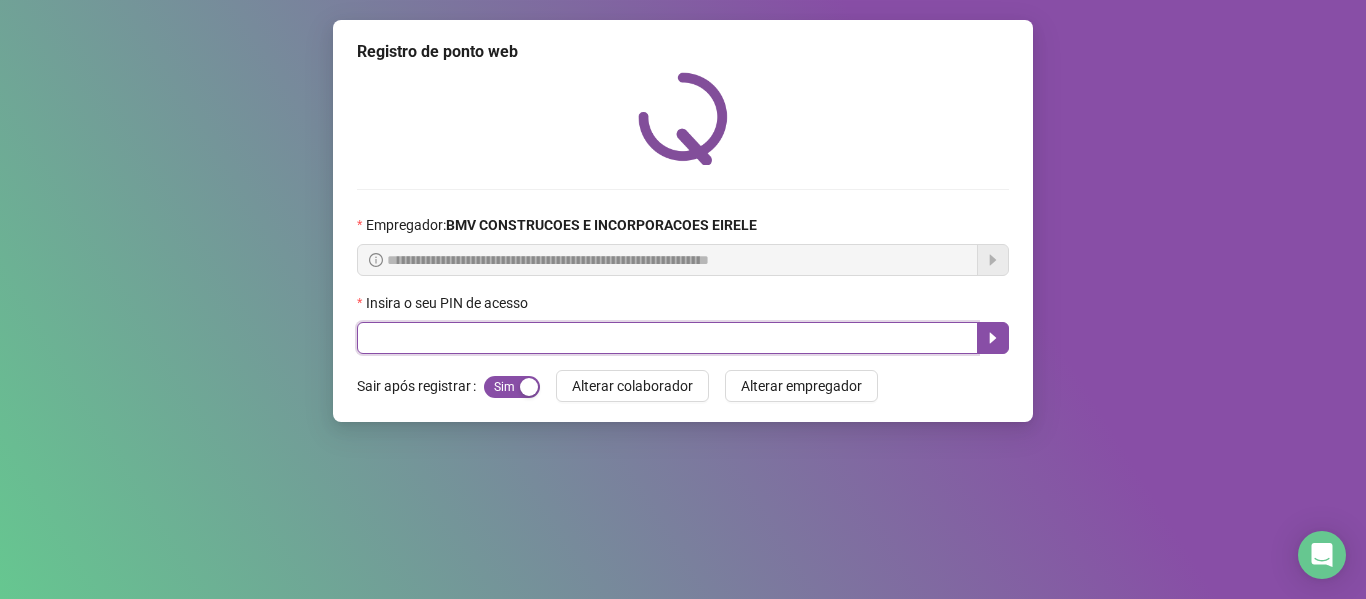 click at bounding box center (667, 338) 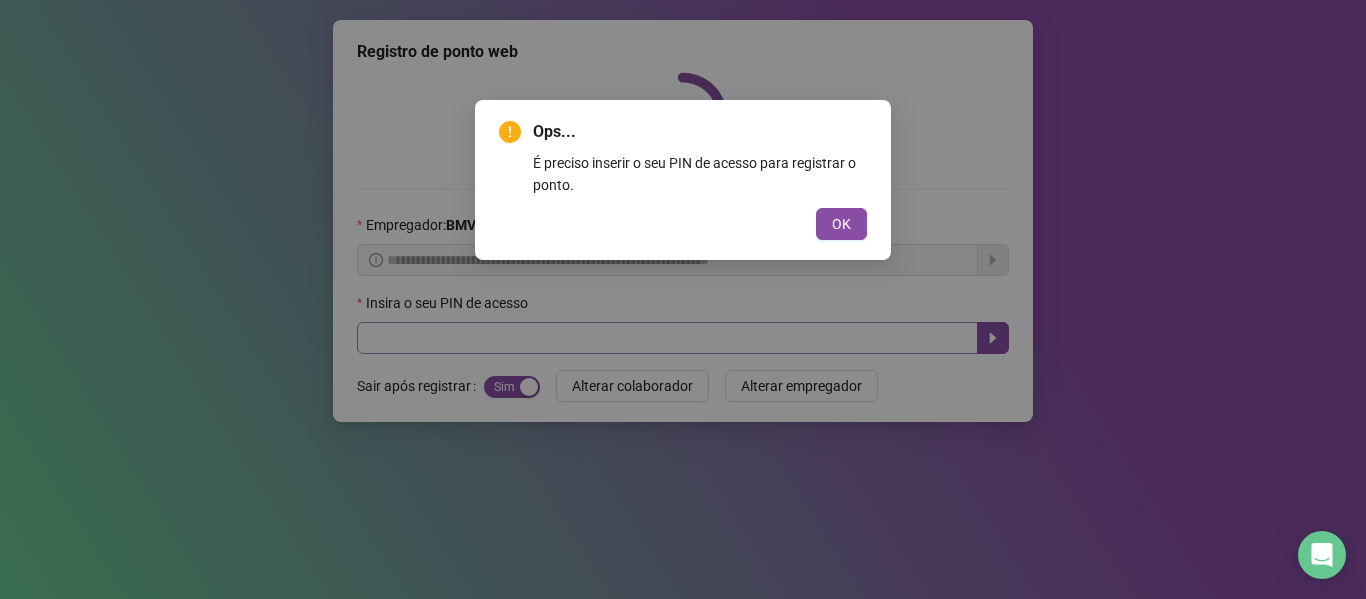 type 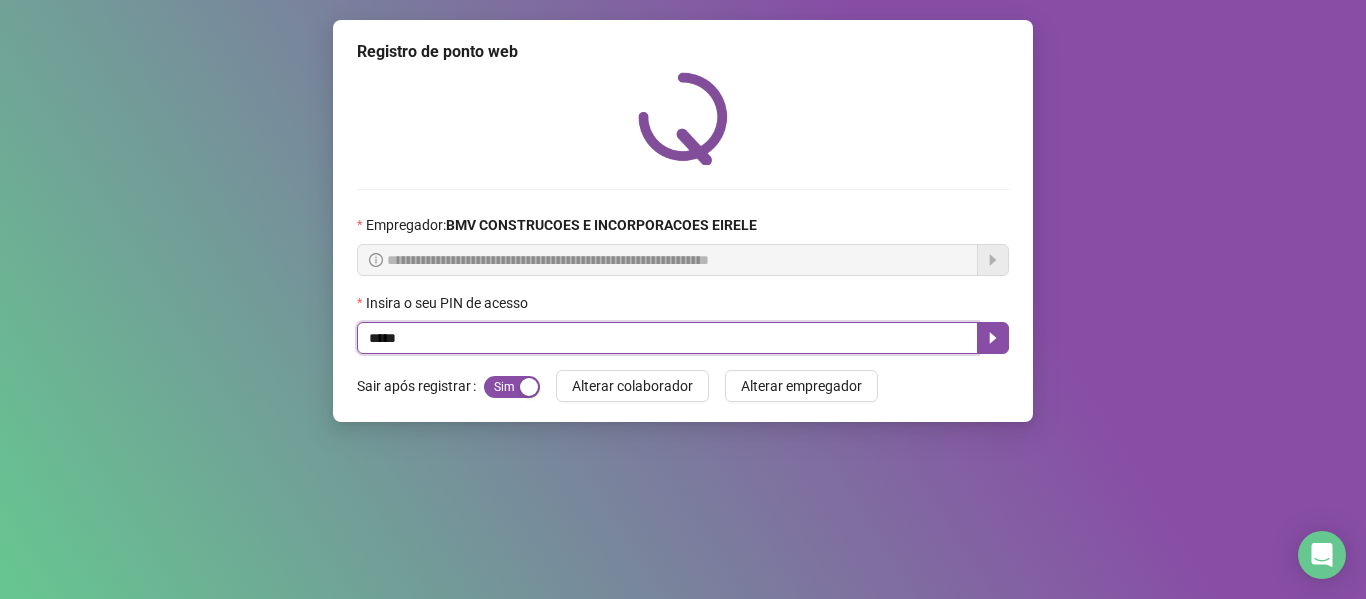 type on "*****" 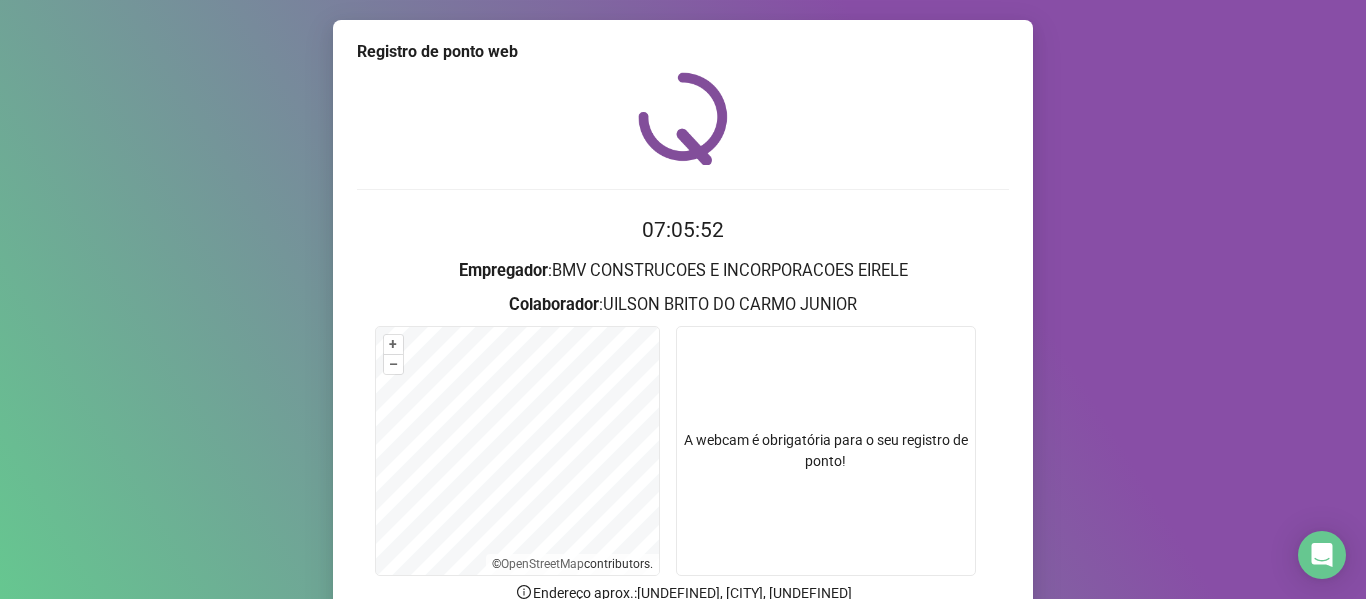scroll, scrollTop: 182, scrollLeft: 0, axis: vertical 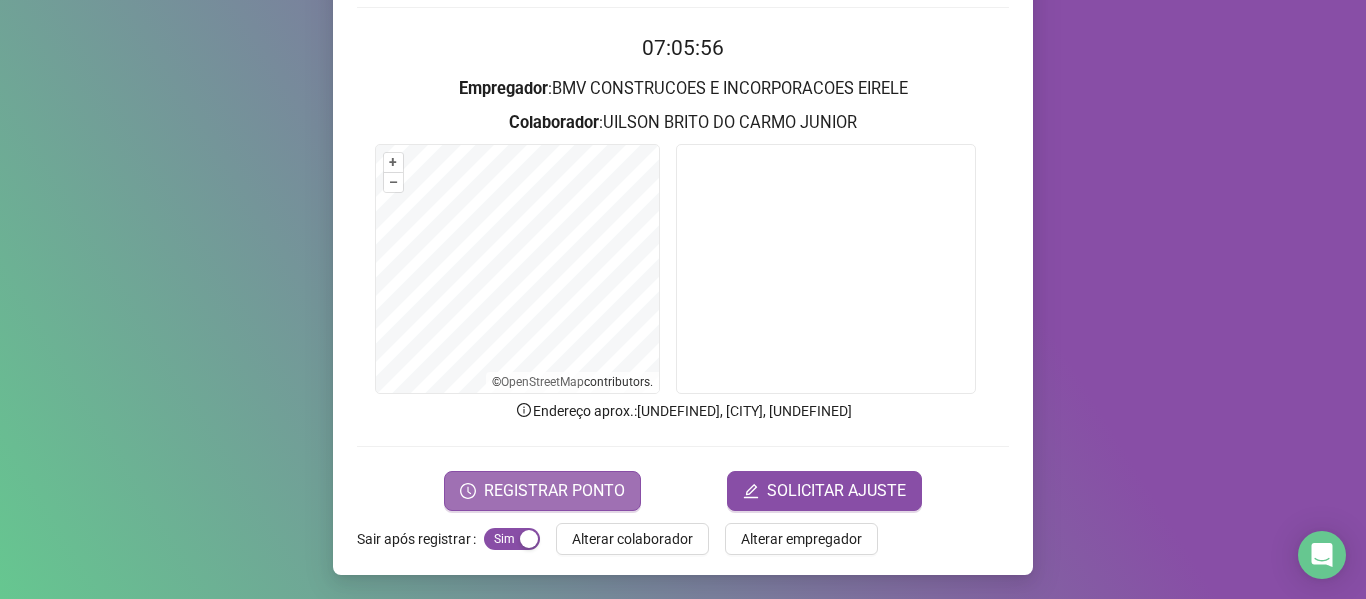 click on "REGISTRAR PONTO" at bounding box center [542, 491] 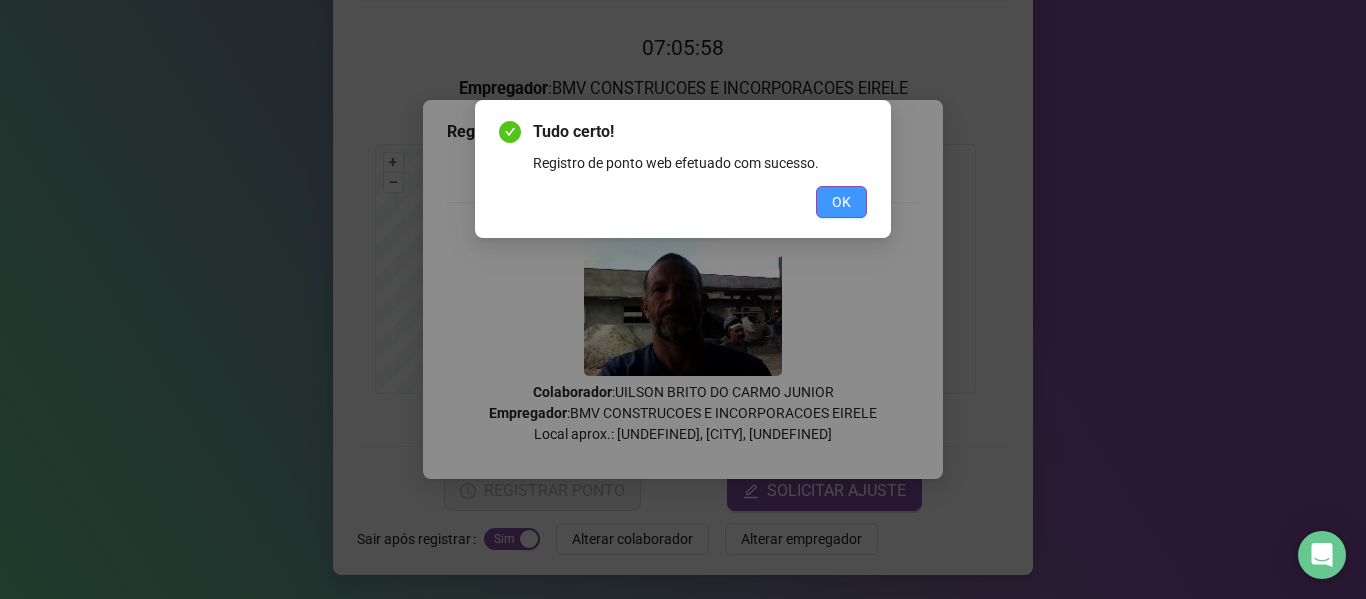 click on "OK" at bounding box center (841, 202) 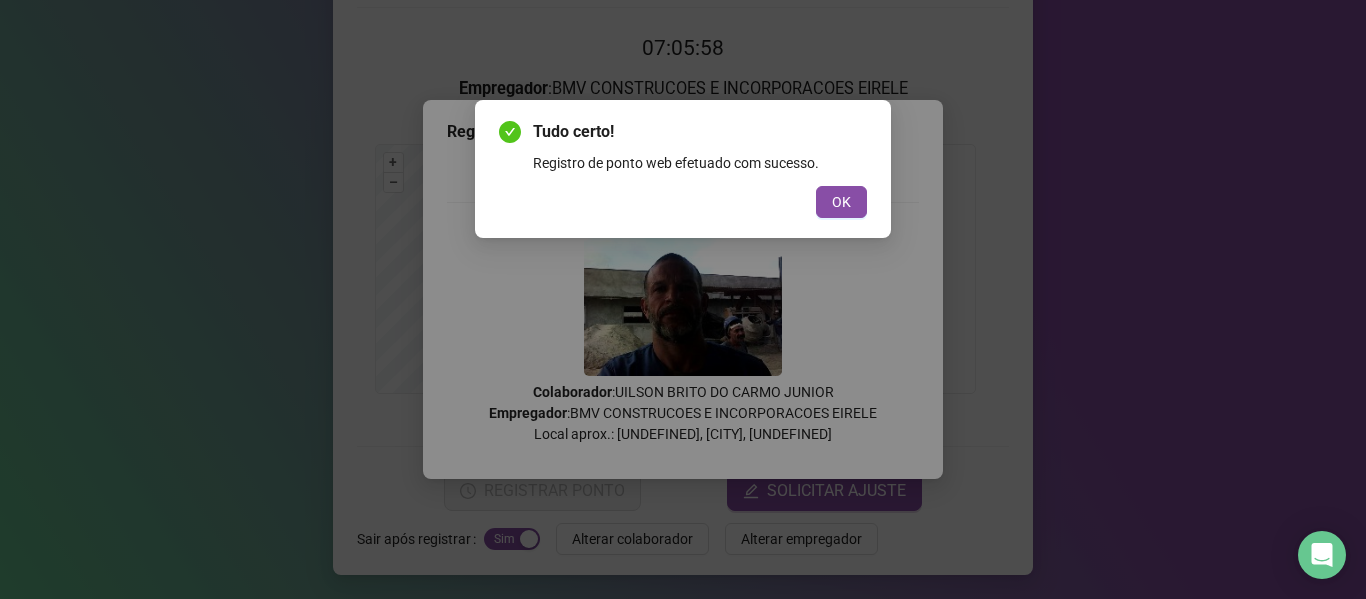 scroll, scrollTop: 0, scrollLeft: 0, axis: both 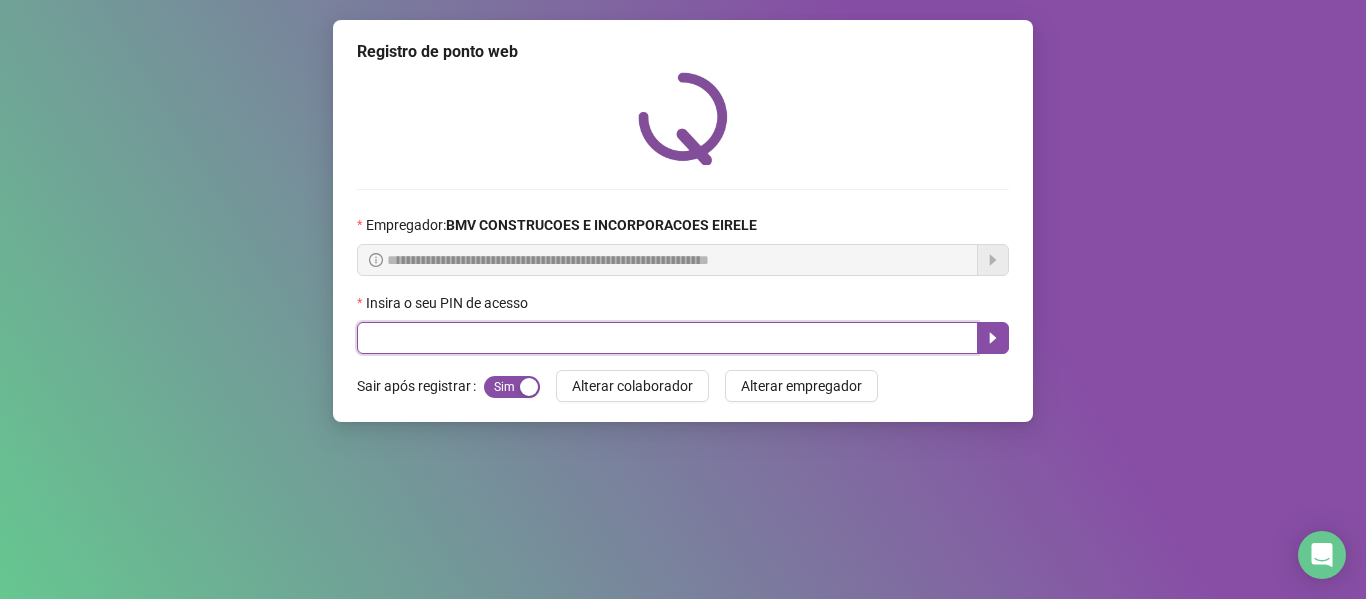 click at bounding box center [667, 338] 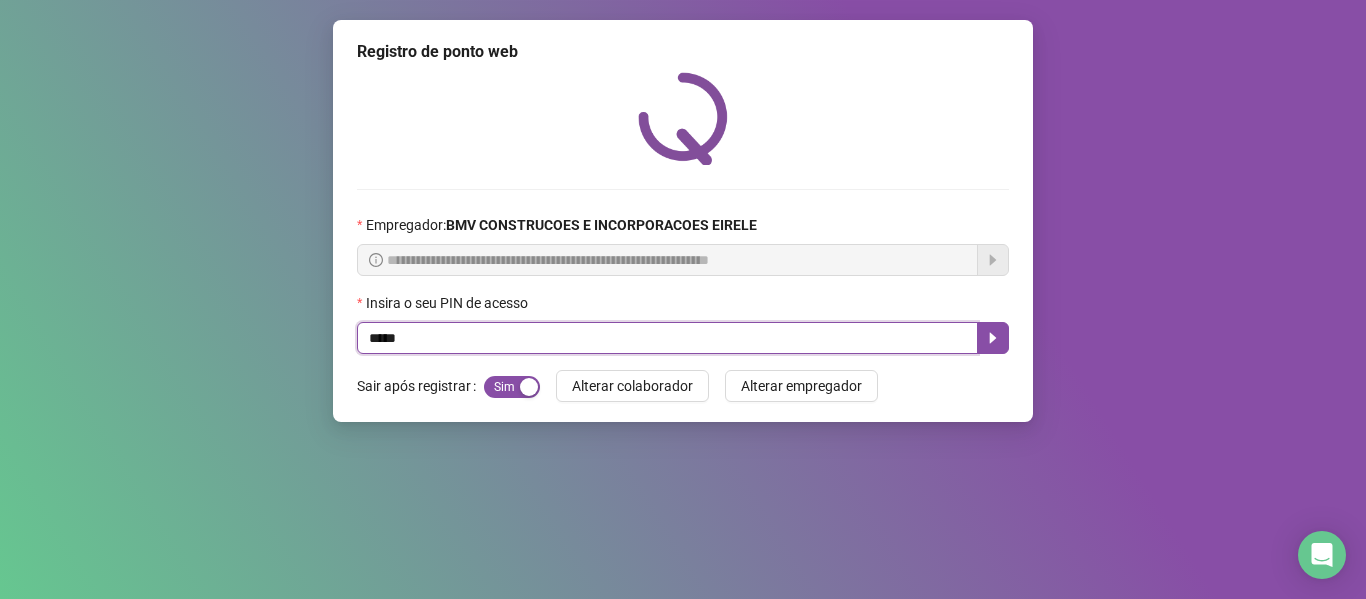 type on "*****" 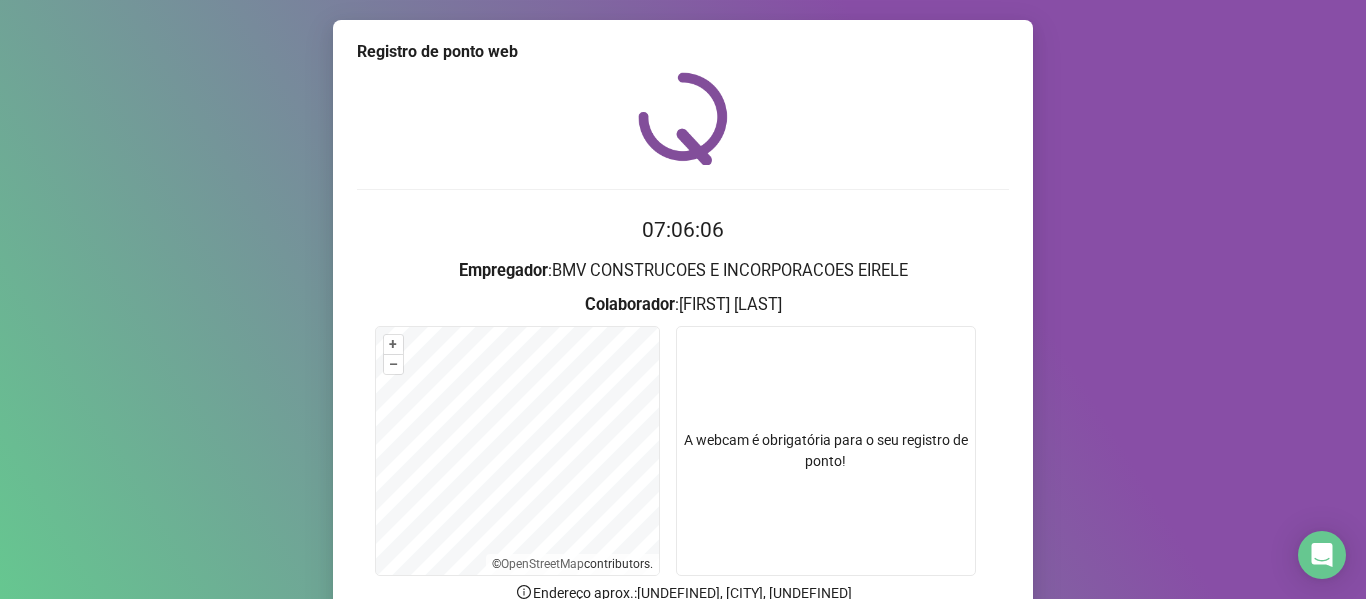 scroll, scrollTop: 178, scrollLeft: 0, axis: vertical 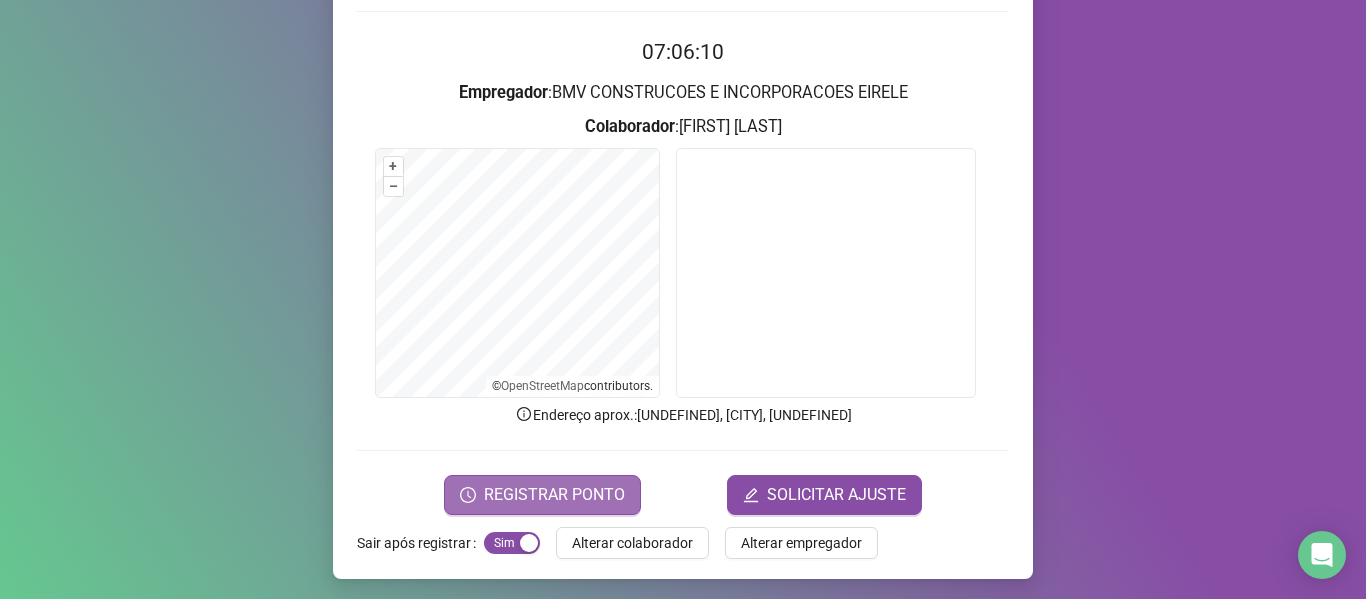 click on "REGISTRAR PONTO" at bounding box center (554, 495) 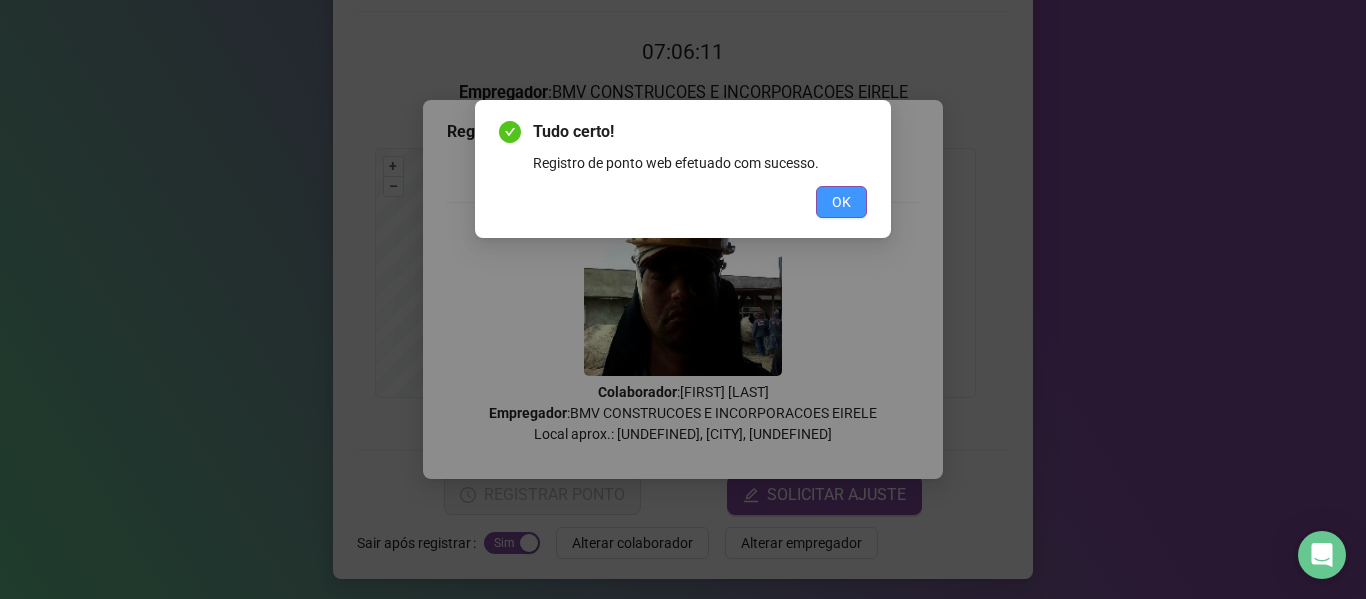 click on "OK" at bounding box center [841, 202] 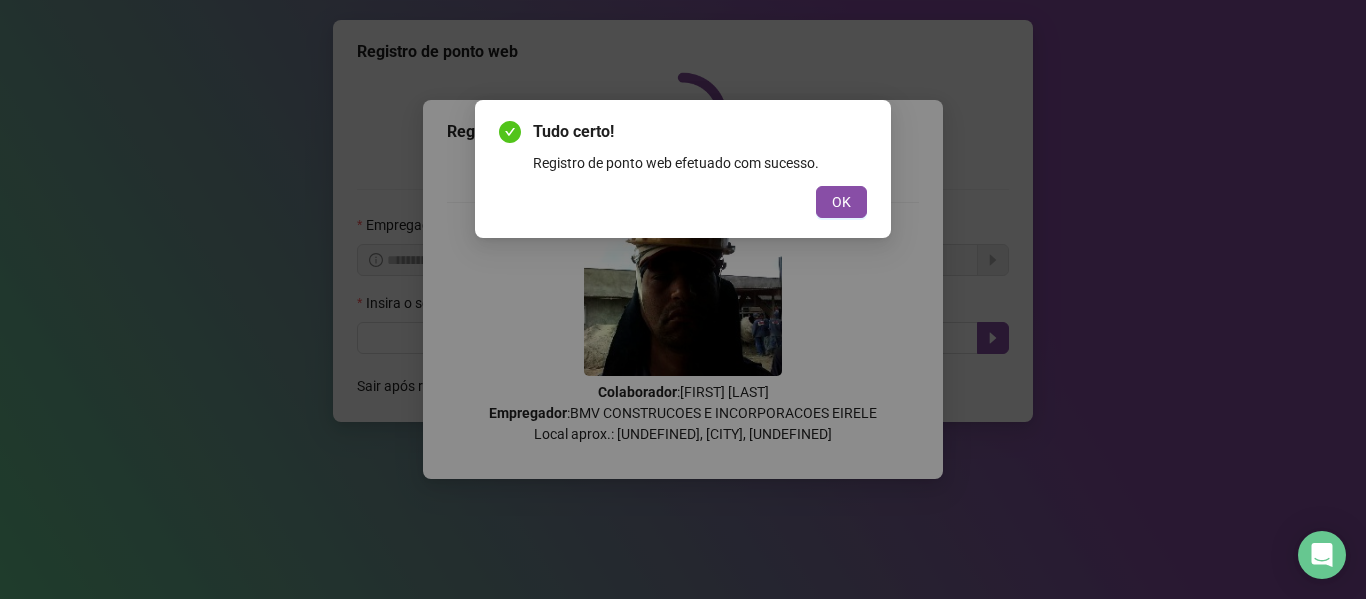 scroll, scrollTop: 0, scrollLeft: 0, axis: both 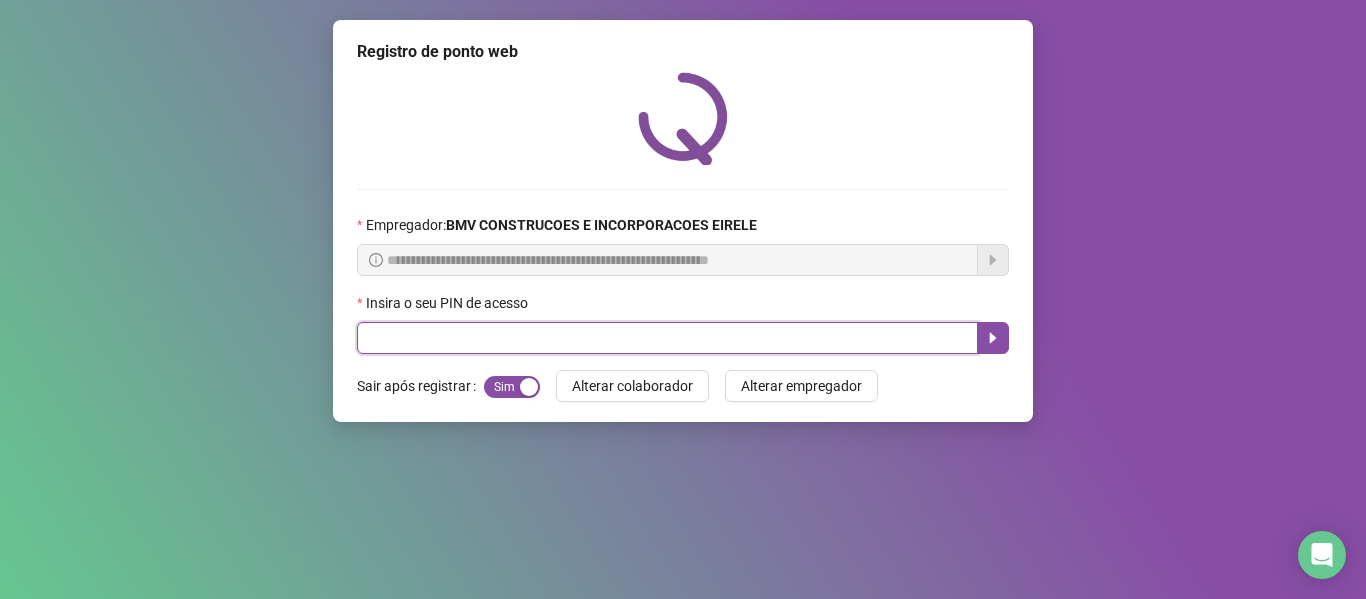 click at bounding box center [667, 338] 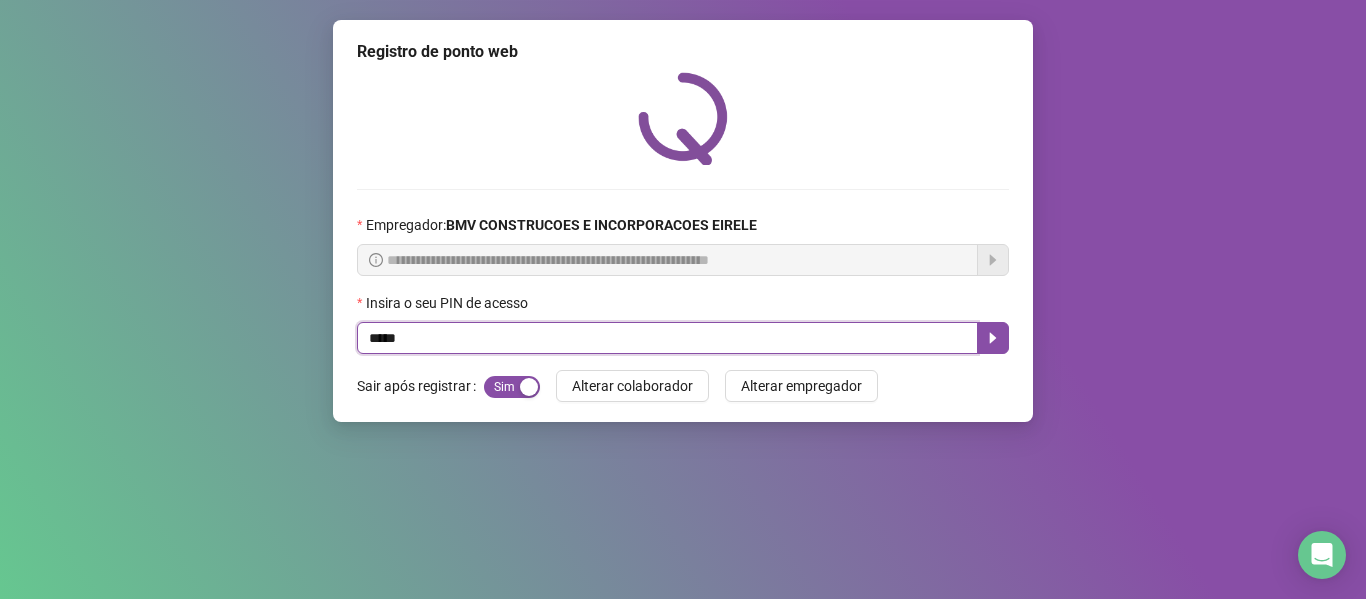 type on "*****" 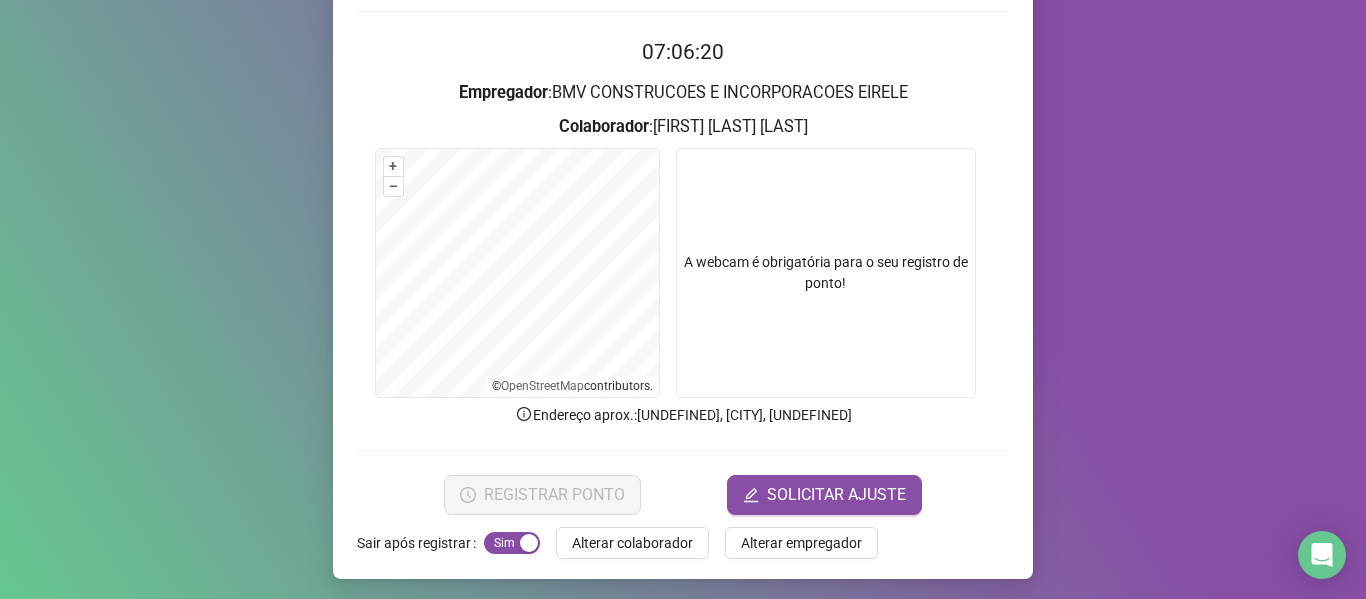 scroll, scrollTop: 182, scrollLeft: 0, axis: vertical 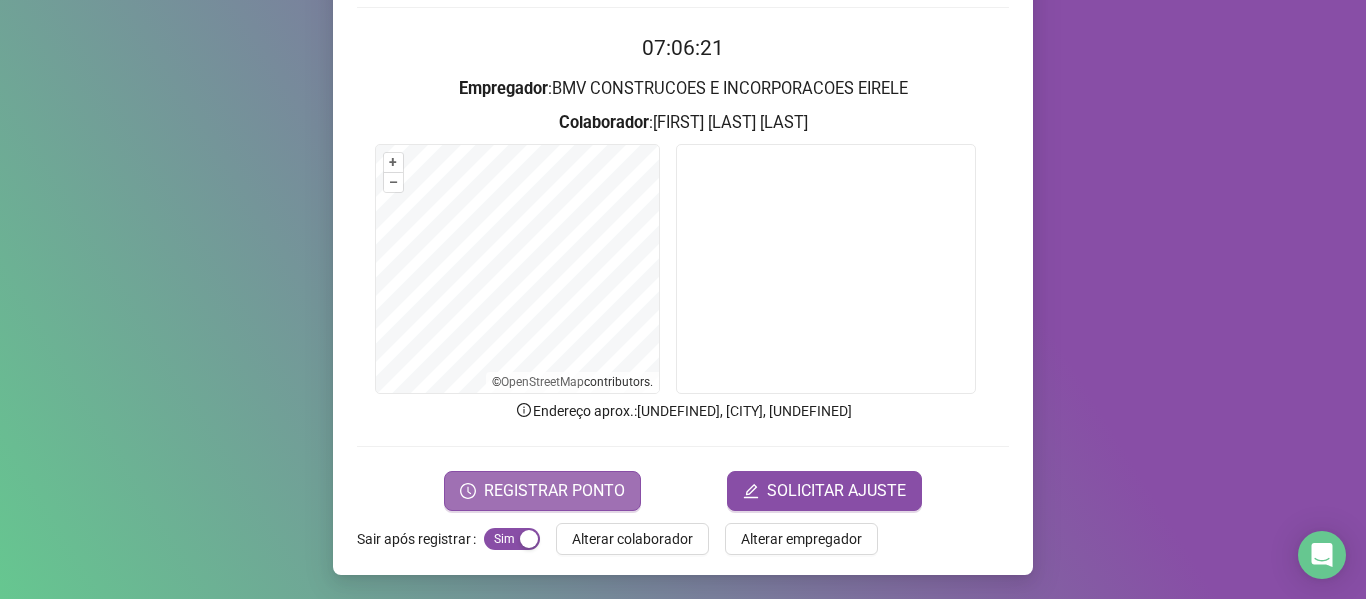 click on "REGISTRAR PONTO" at bounding box center (542, 491) 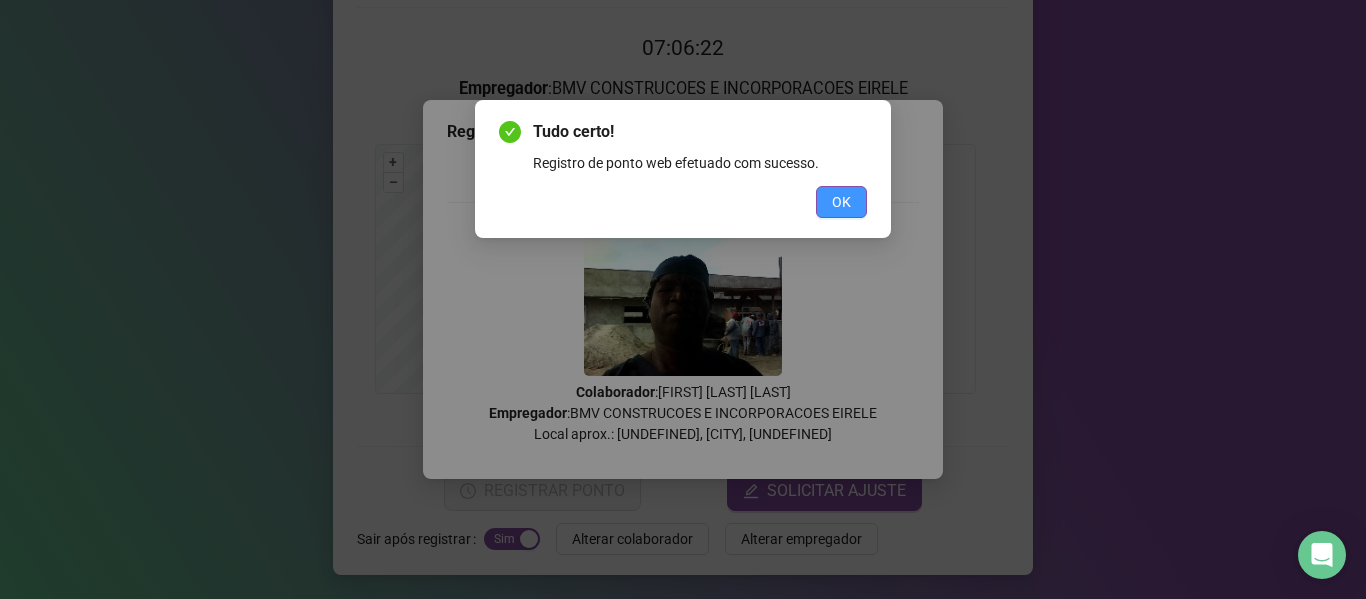 click on "OK" at bounding box center (841, 202) 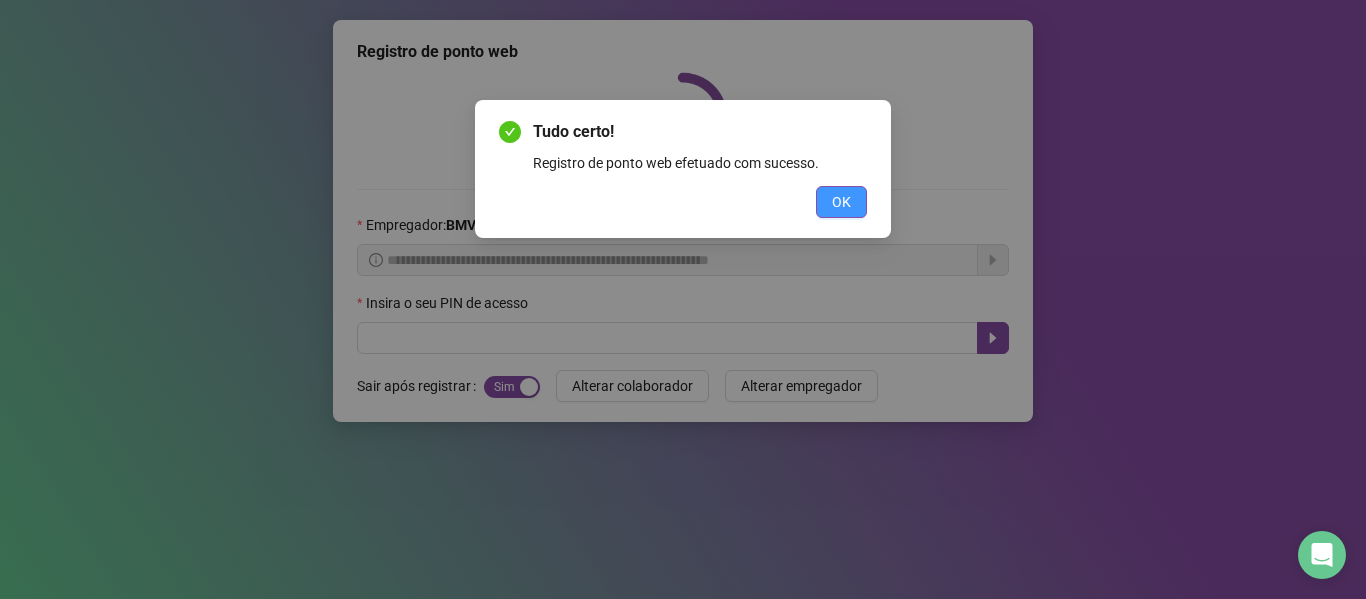 scroll, scrollTop: 0, scrollLeft: 0, axis: both 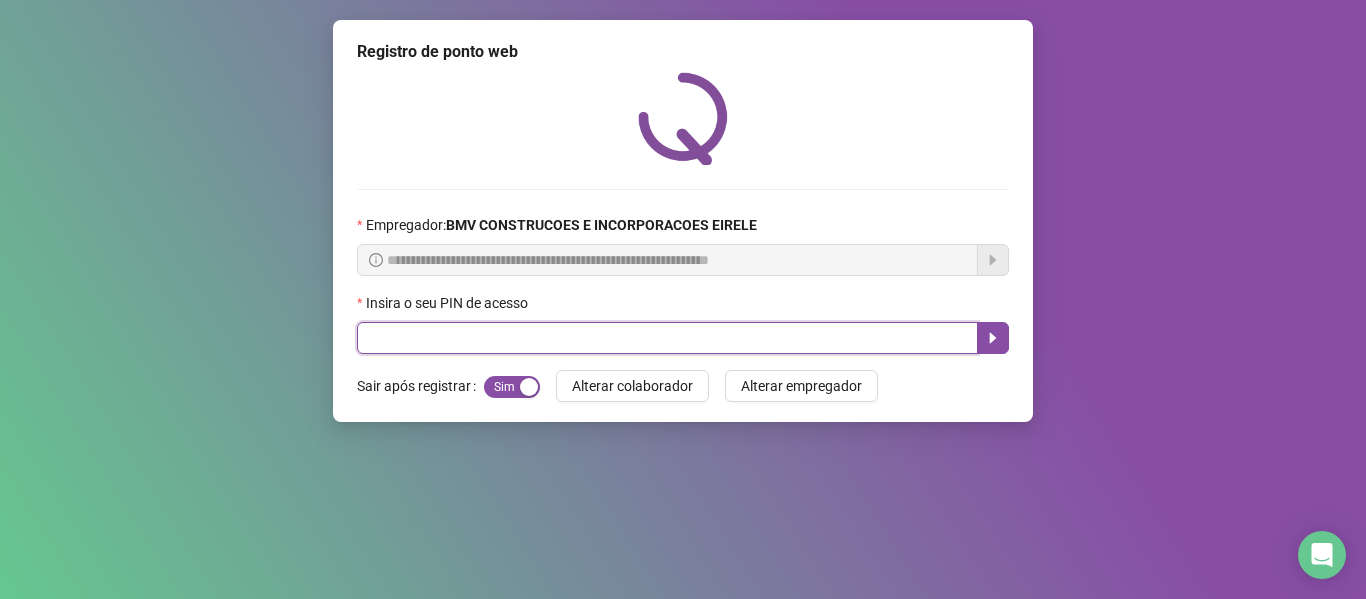 click at bounding box center (667, 338) 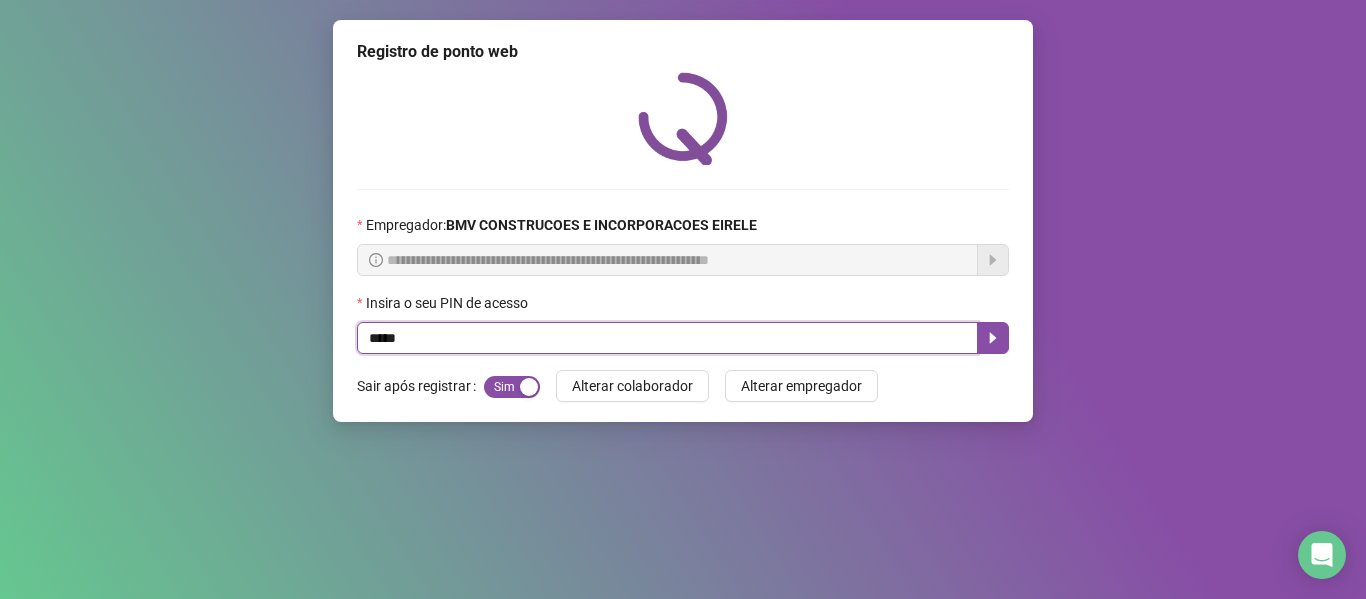 type on "*****" 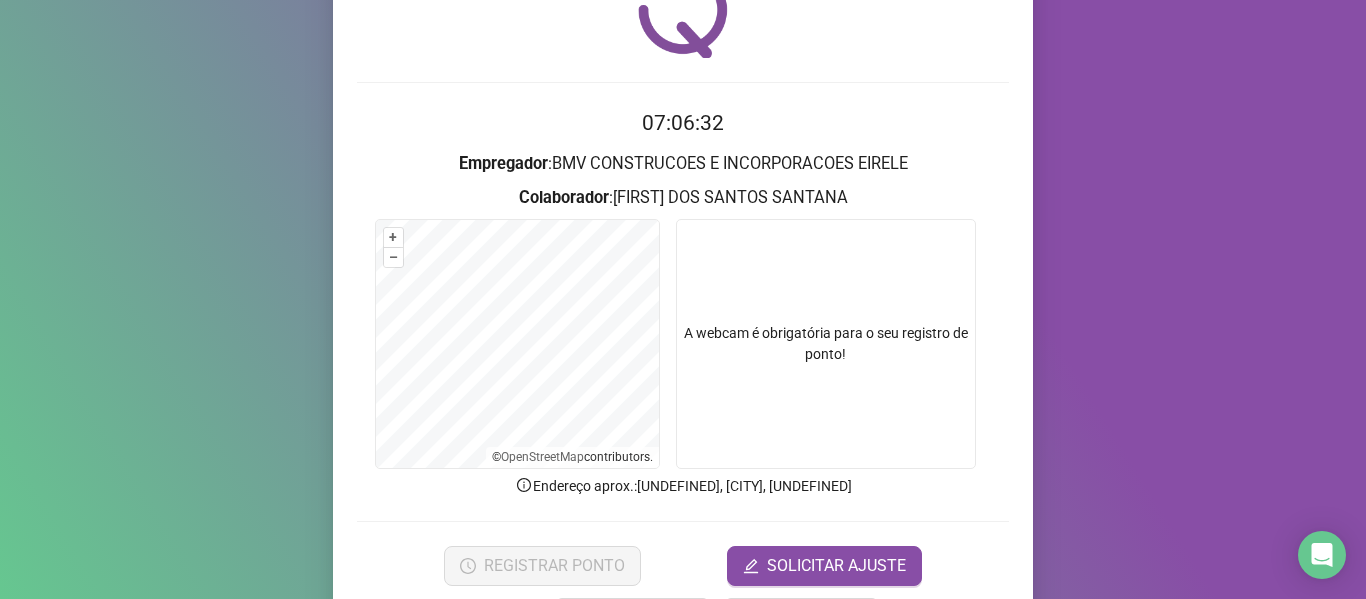 scroll, scrollTop: 140, scrollLeft: 0, axis: vertical 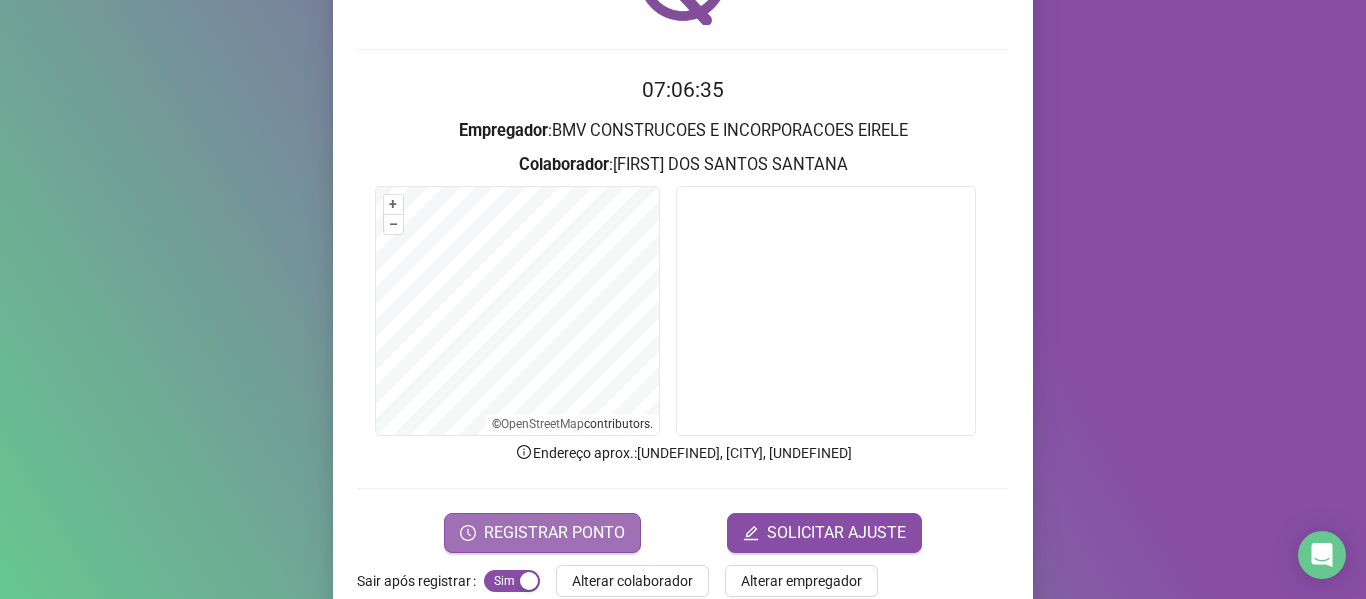 click on "REGISTRAR PONTO" at bounding box center (542, 533) 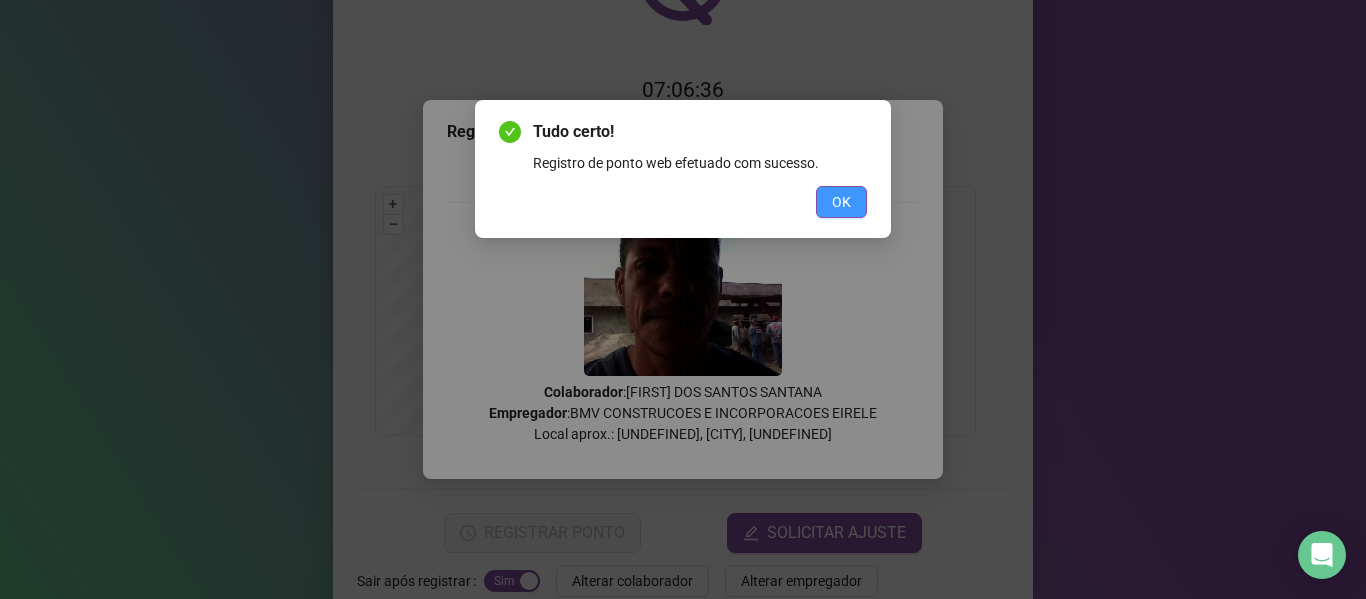 click on "OK" at bounding box center [841, 202] 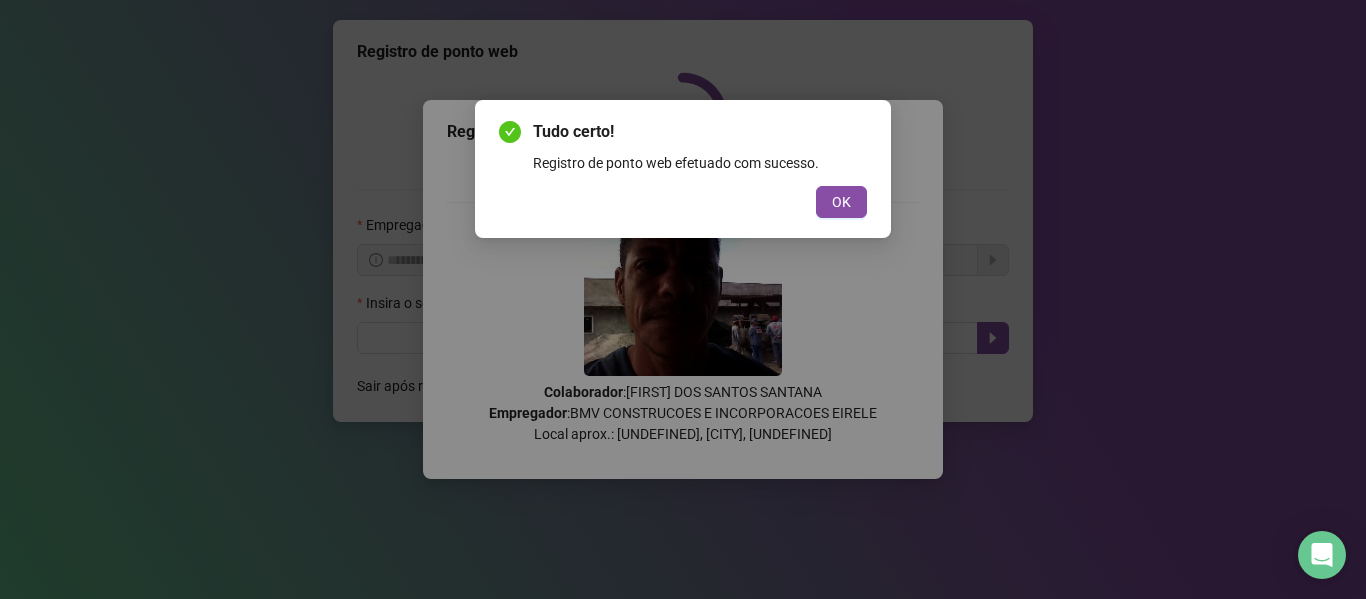 scroll, scrollTop: 0, scrollLeft: 0, axis: both 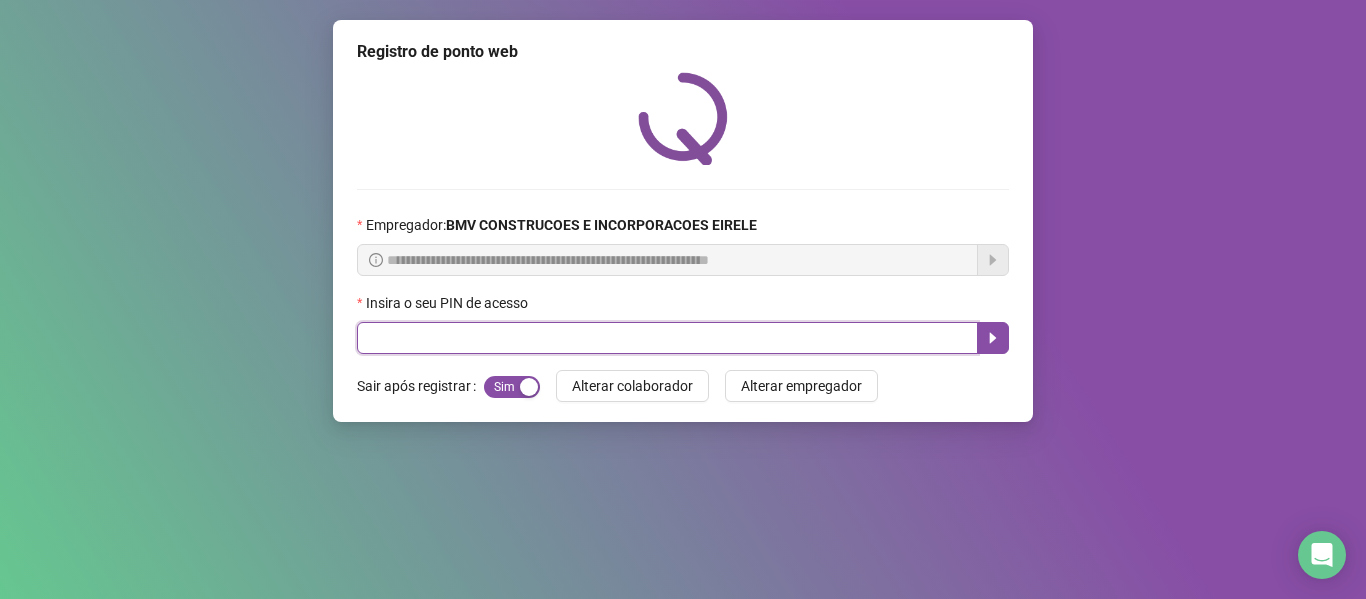 click at bounding box center [667, 338] 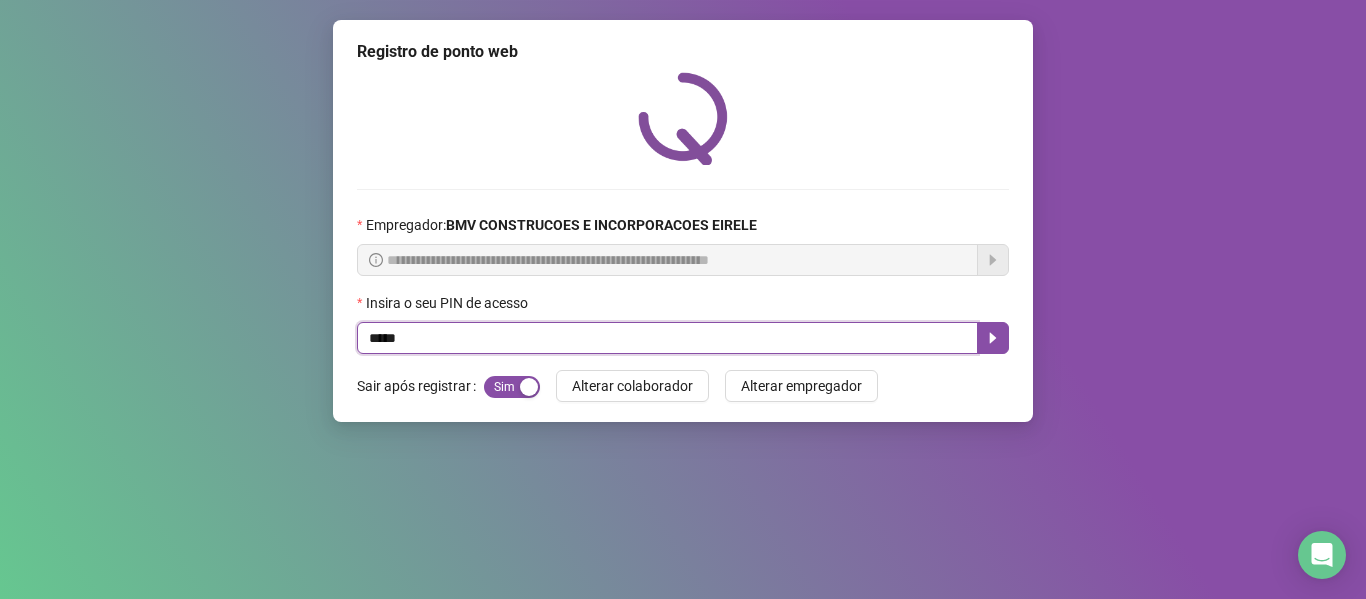type on "*****" 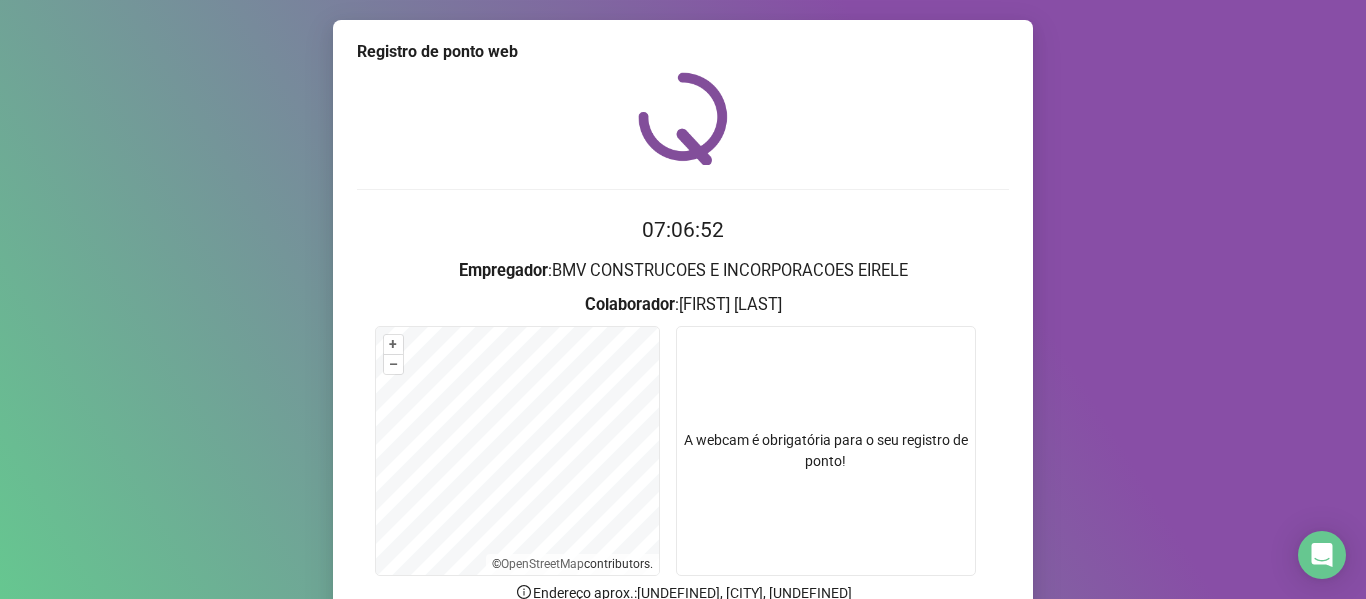 click on "Registro de ponto web 07:06:52 Empregador :  BMV CONSTRUCOES E INCORPORACOES EIRELE  Colaborador :  [FIRST] [LAST] + – ⇧ › ©  OpenStreetMap  contributors. A webcam é obrigatória para o seu registro de ponto! Endereço aprox. :  [UNDEFINED], [CITY], [UNDEFINED] REGISTRAR PONTO SOLICITAR AJUSTE Sair após registrar Sim Não Alterar colaborador Alterar empregador" at bounding box center (683, 299) 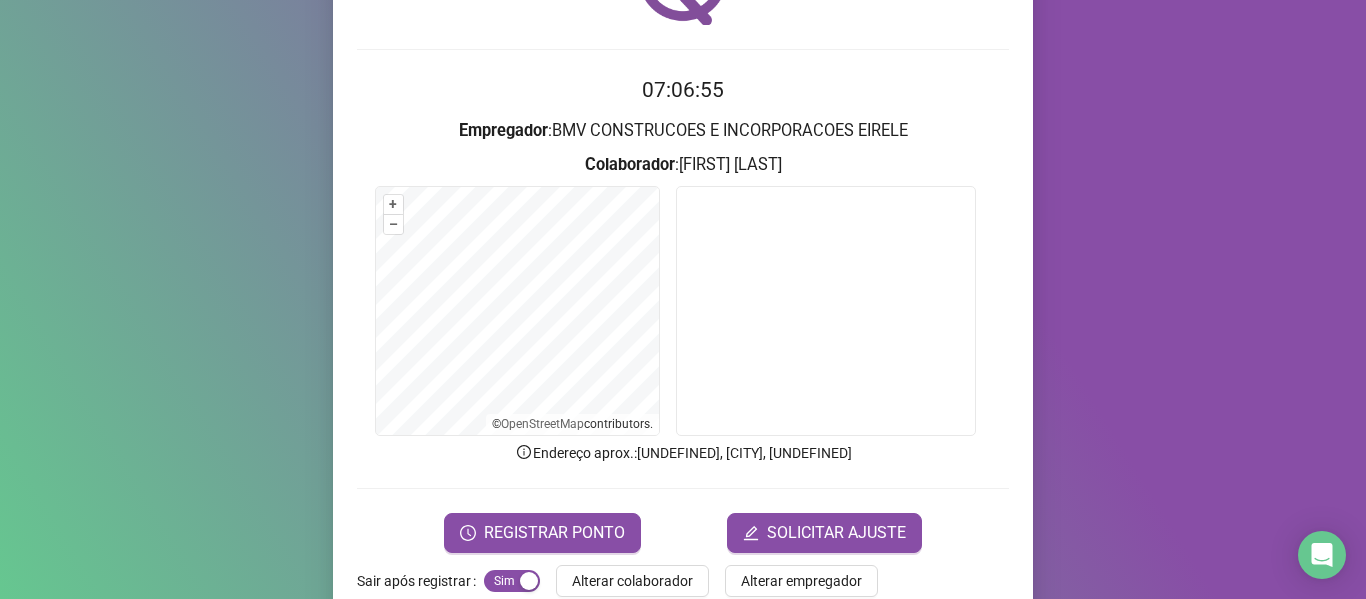 scroll, scrollTop: 182, scrollLeft: 0, axis: vertical 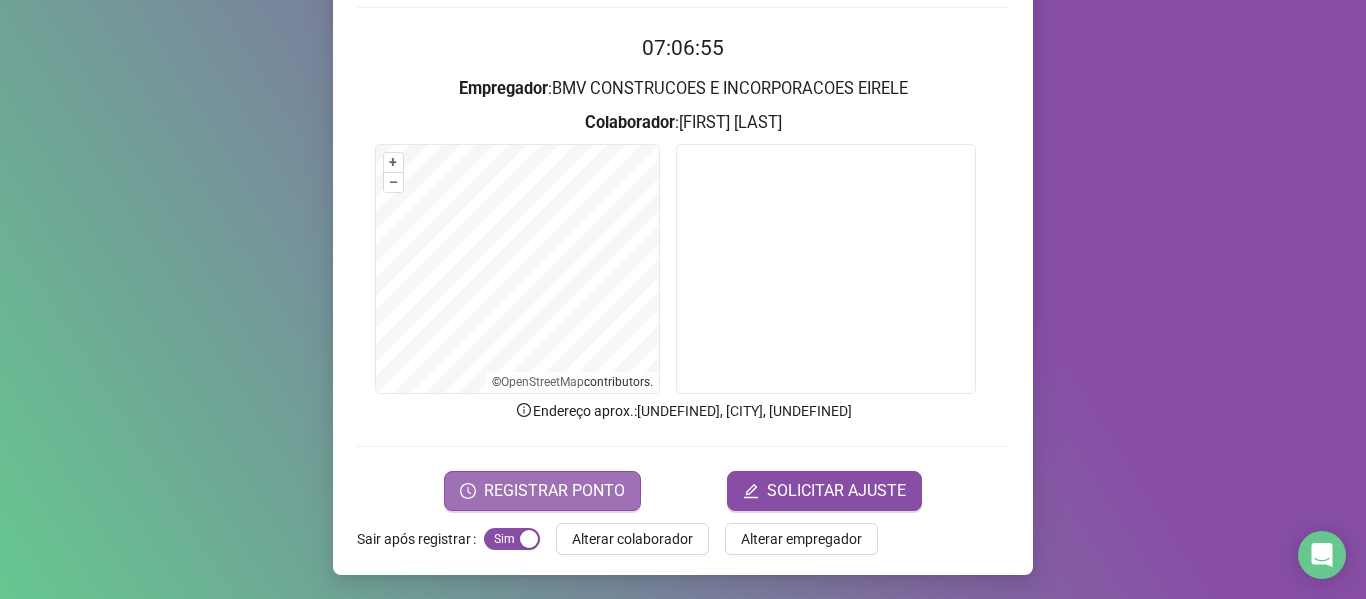 click on "REGISTRAR PONTO" at bounding box center [554, 491] 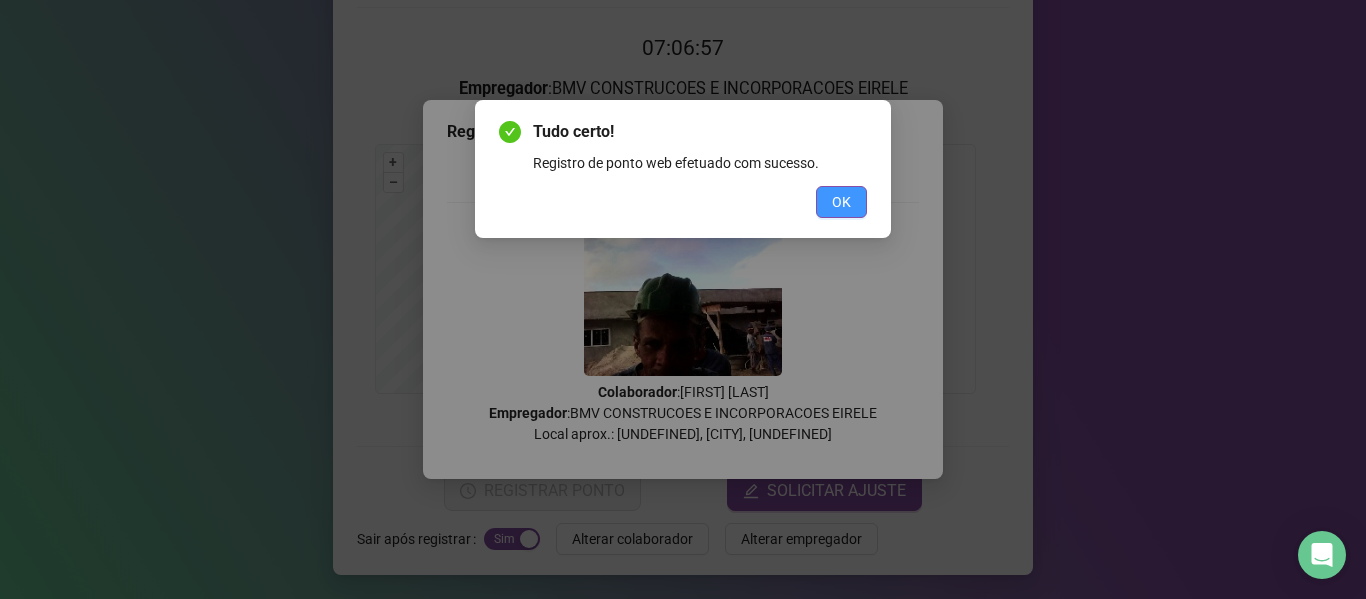 click on "OK" at bounding box center [841, 202] 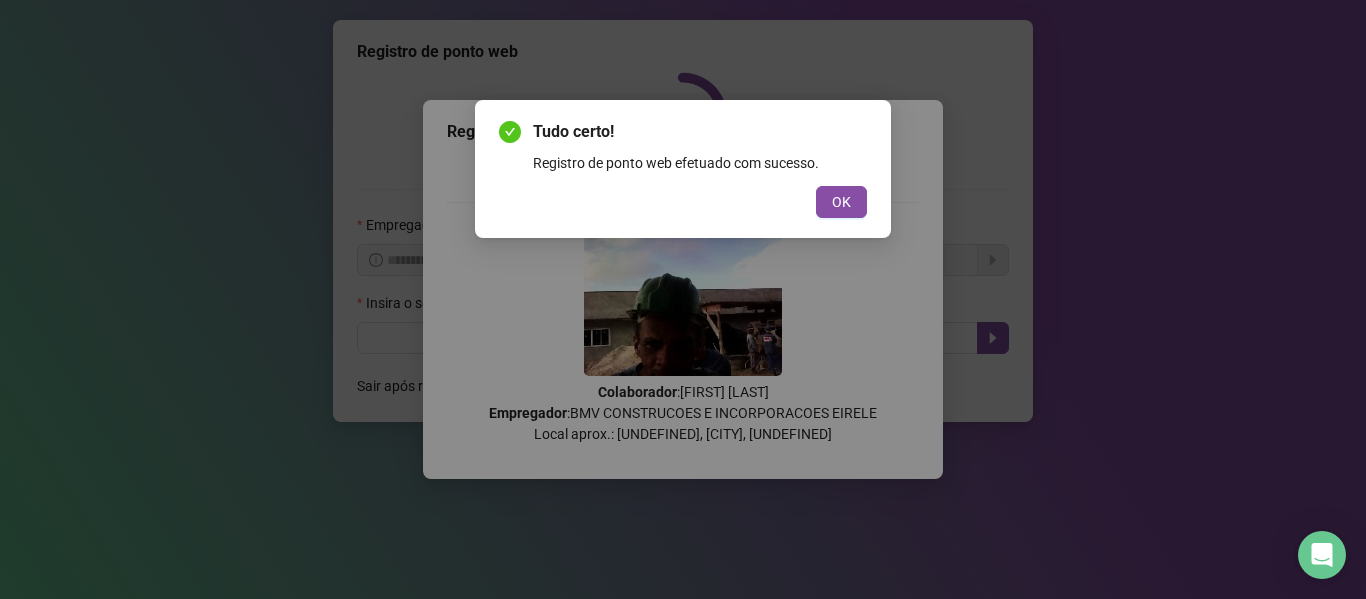 scroll, scrollTop: 0, scrollLeft: 0, axis: both 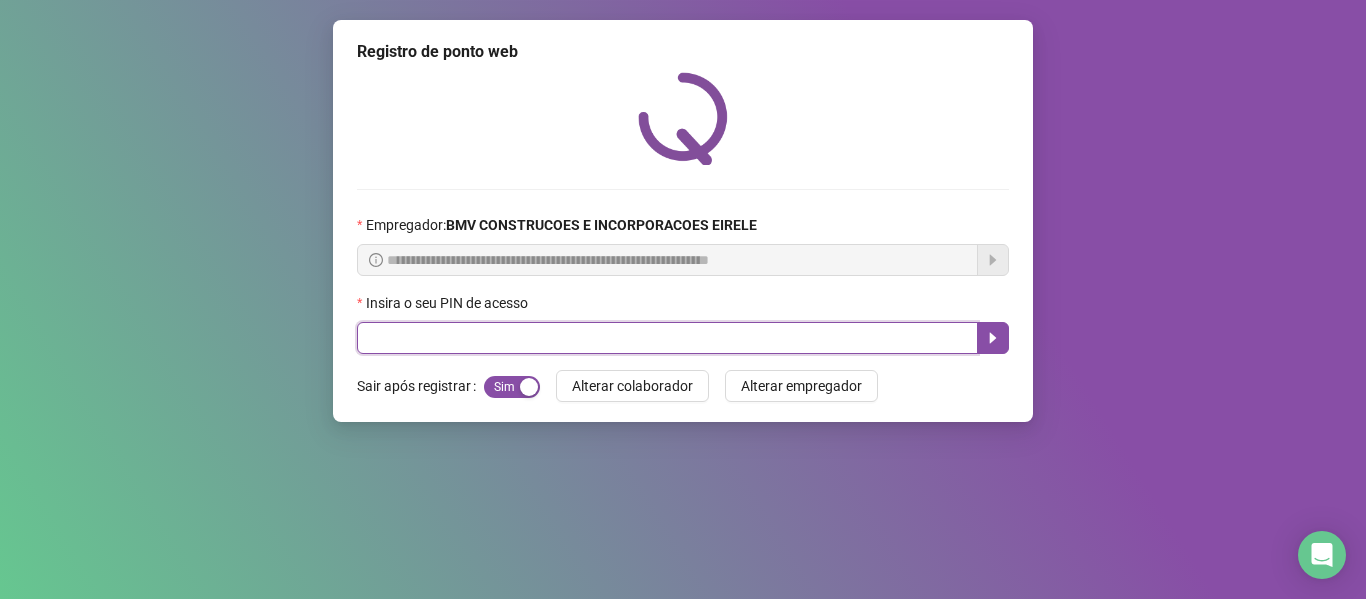 click at bounding box center (667, 338) 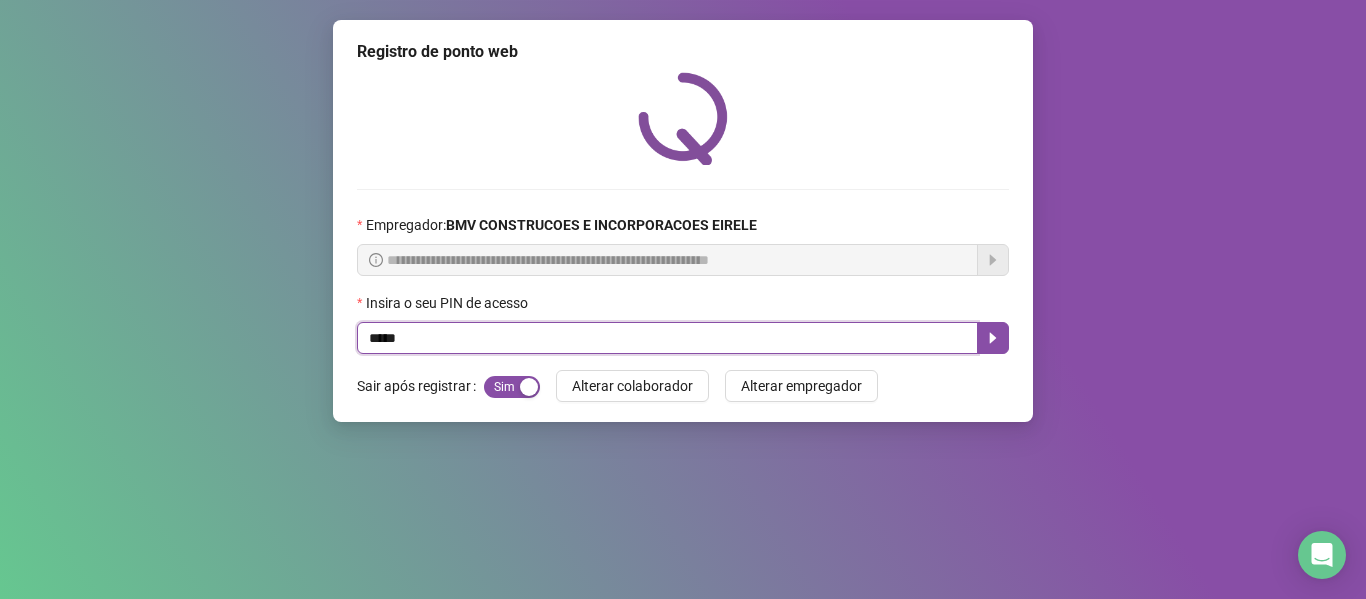 type on "*****" 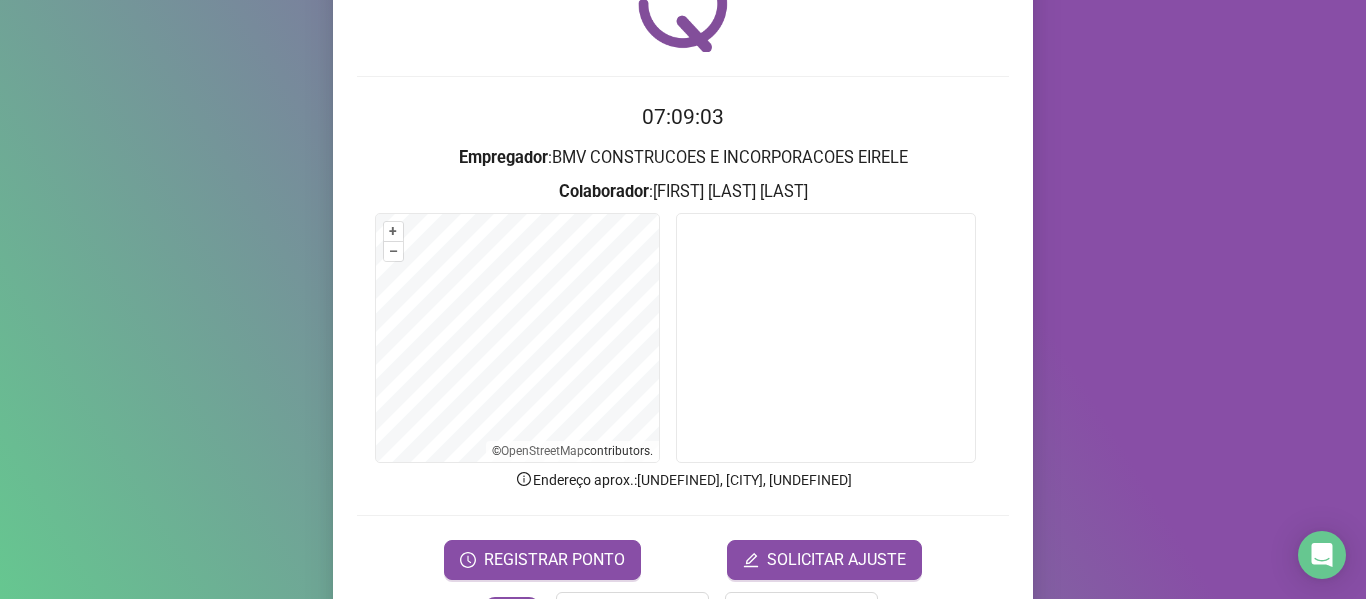 scroll, scrollTop: 114, scrollLeft: 0, axis: vertical 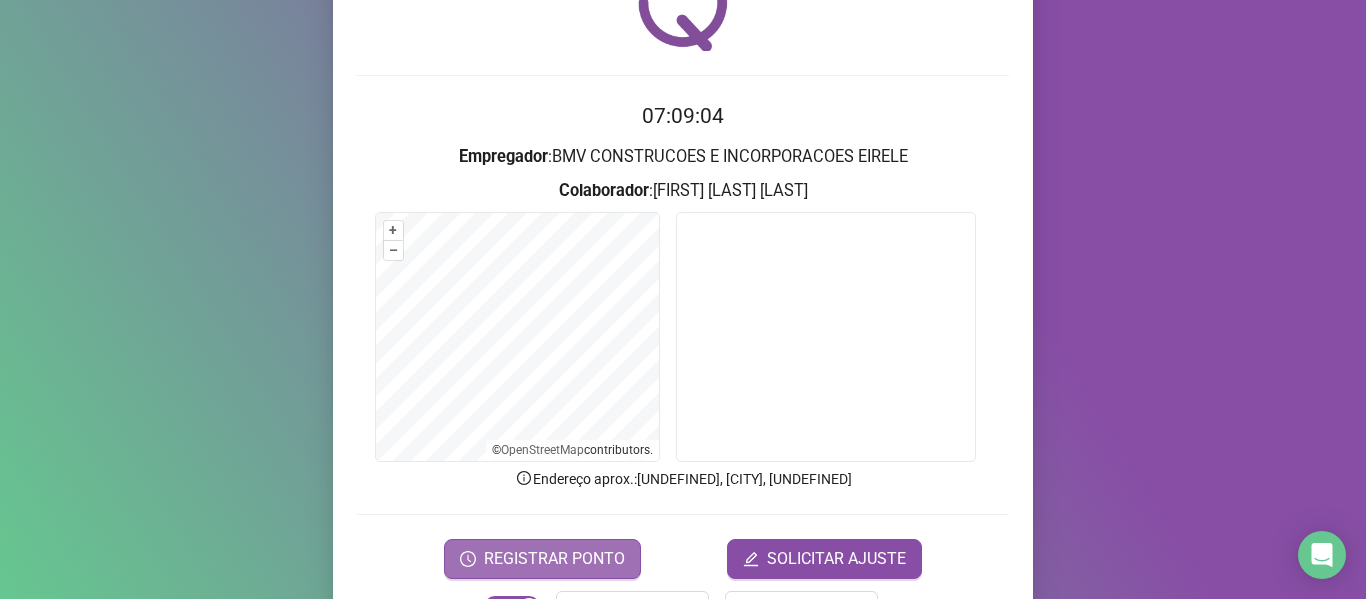 click on "REGISTRAR PONTO" at bounding box center (554, 559) 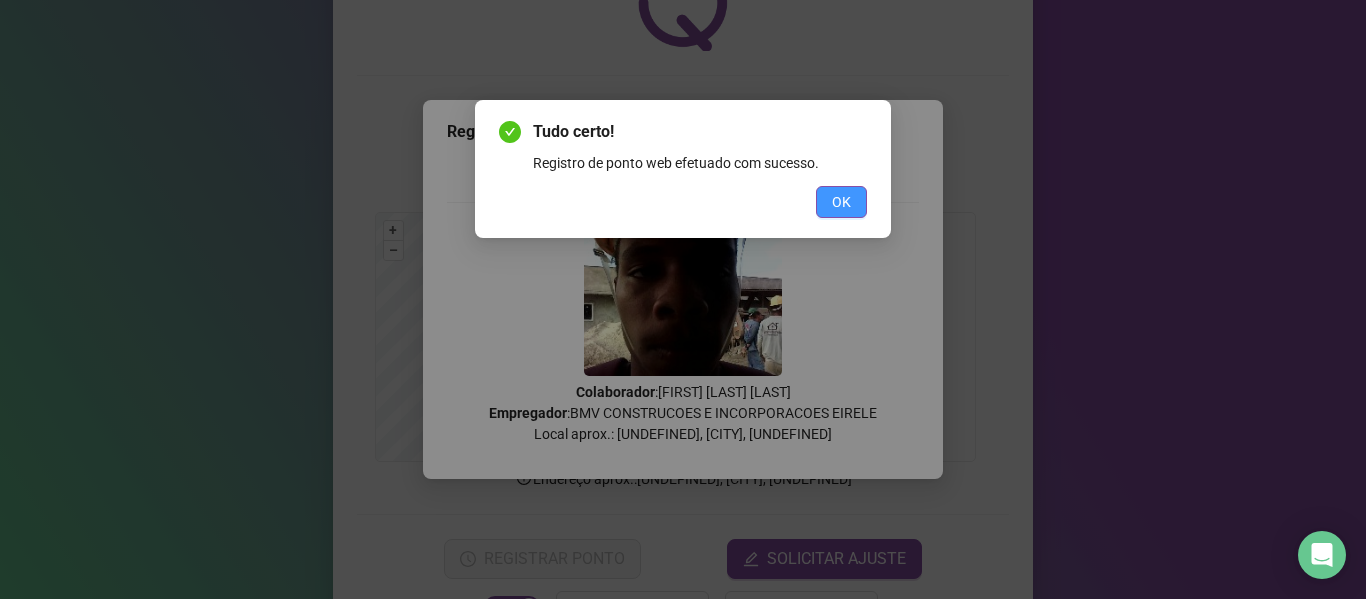 click on "OK" at bounding box center [841, 202] 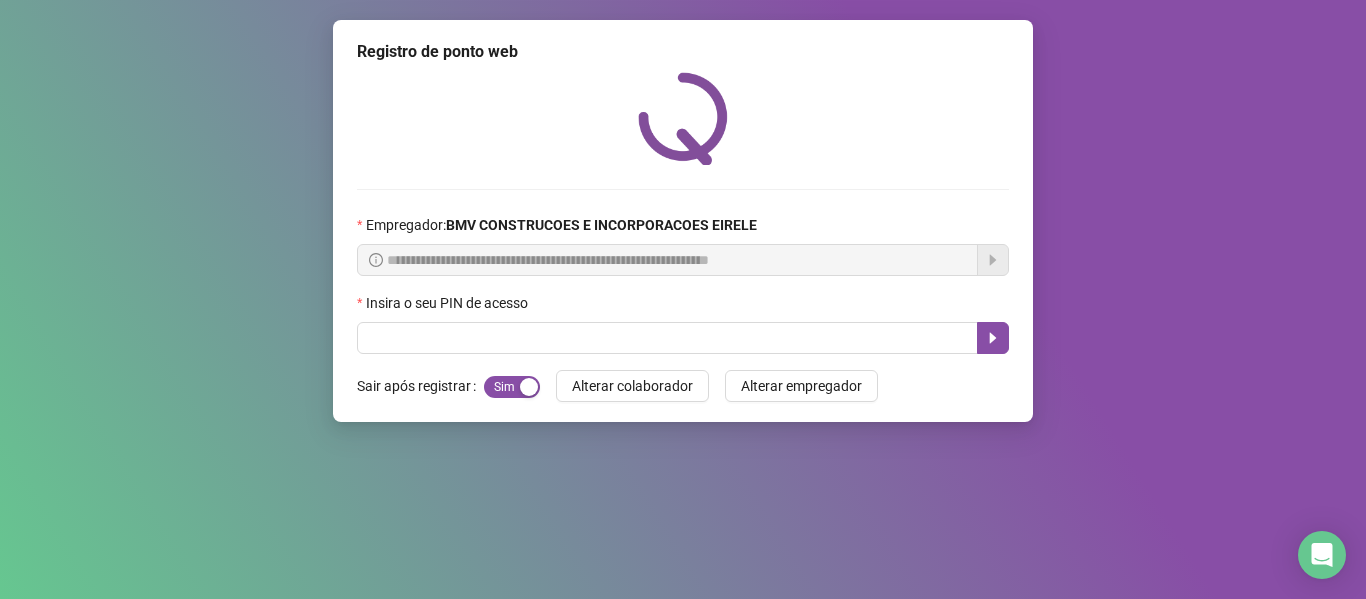 scroll, scrollTop: 0, scrollLeft: 0, axis: both 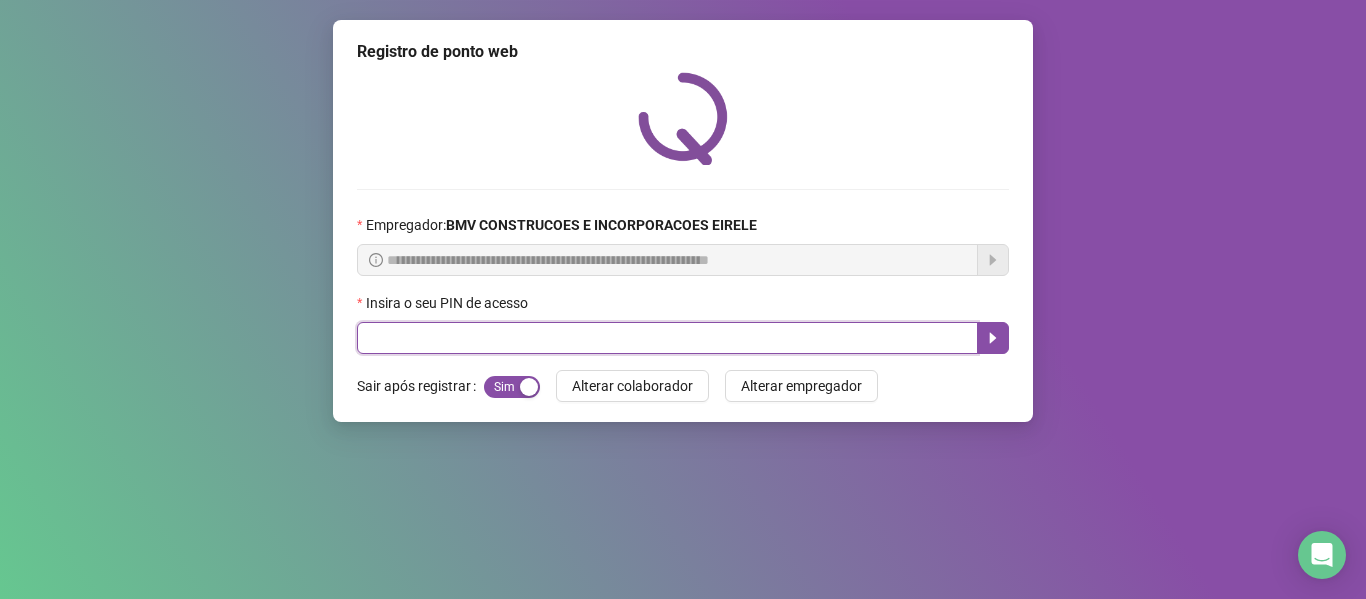 click at bounding box center [667, 338] 